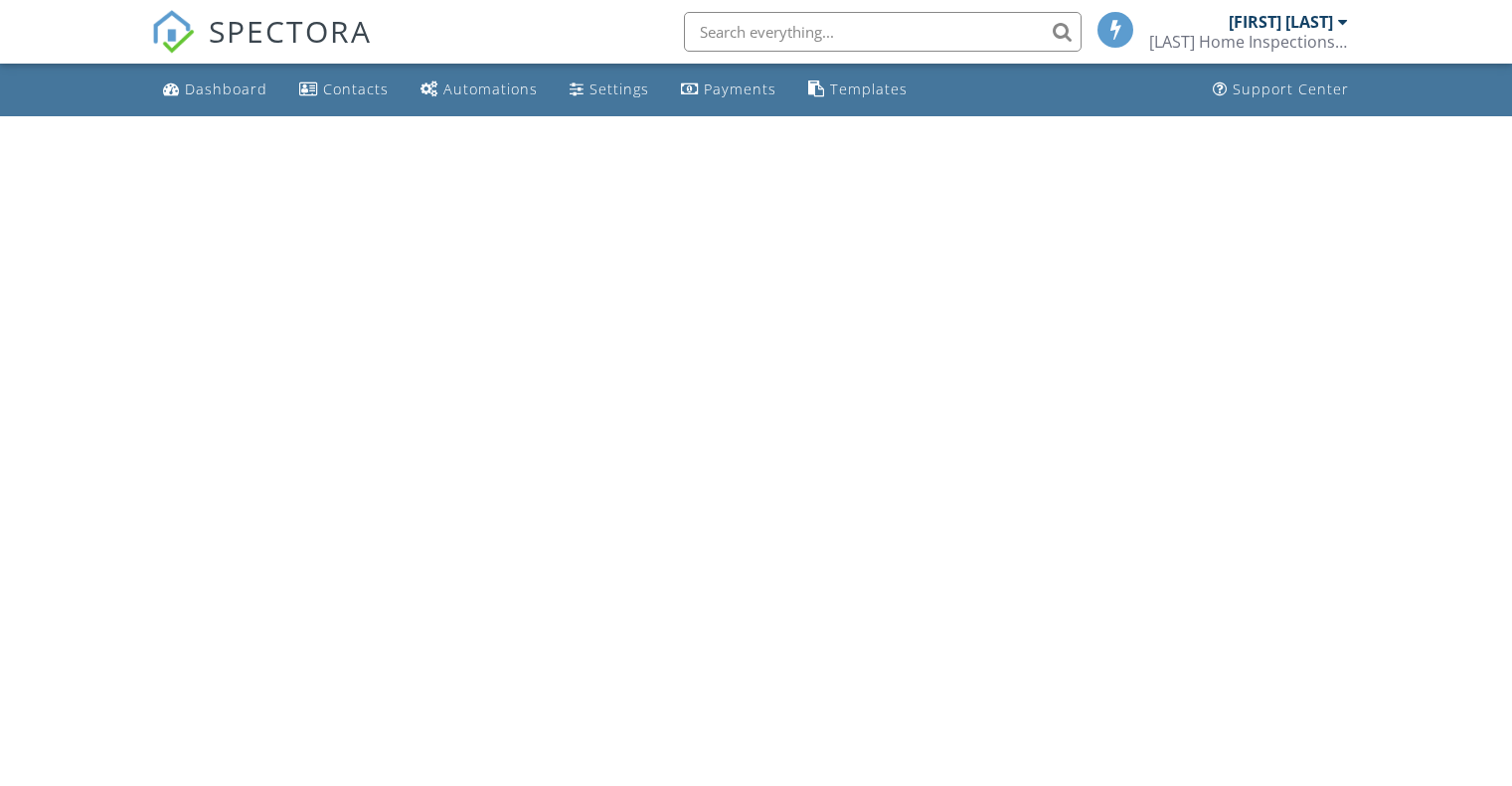 scroll, scrollTop: 0, scrollLeft: 0, axis: both 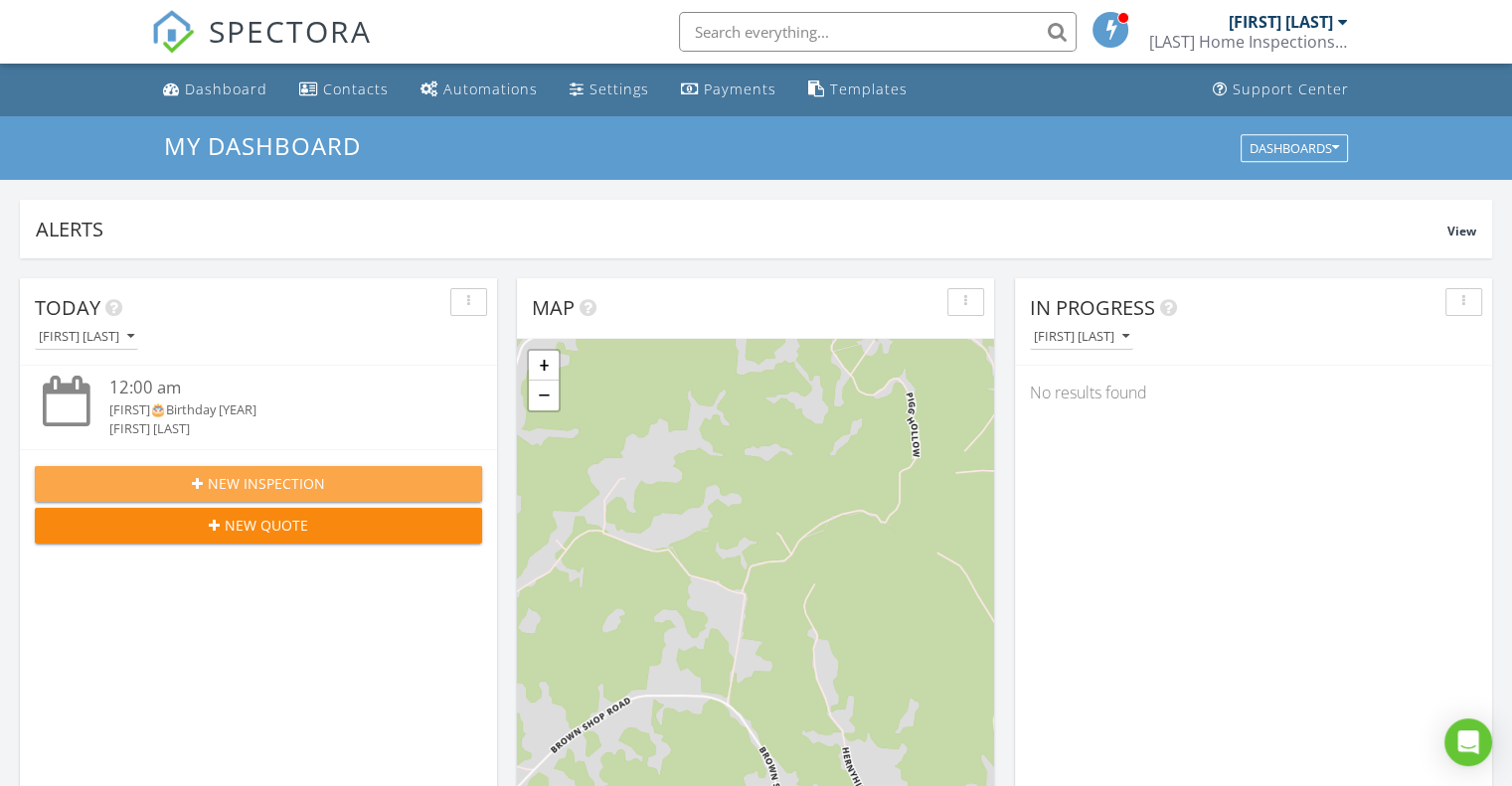click on "New Inspection" at bounding box center [266, 483] 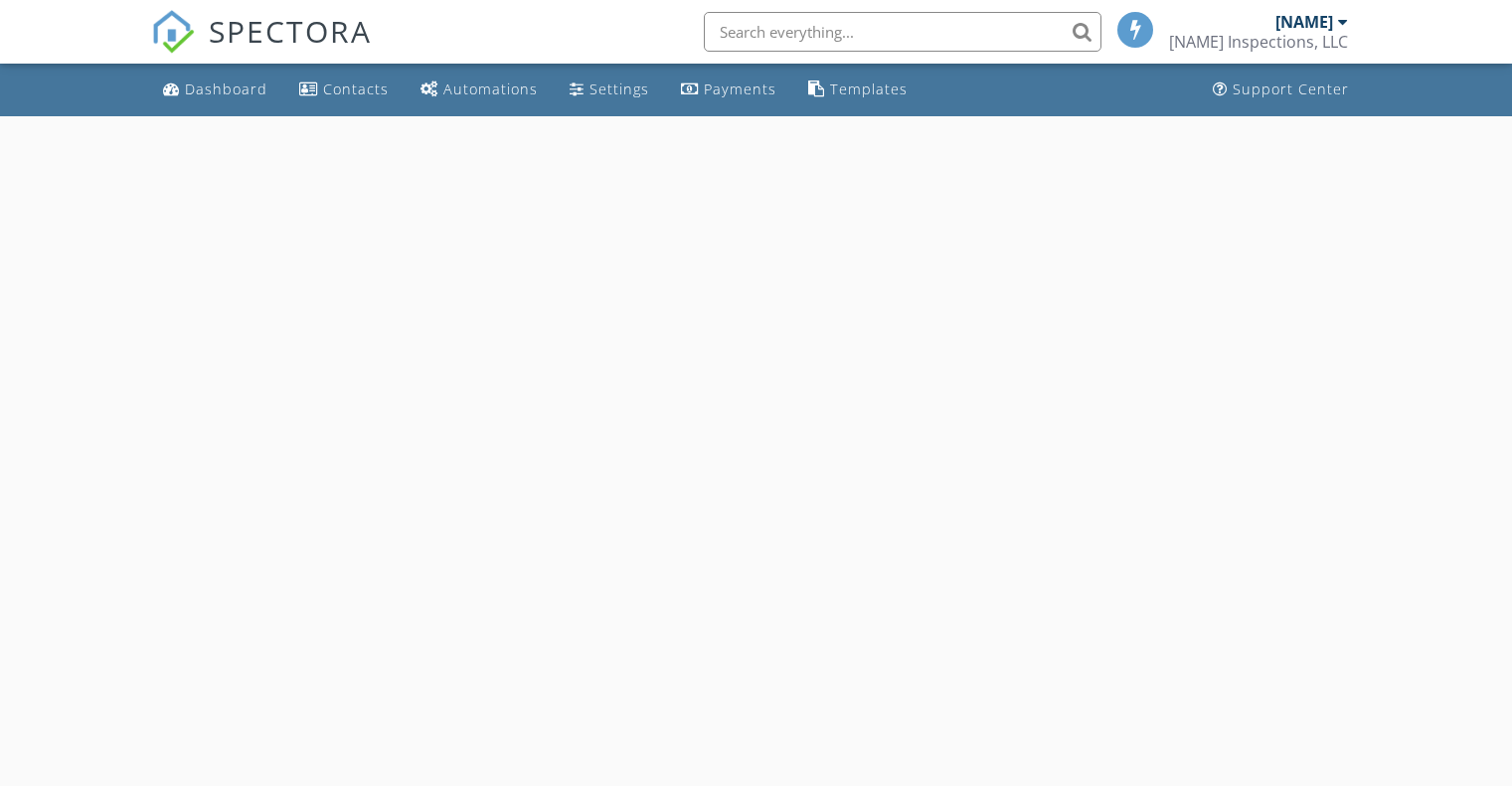 scroll, scrollTop: 0, scrollLeft: 0, axis: both 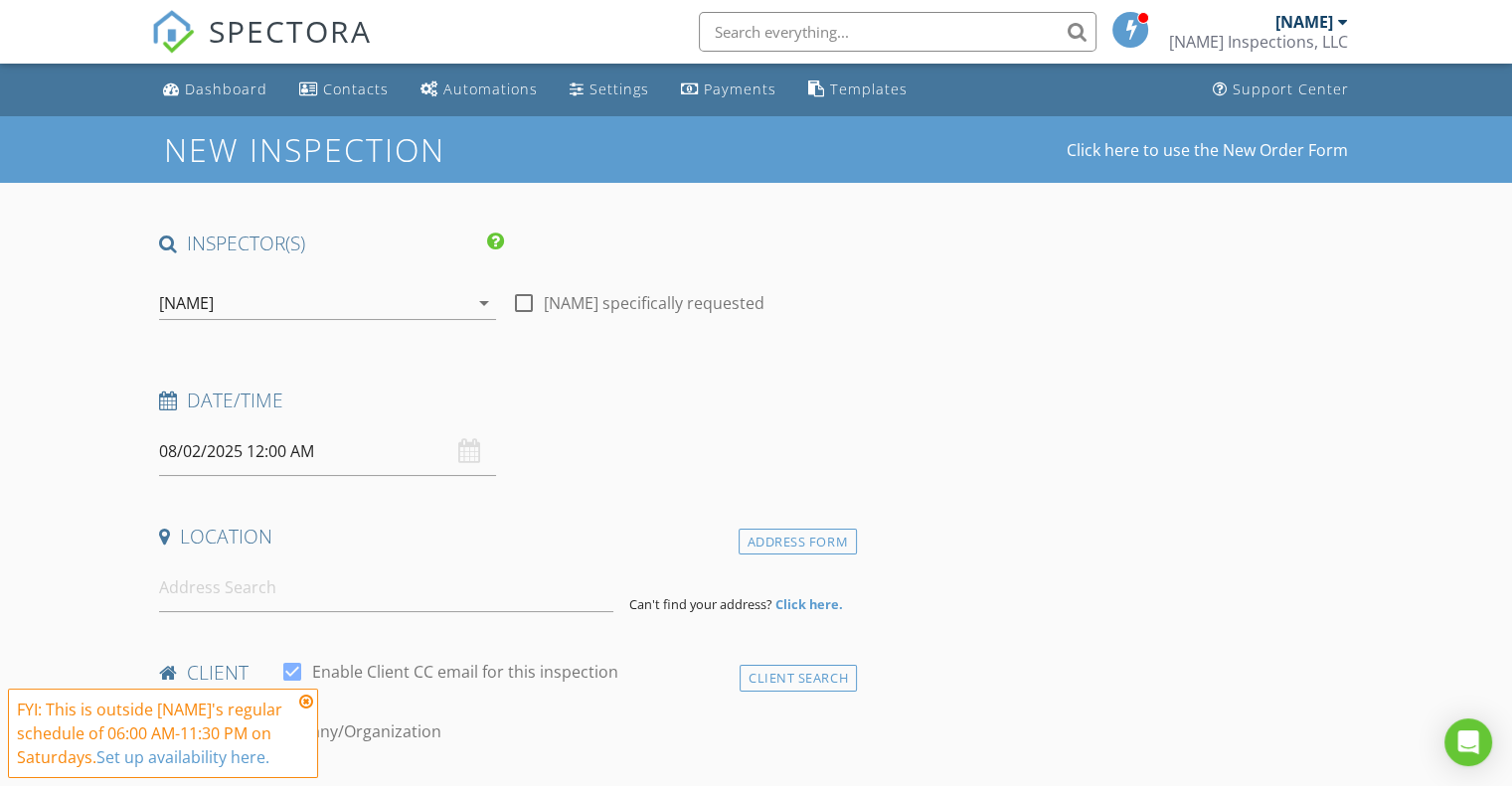 click on "08/02/2025 12:00 AM" at bounding box center (327, 451) 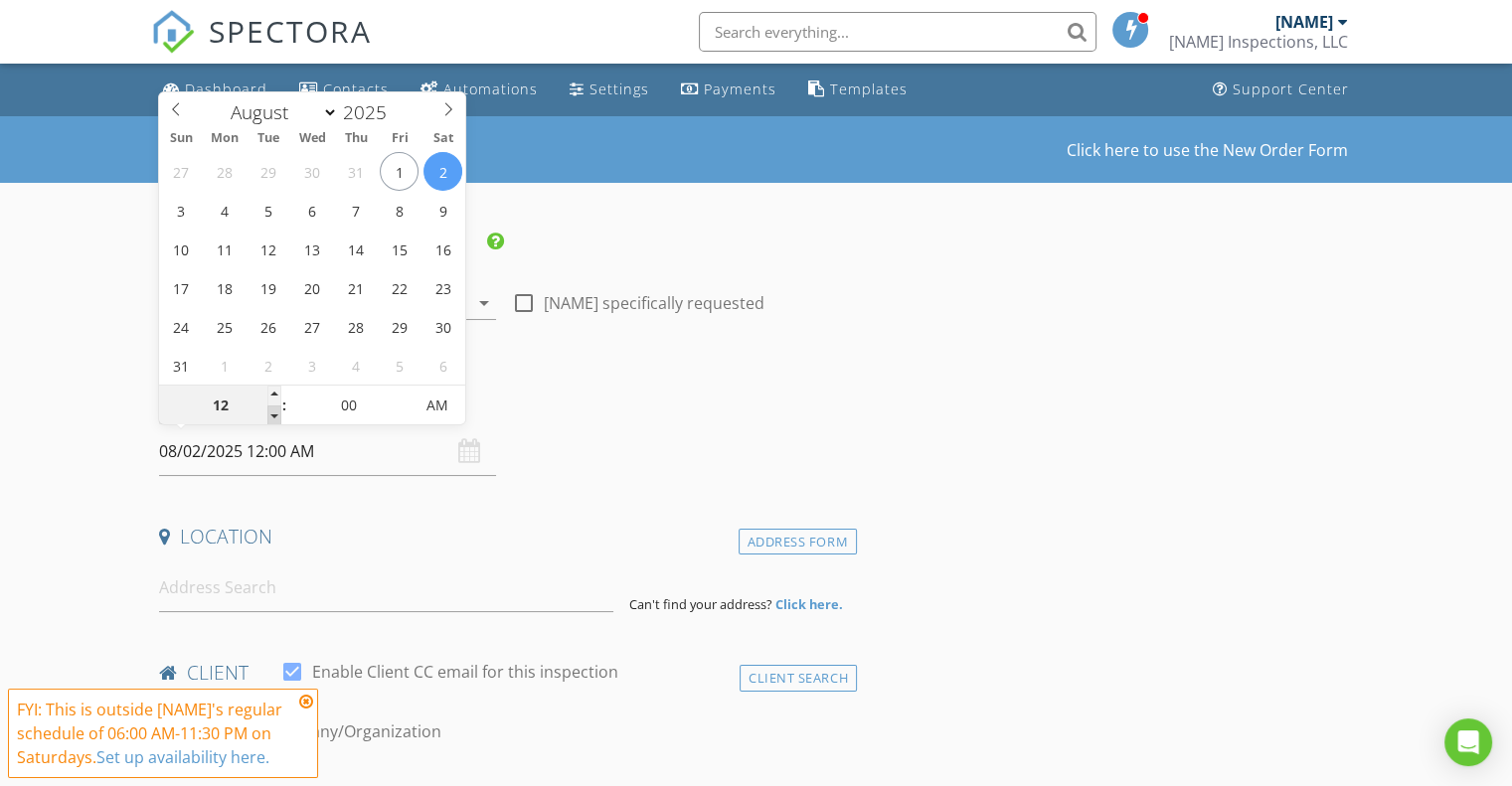 type on "11" 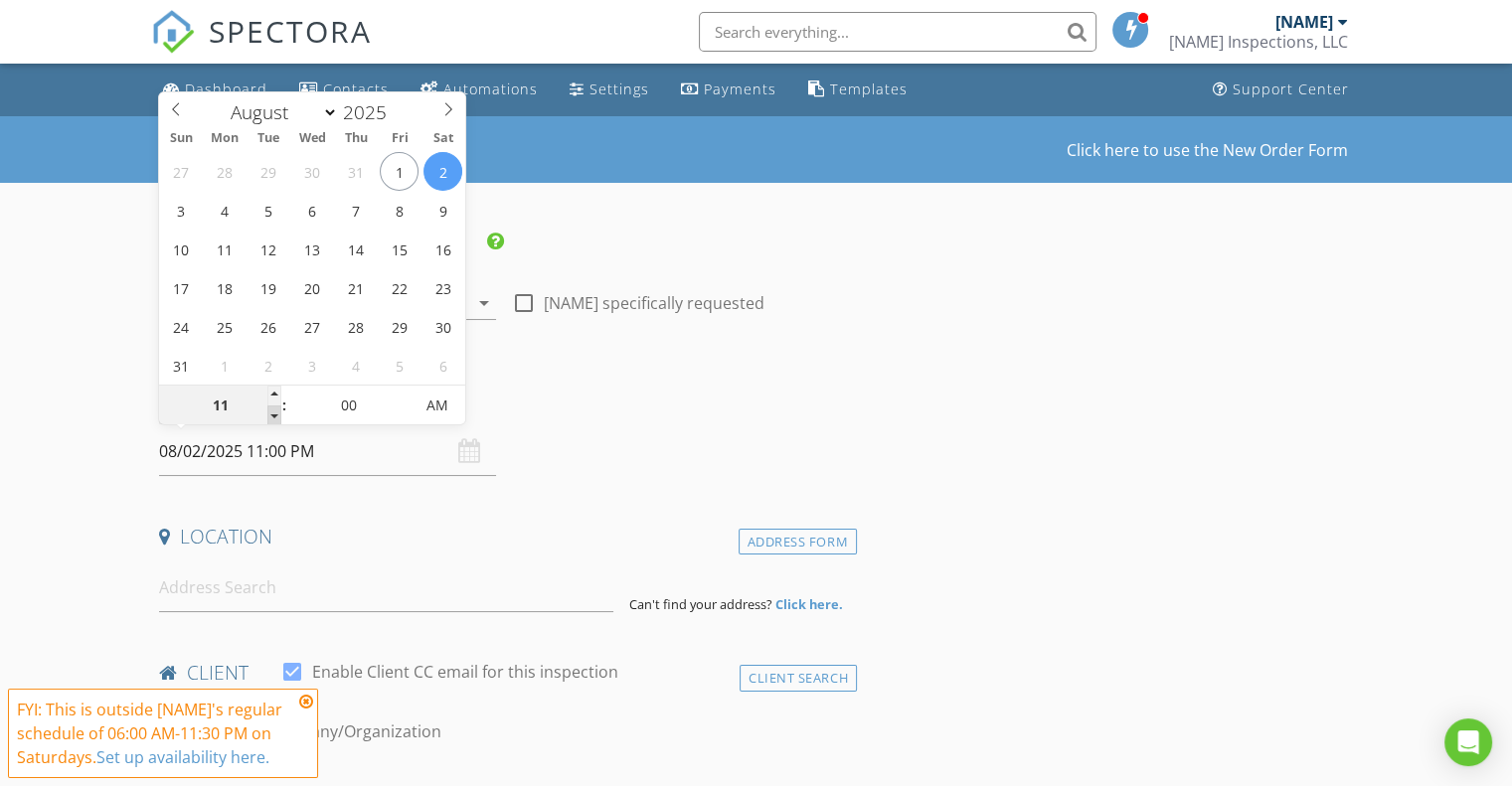 click at bounding box center [274, 415] 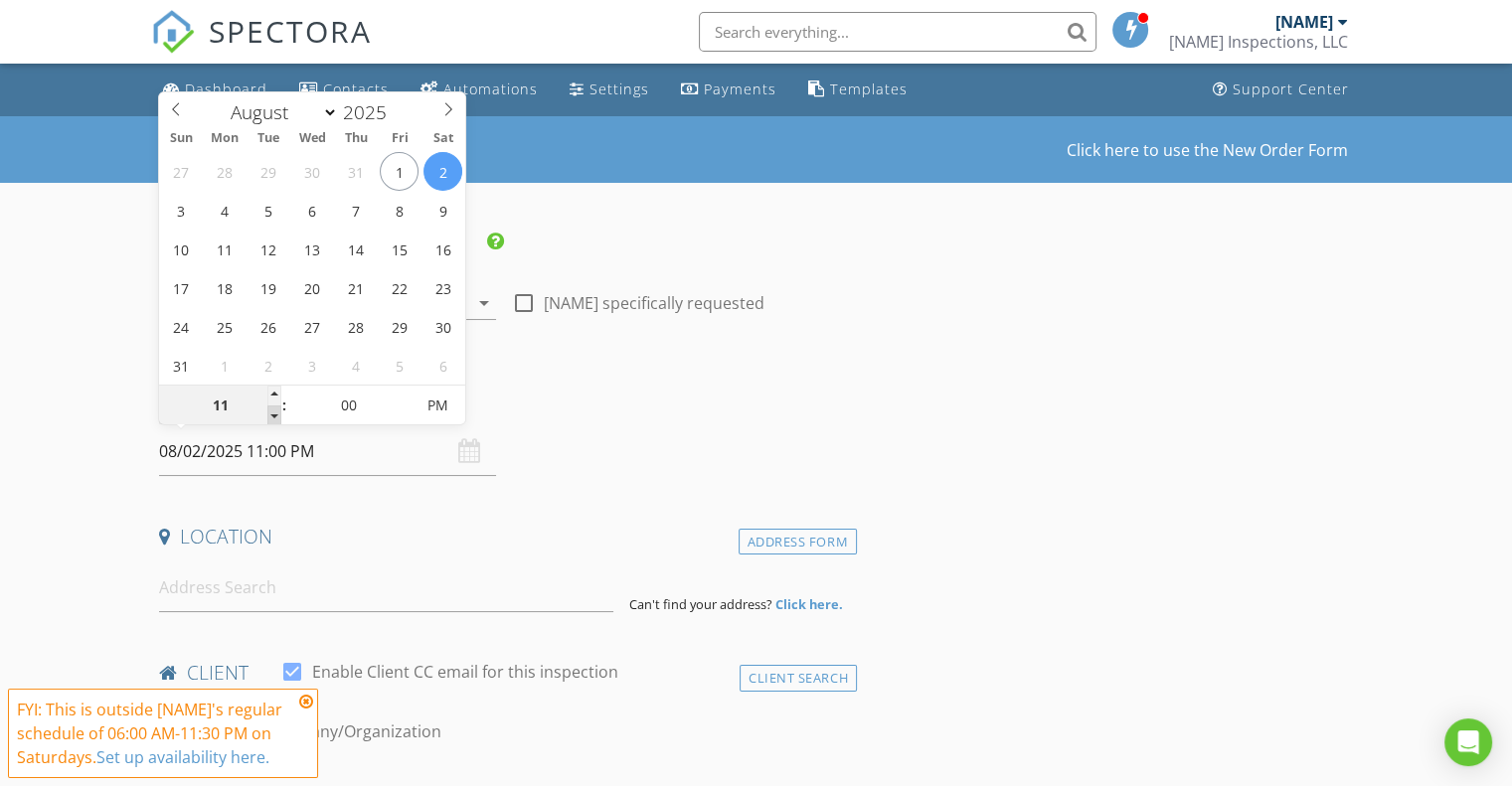 type on "10" 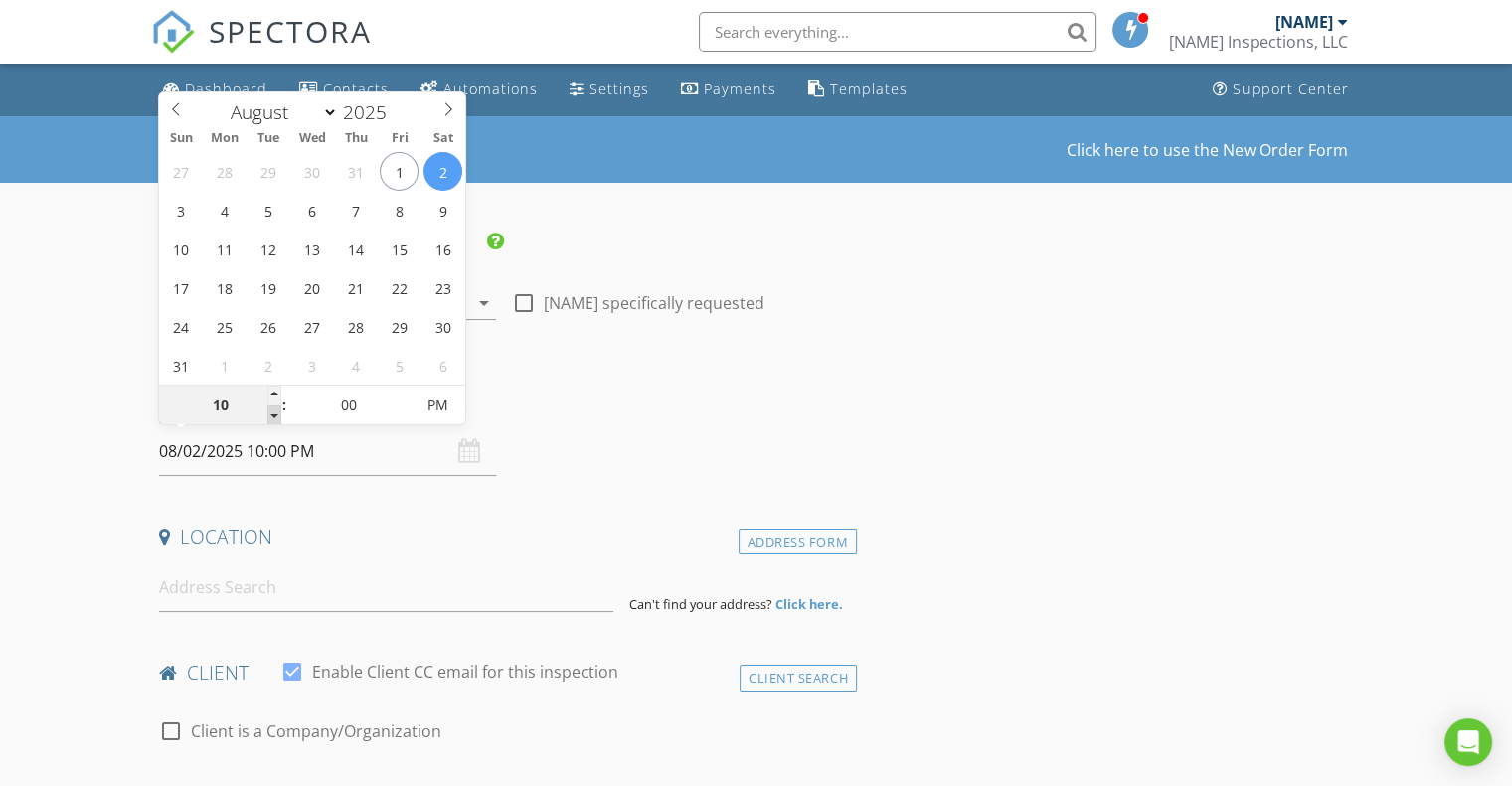 click at bounding box center (274, 415) 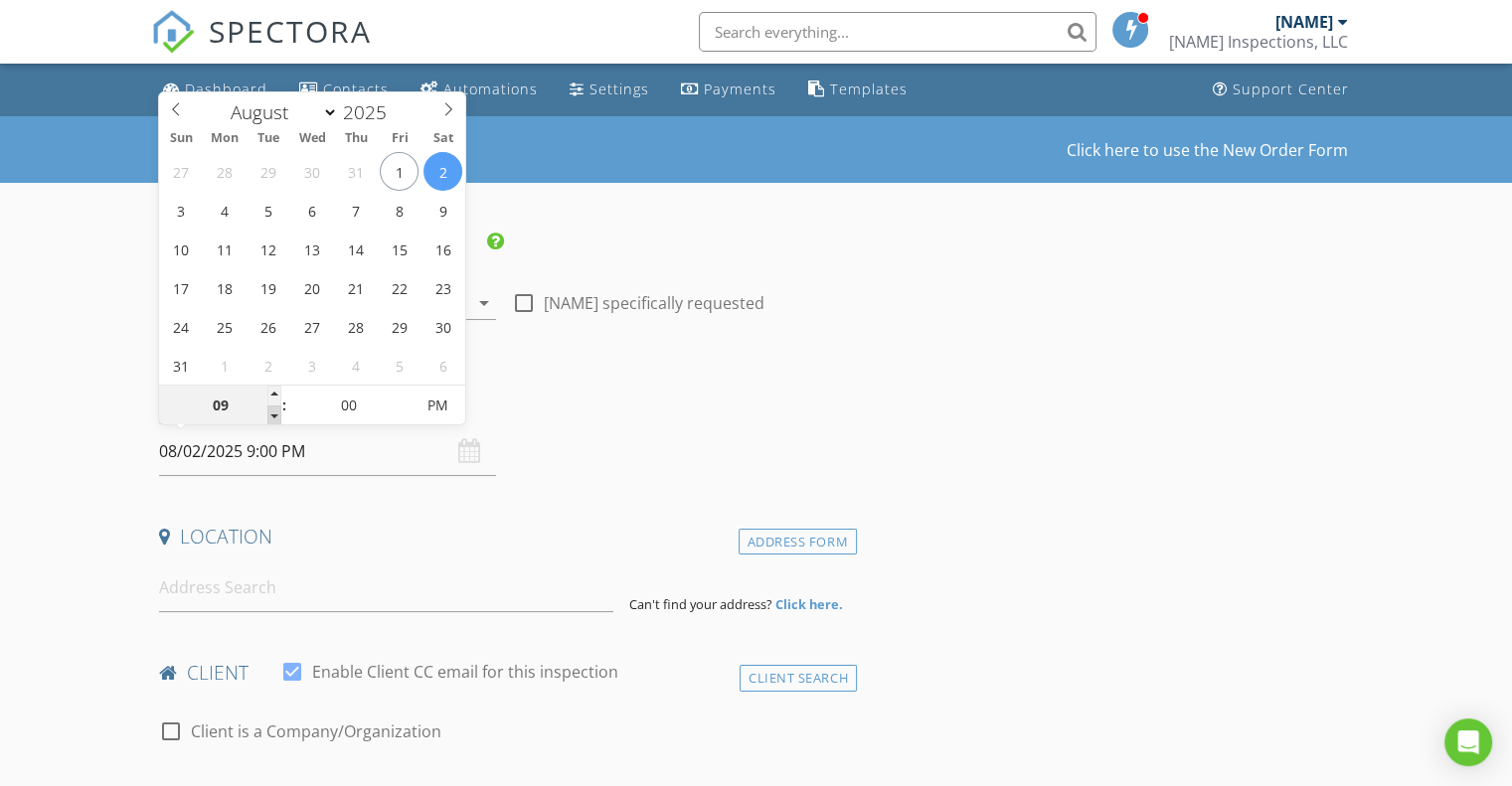 click at bounding box center [274, 415] 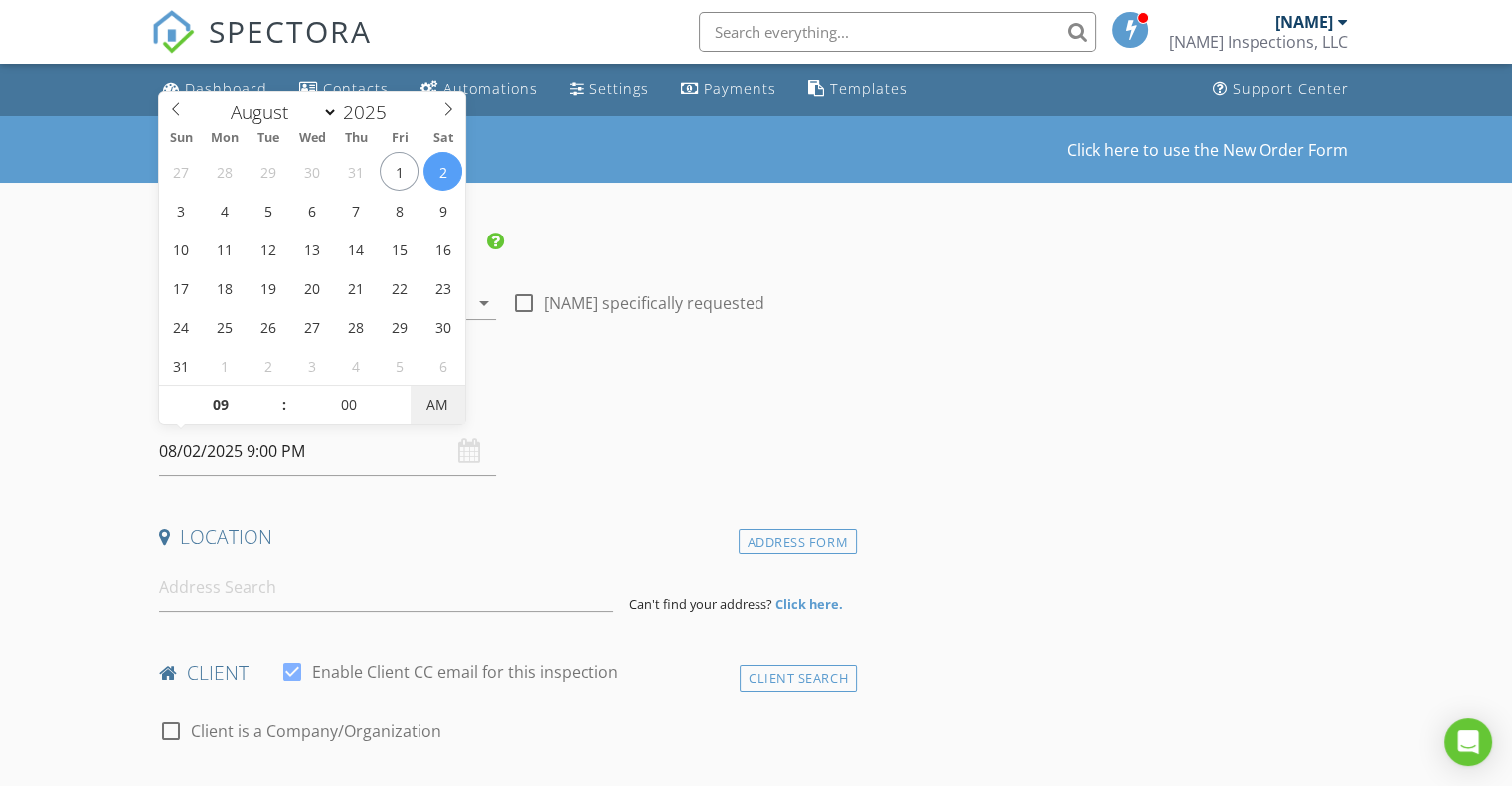type on "08/02/2025 9:00 AM" 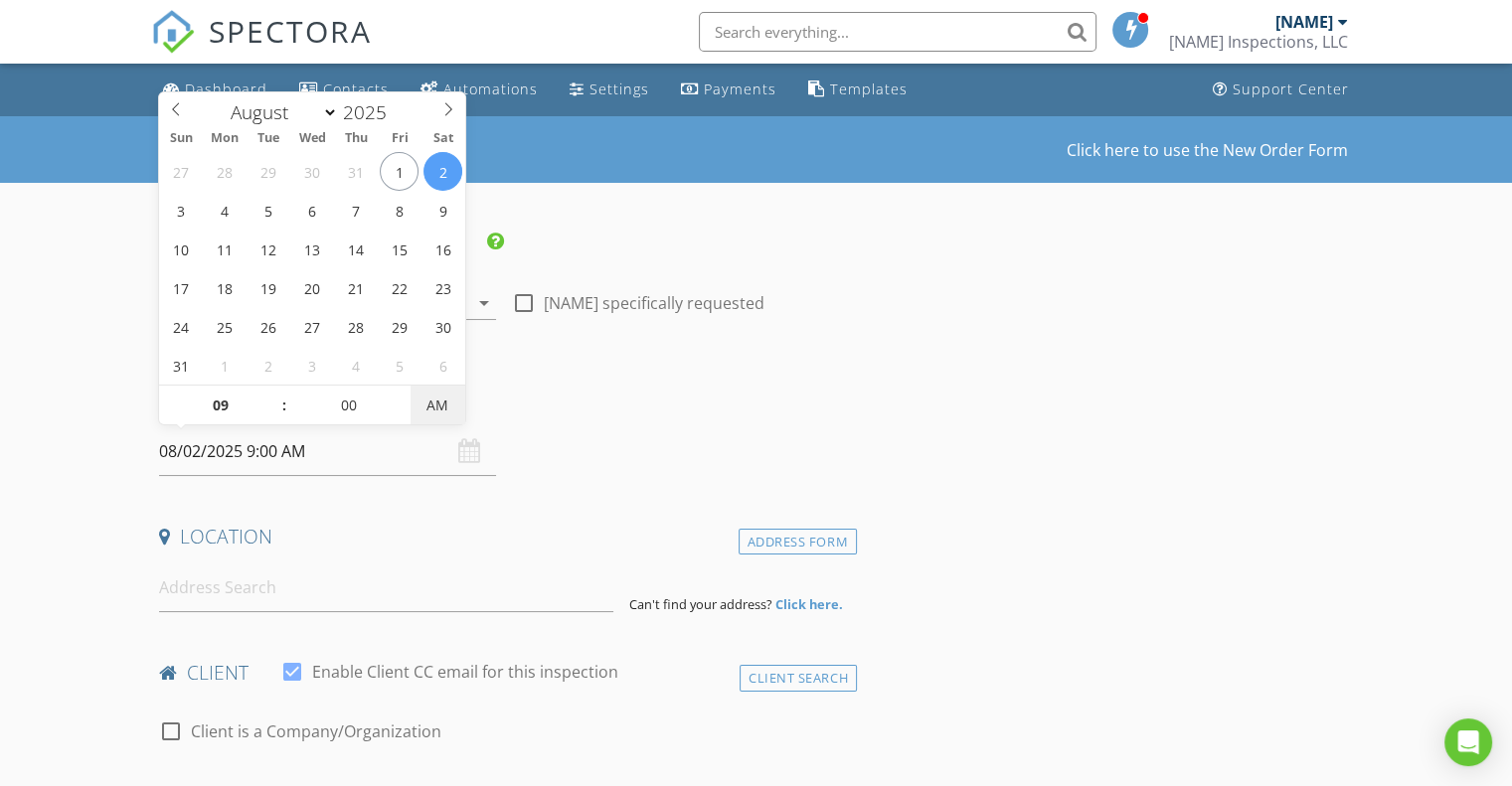 click on "AM" at bounding box center (437, 405) 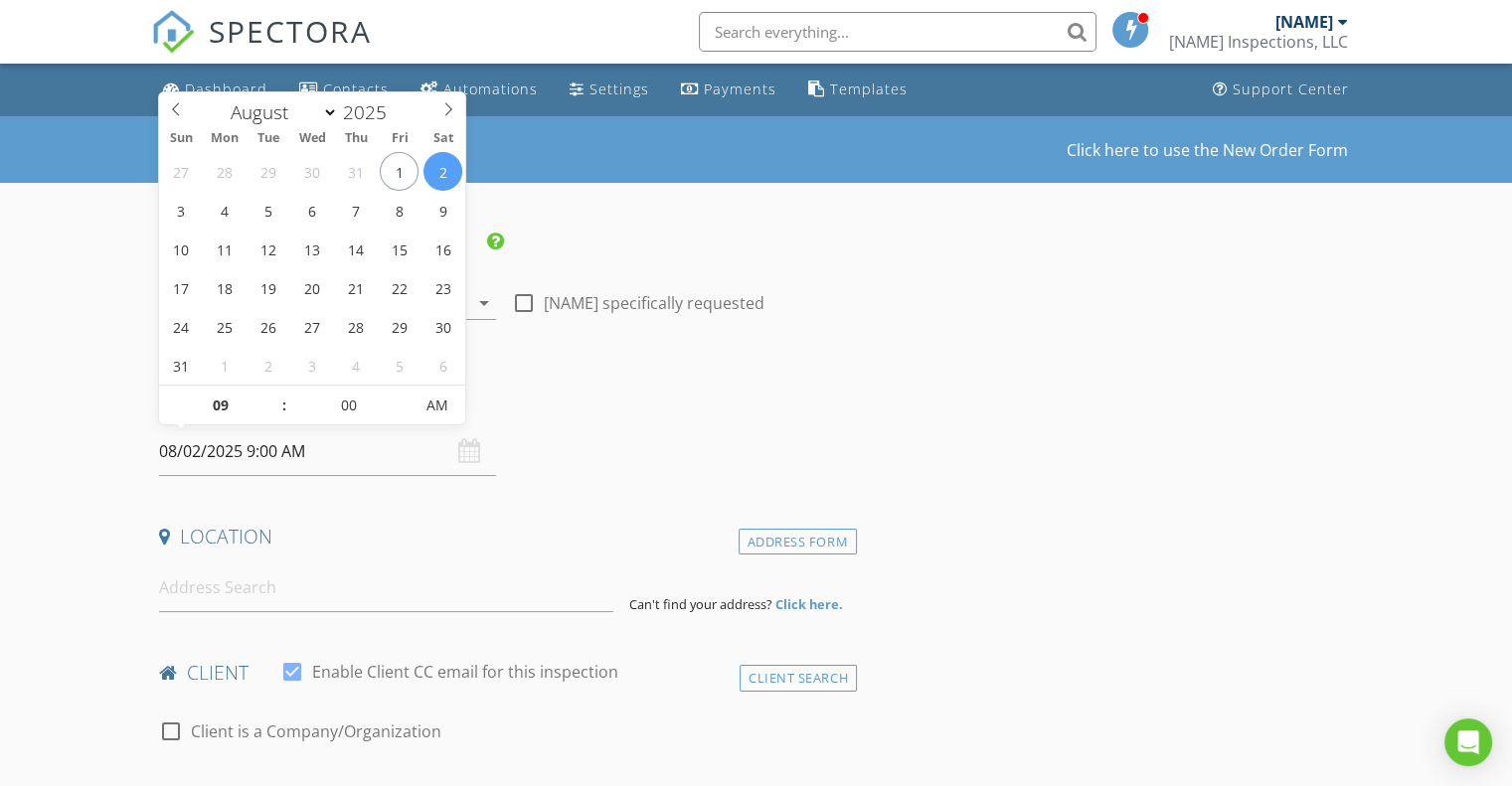 click on "08/02/2025 9:00 AM" at bounding box center (327, 451) 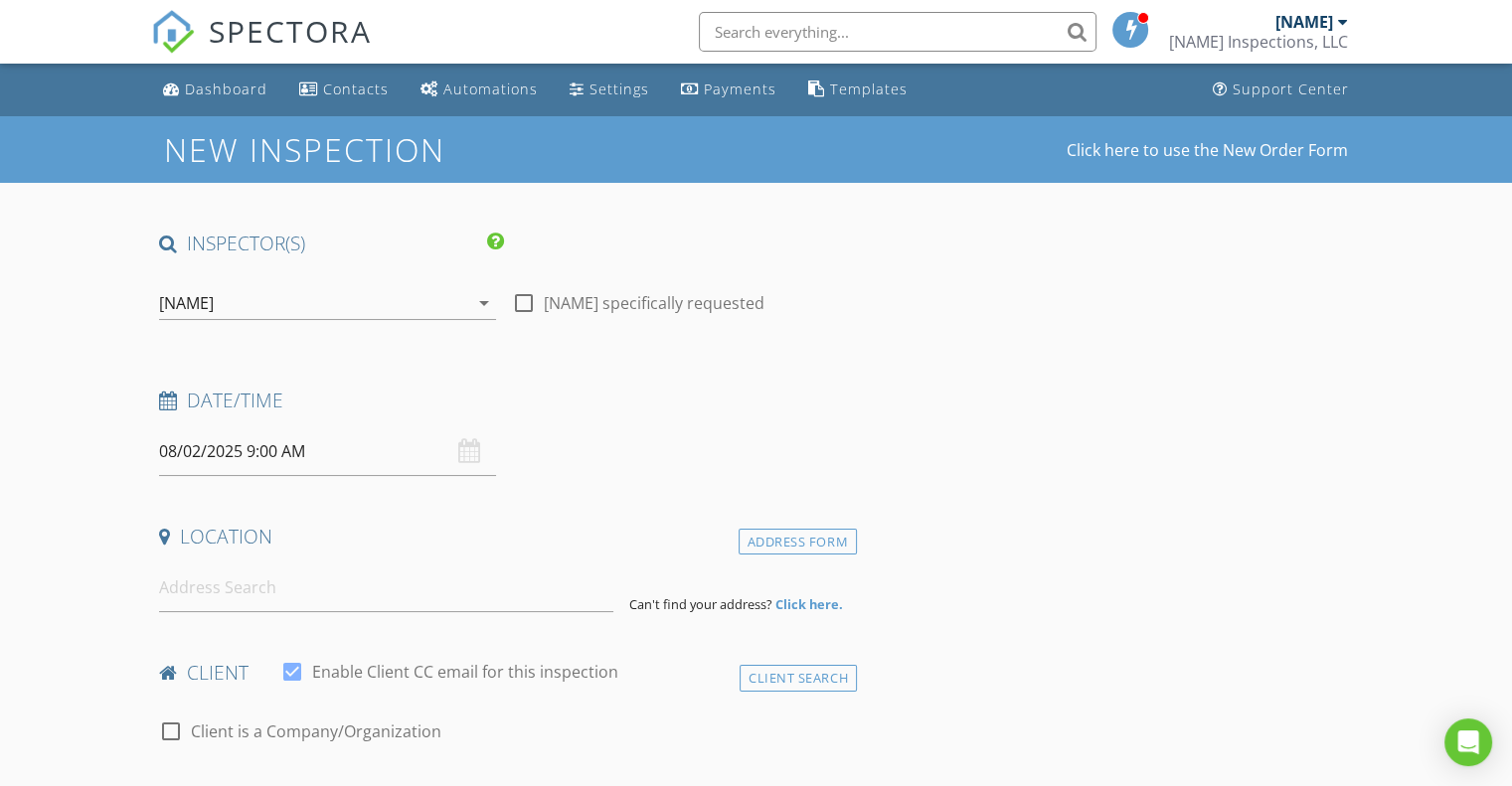 click on "New Inspection" at bounding box center [384, 149] 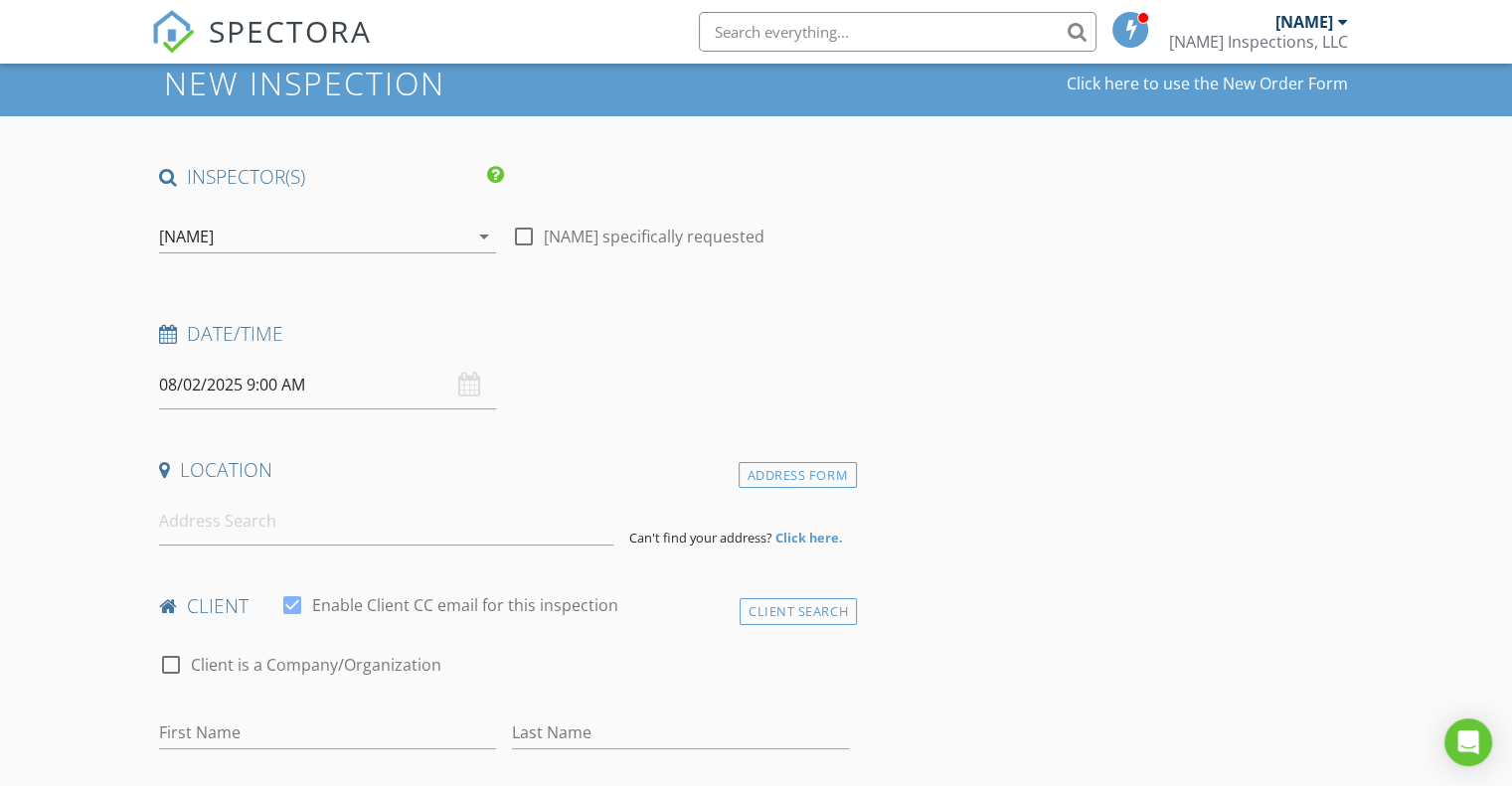 scroll, scrollTop: 99, scrollLeft: 0, axis: vertical 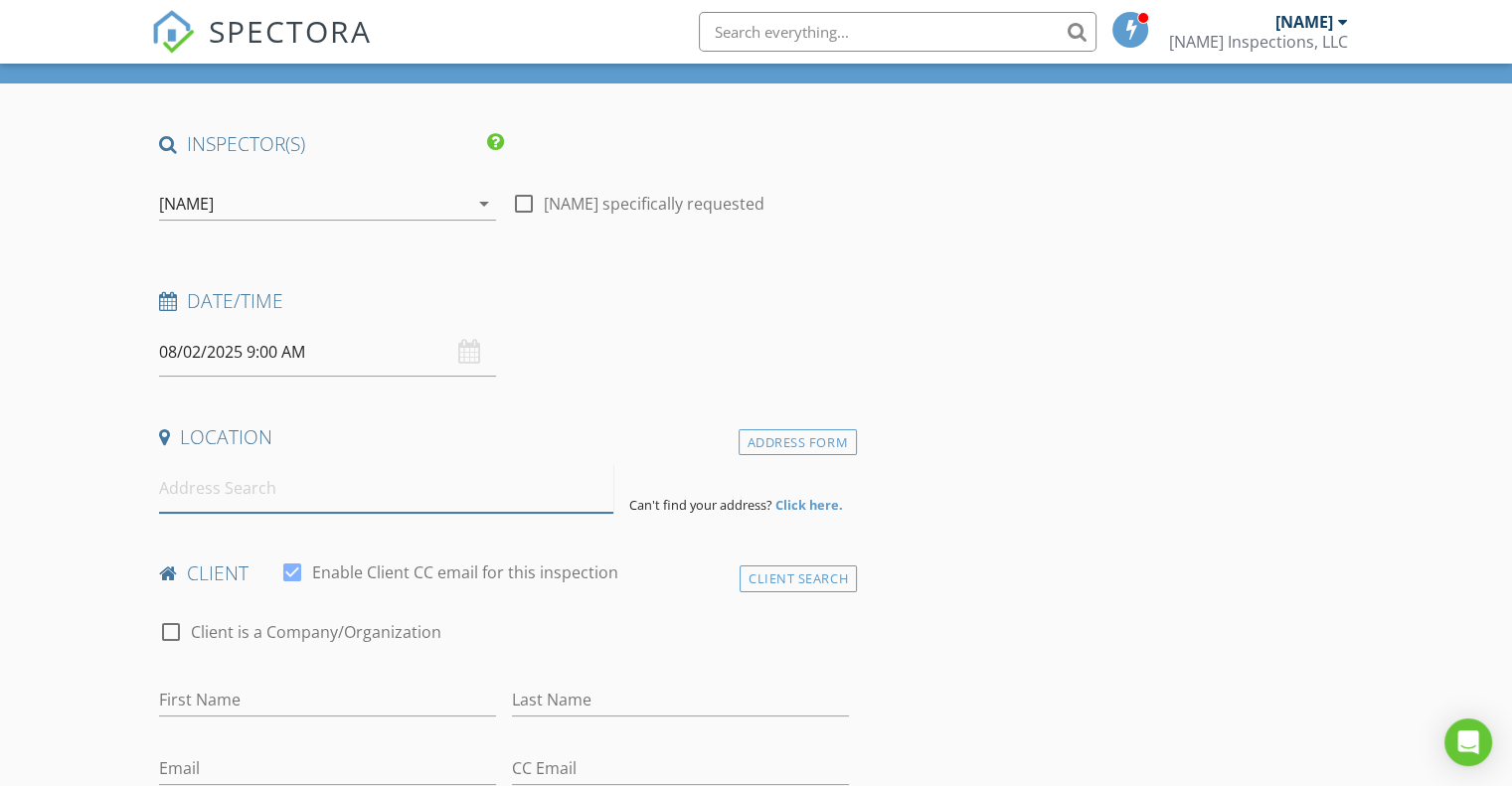 click at bounding box center (386, 488) 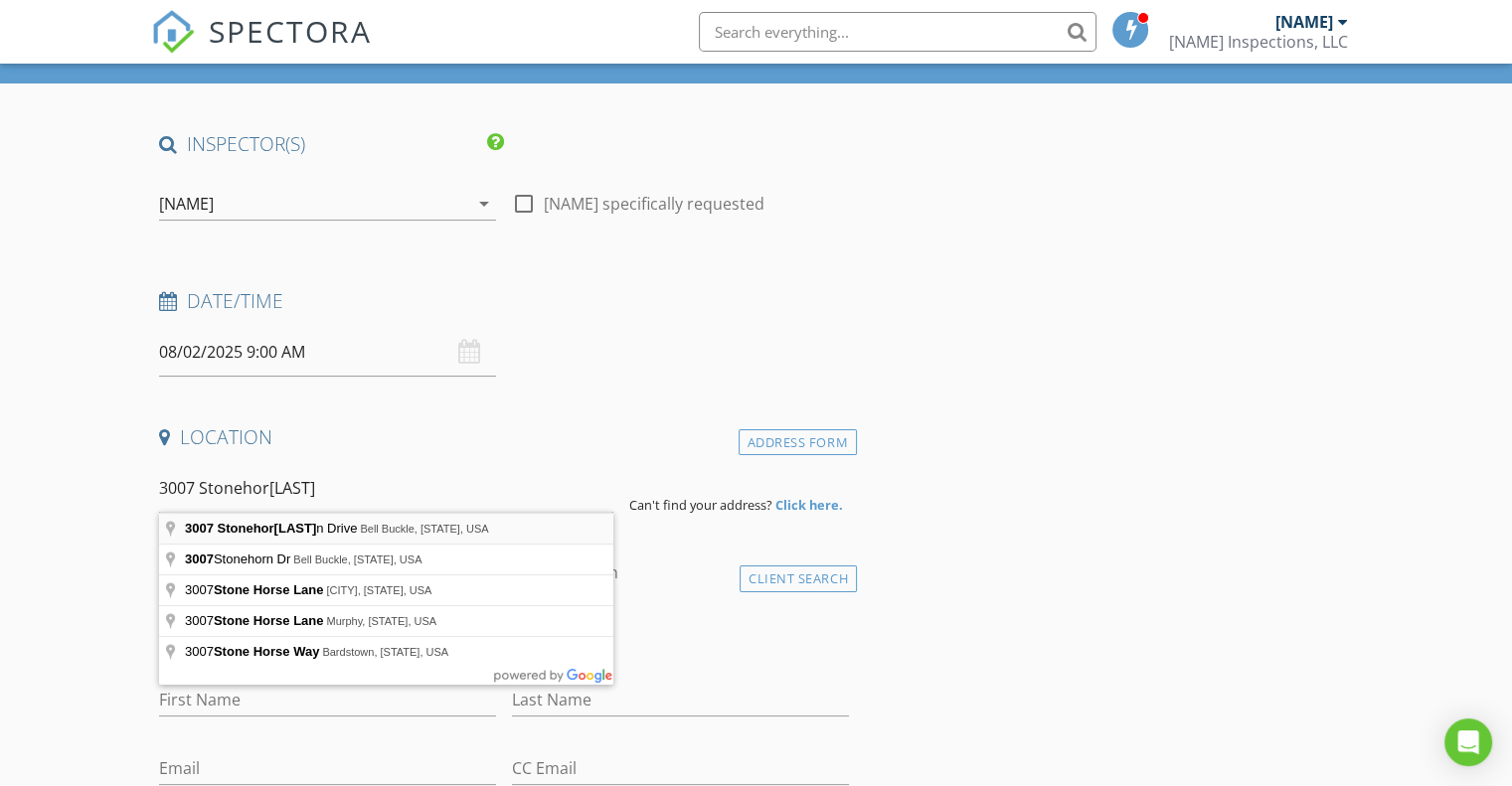 type on "3007 Stonehorn Drive, Bell Buckle, TN, USA" 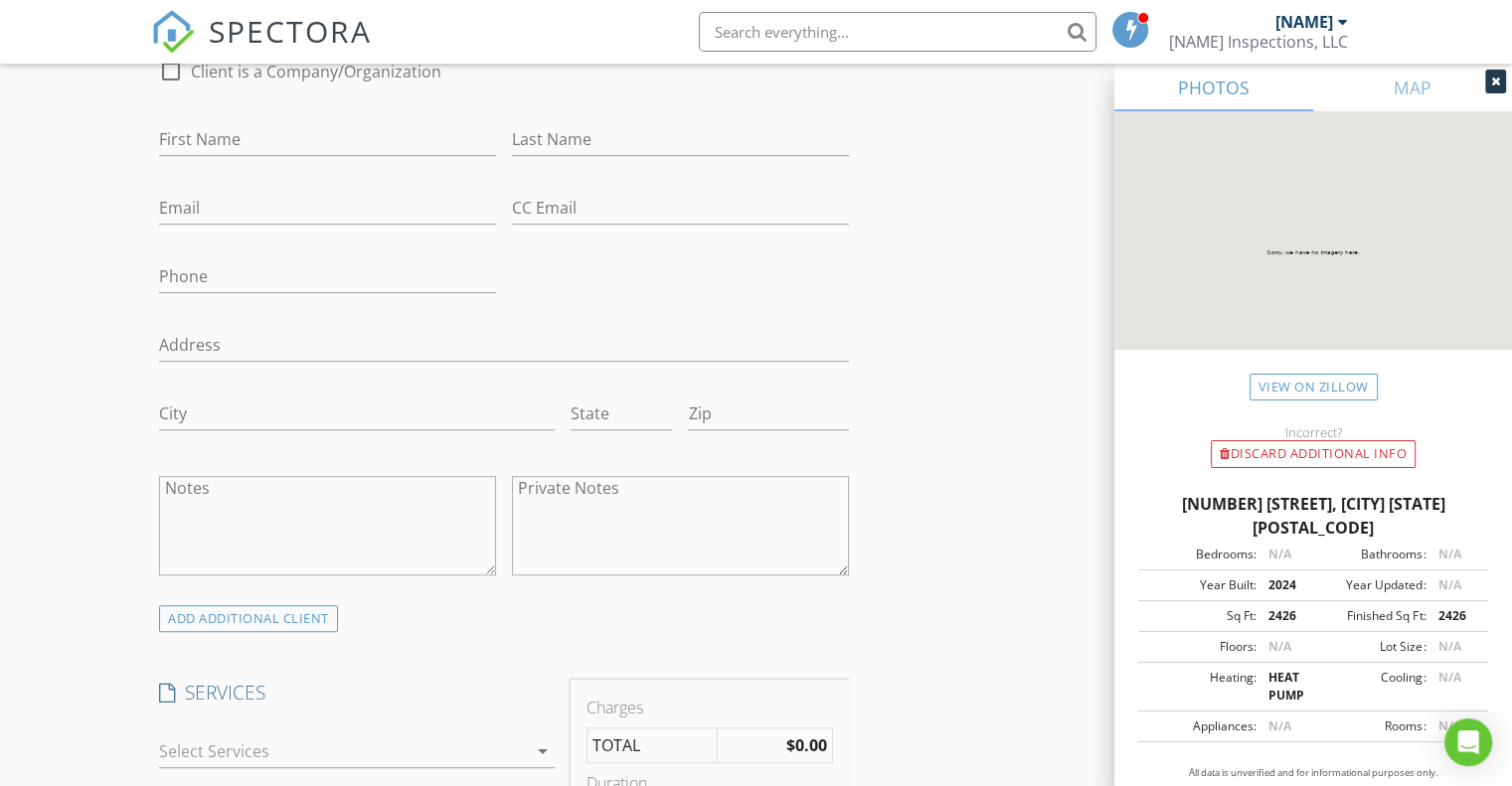 scroll, scrollTop: 1192, scrollLeft: 0, axis: vertical 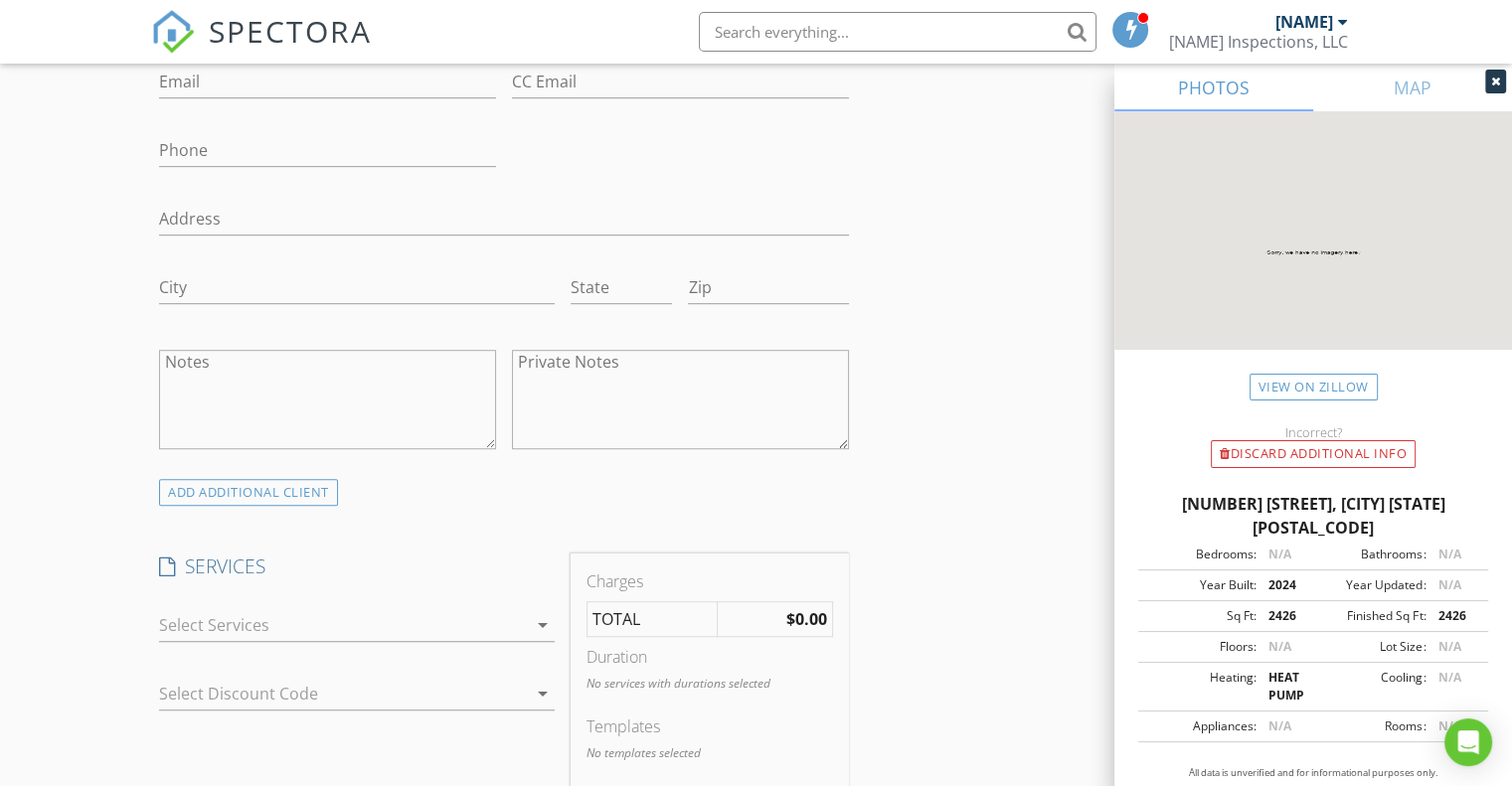 click at bounding box center [343, 625] 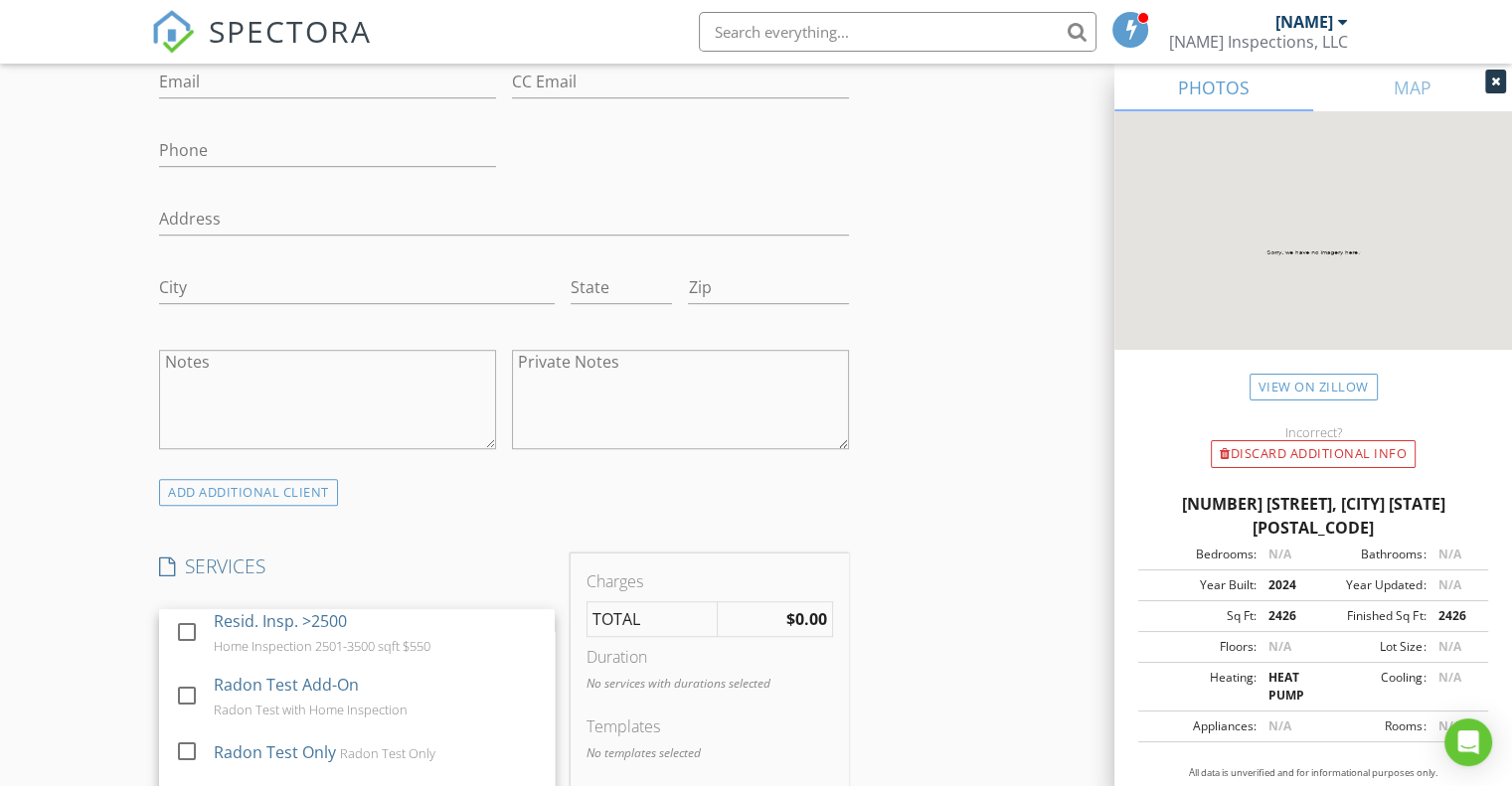 scroll, scrollTop: 258, scrollLeft: 0, axis: vertical 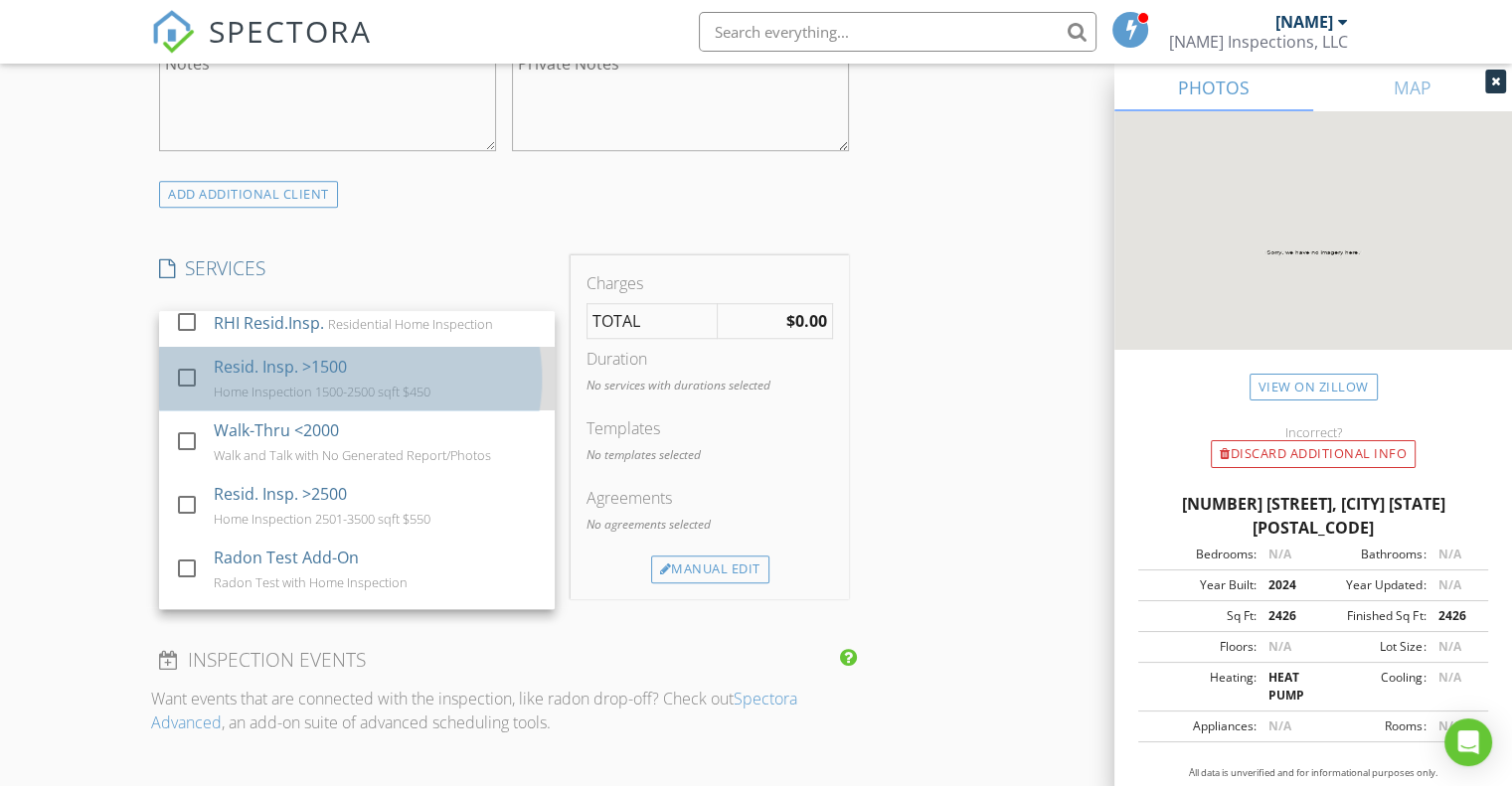 click on "Home Inspection 1500-2500 sqft $450" at bounding box center [322, 392] 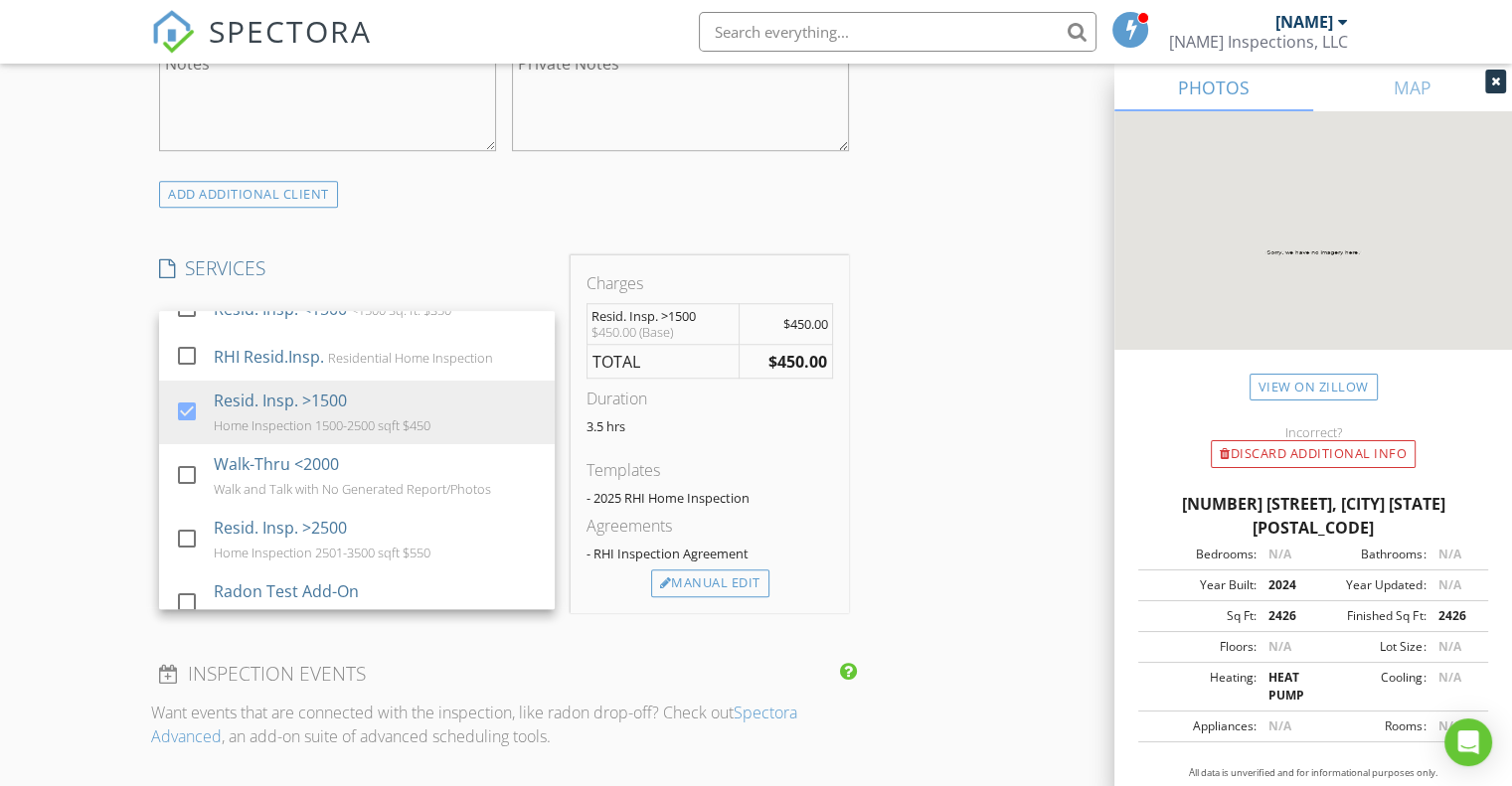 scroll, scrollTop: 6, scrollLeft: 0, axis: vertical 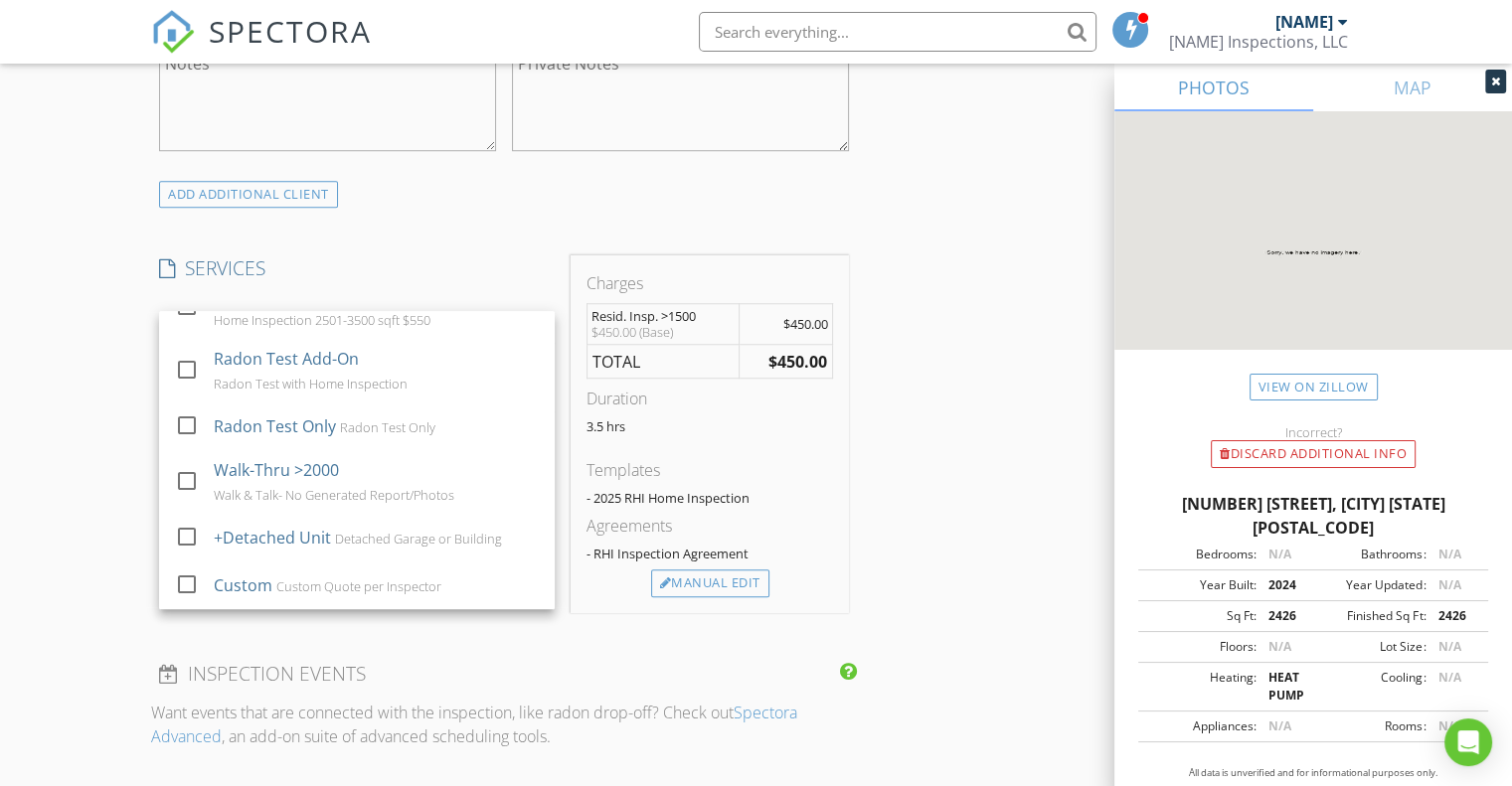 click on "INSPECTOR(S)
check_box   Mark Roberts   PRIMARY   Mark Roberts arrow_drop_down   check_box_outline_blank Mark Roberts specifically requested
Date/Time
08/02/2025 9:00 AM
Location
Address Search       Address 3007 Stonehorn Dr   Unit   City Bell Buckle   State TN   Zip 37020   County Rutherford     Square Feet 2426   Year Built 2024   Foundation arrow_drop_down     Mark Roberts     34.9 miles     (an hour)
client
check_box Enable Client CC email for this inspection   Client Search     check_box_outline_blank Client is a Company/Organization     First Name   Last Name   Email   CC Email   Phone   Address   City   State   Zip       Notes   Private Notes
ADD ADDITIONAL client
SERVICES
check_box_outline_blank   Resid. Insp. <1500   <1500 Sq. ft. $350 check_box_outline_blank" at bounding box center [756, 401] 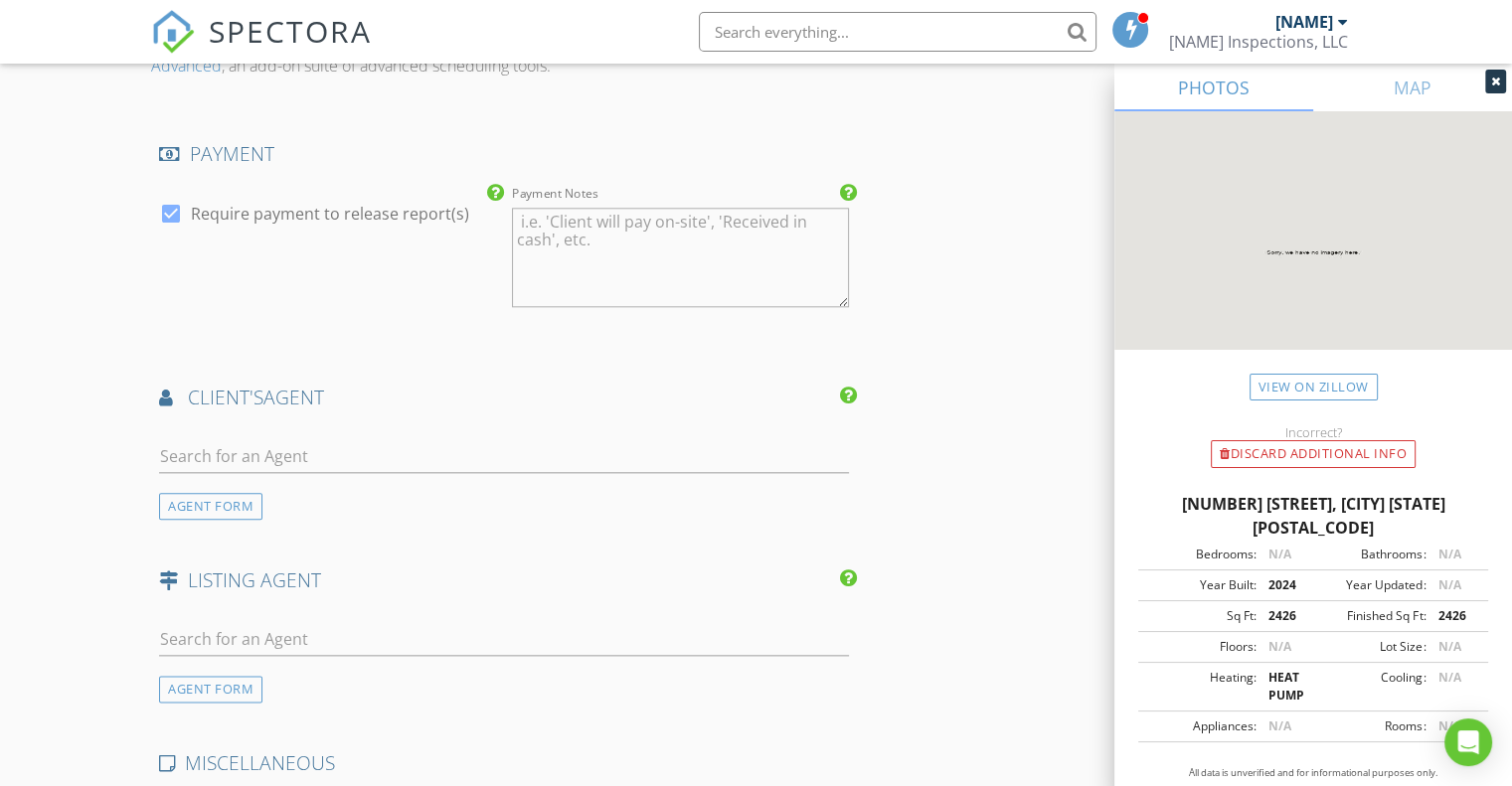 scroll, scrollTop: 2186, scrollLeft: 0, axis: vertical 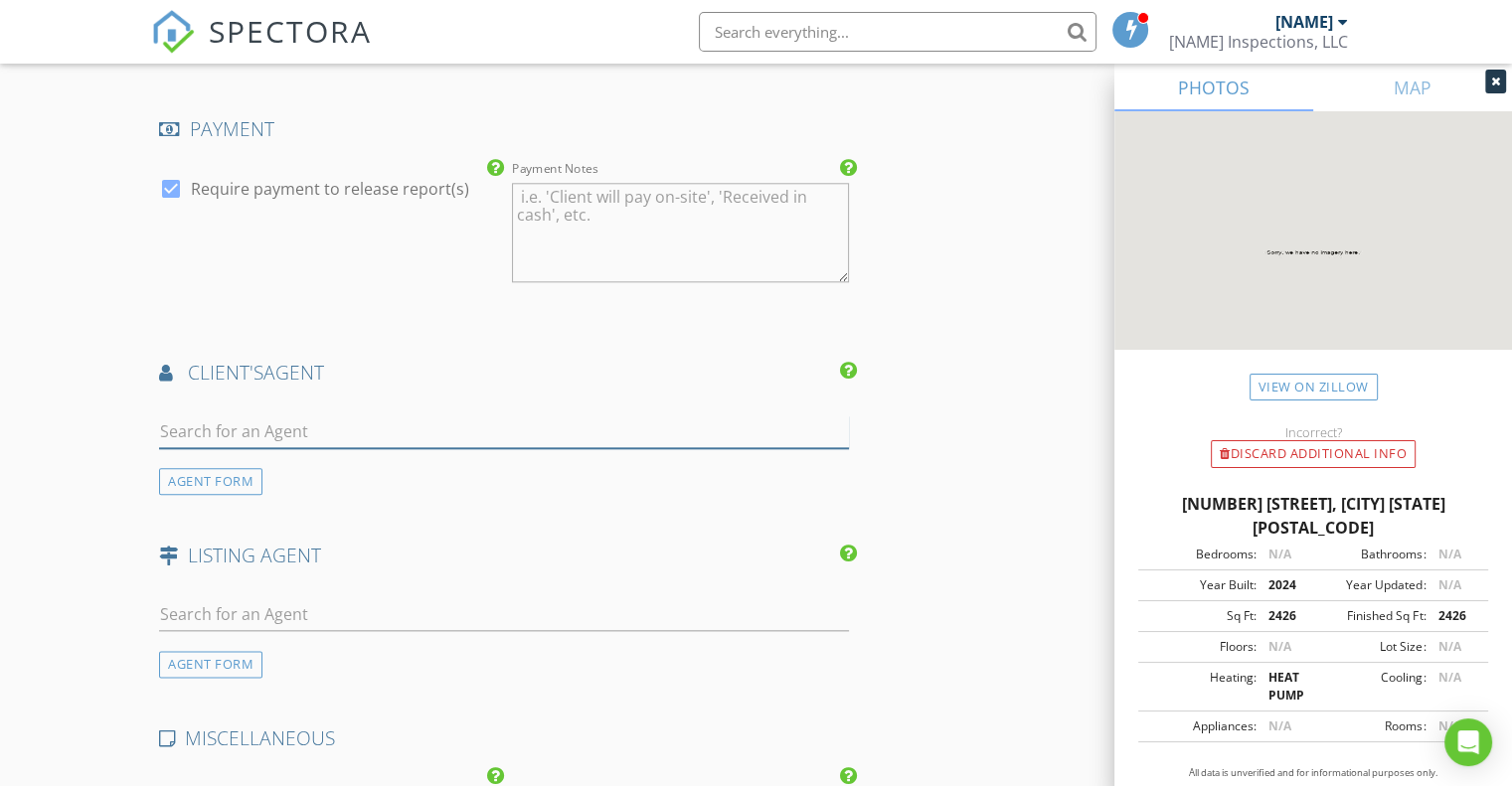 click at bounding box center (504, 431) 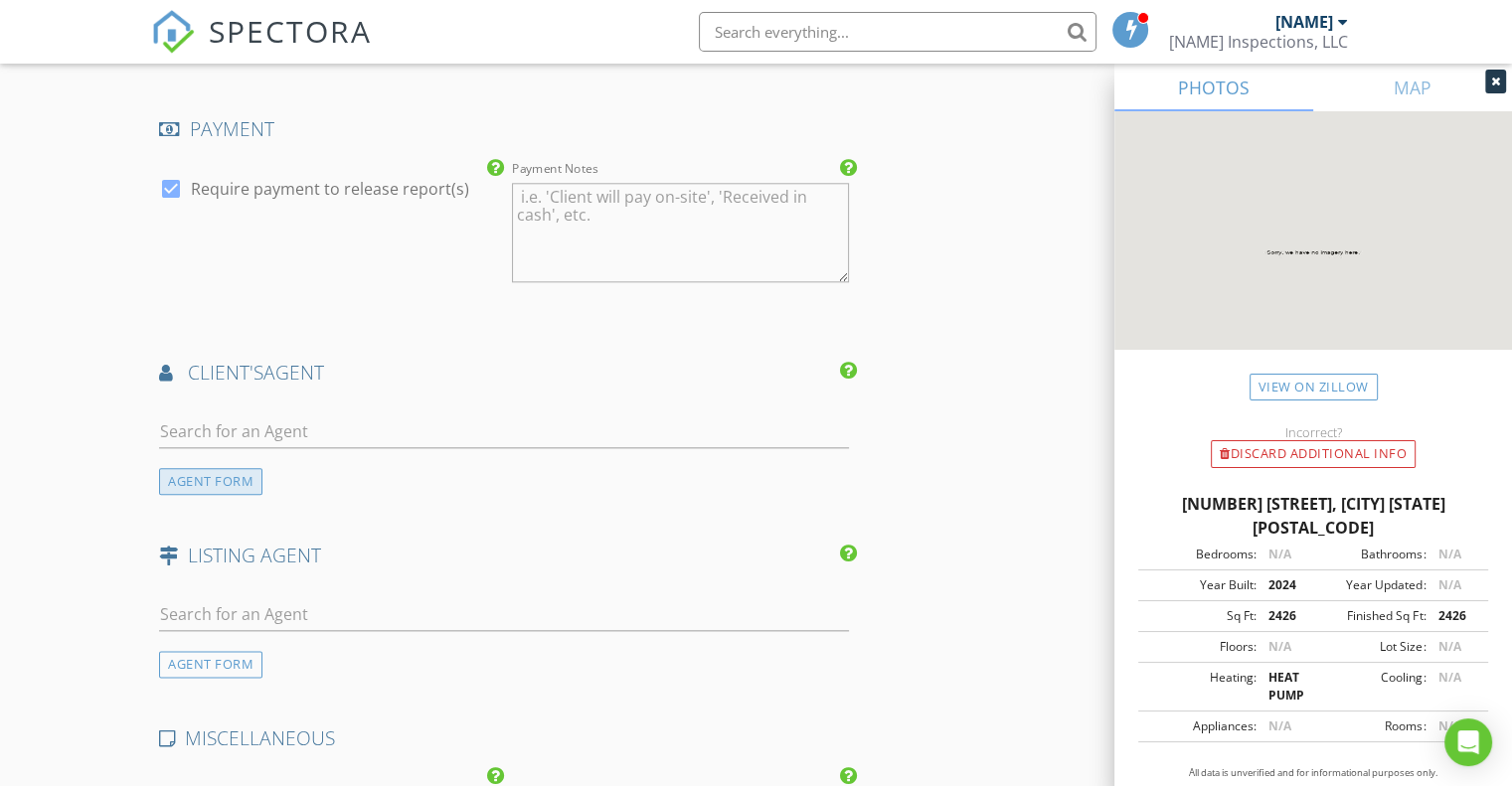 click on "AGENT FORM" at bounding box center (211, 481) 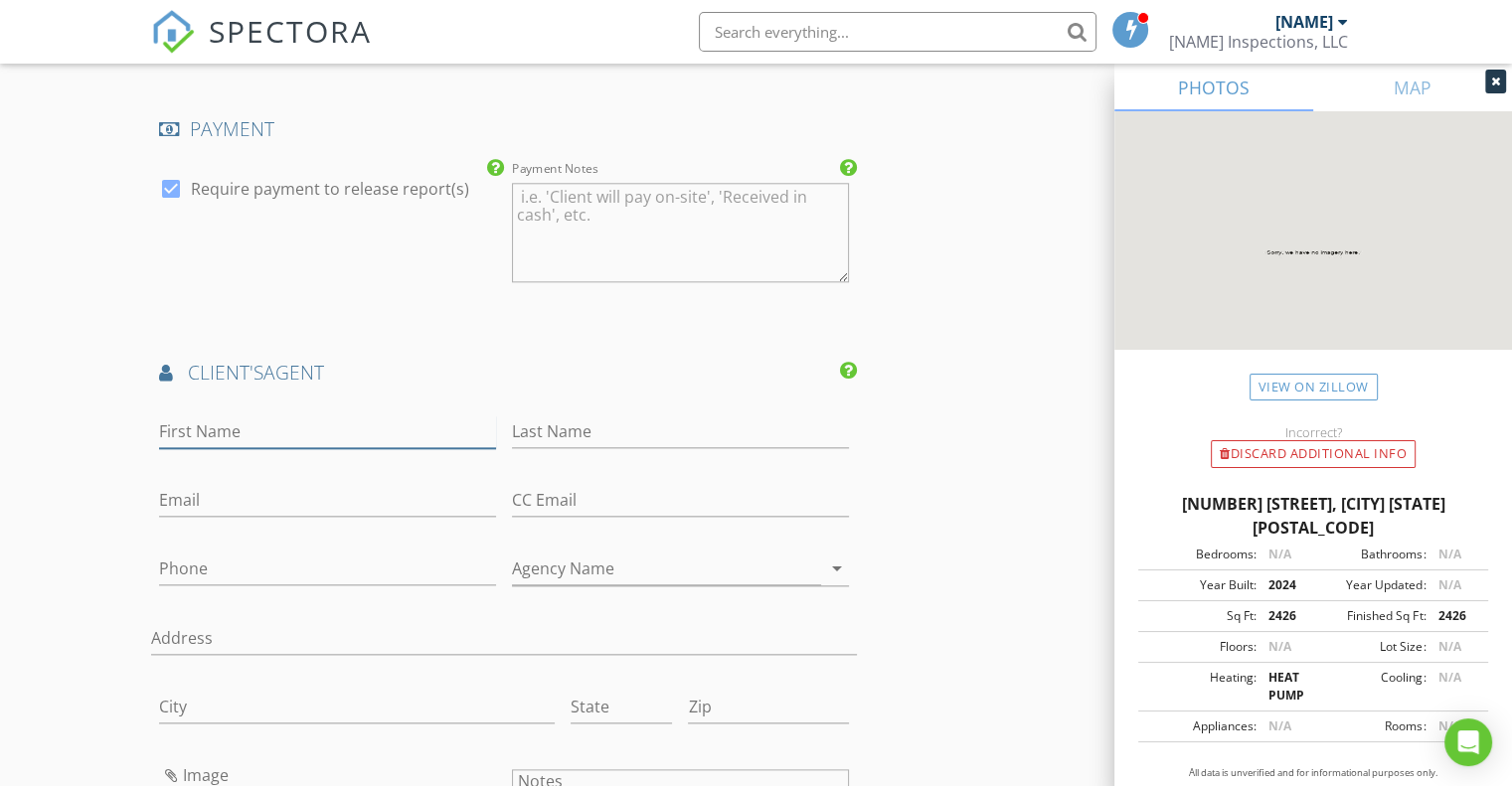 click on "First Name" at bounding box center [327, 431] 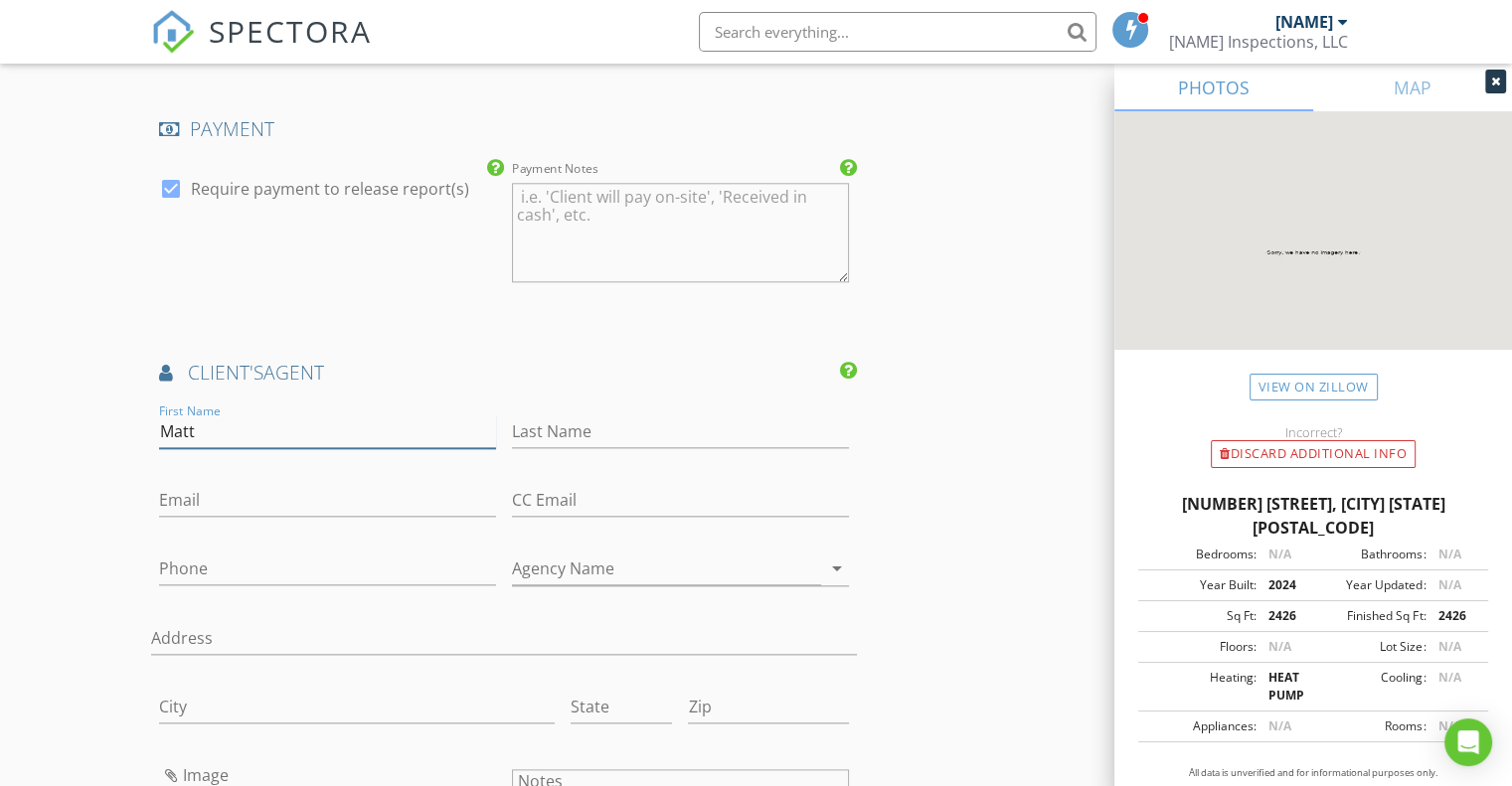 type on "Matt" 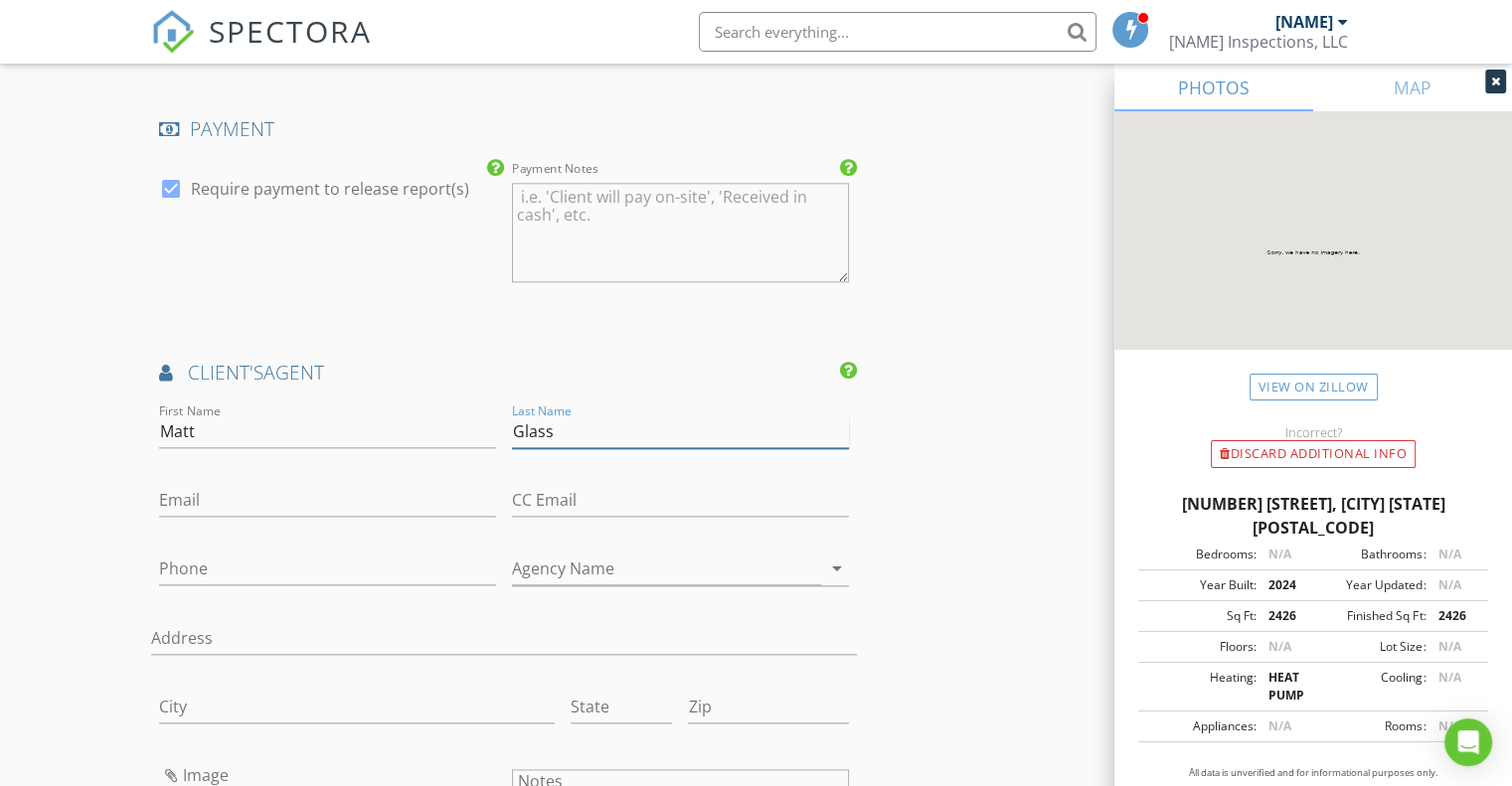 type on "Glass" 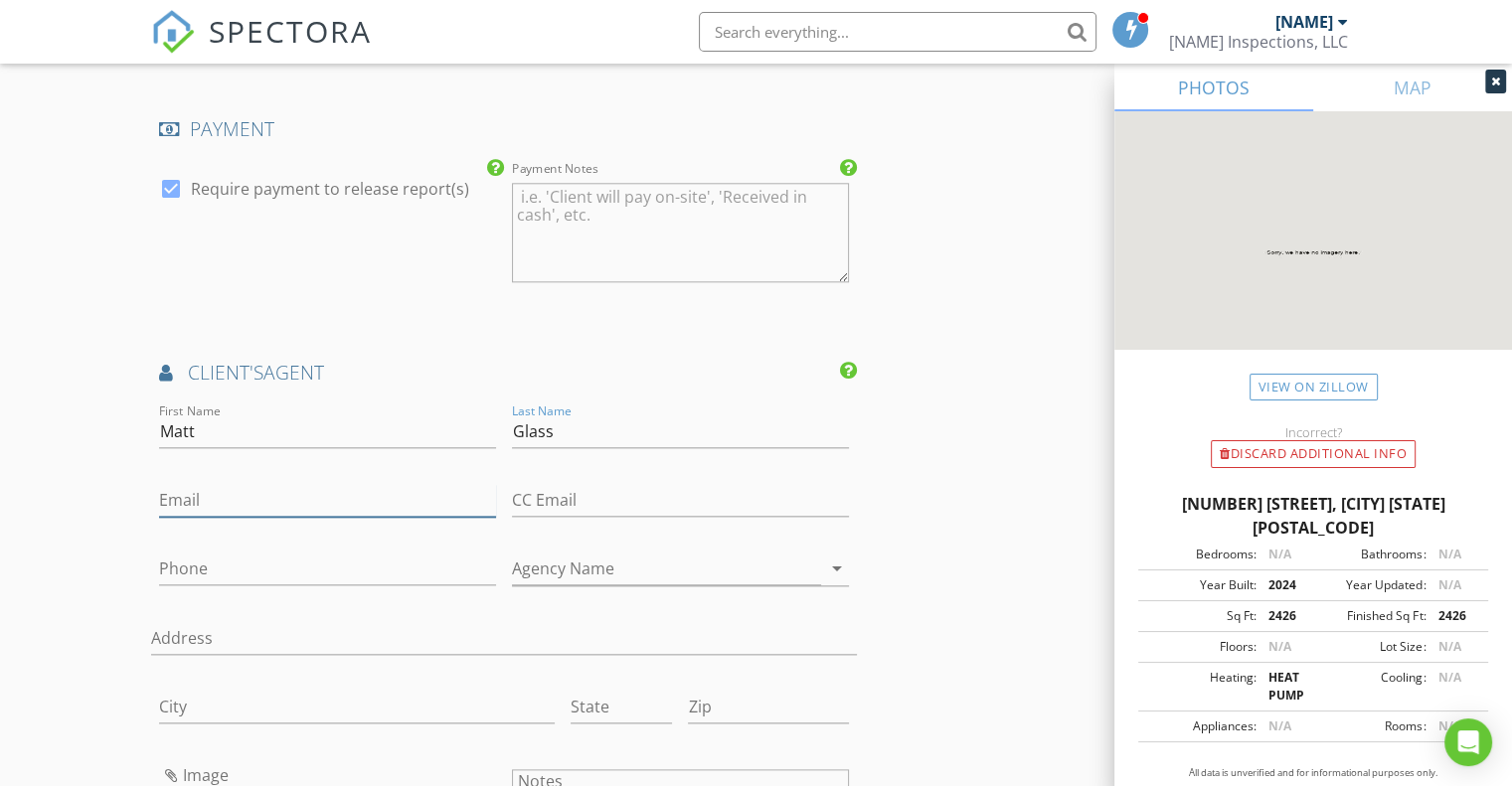 click on "Email" at bounding box center [327, 500] 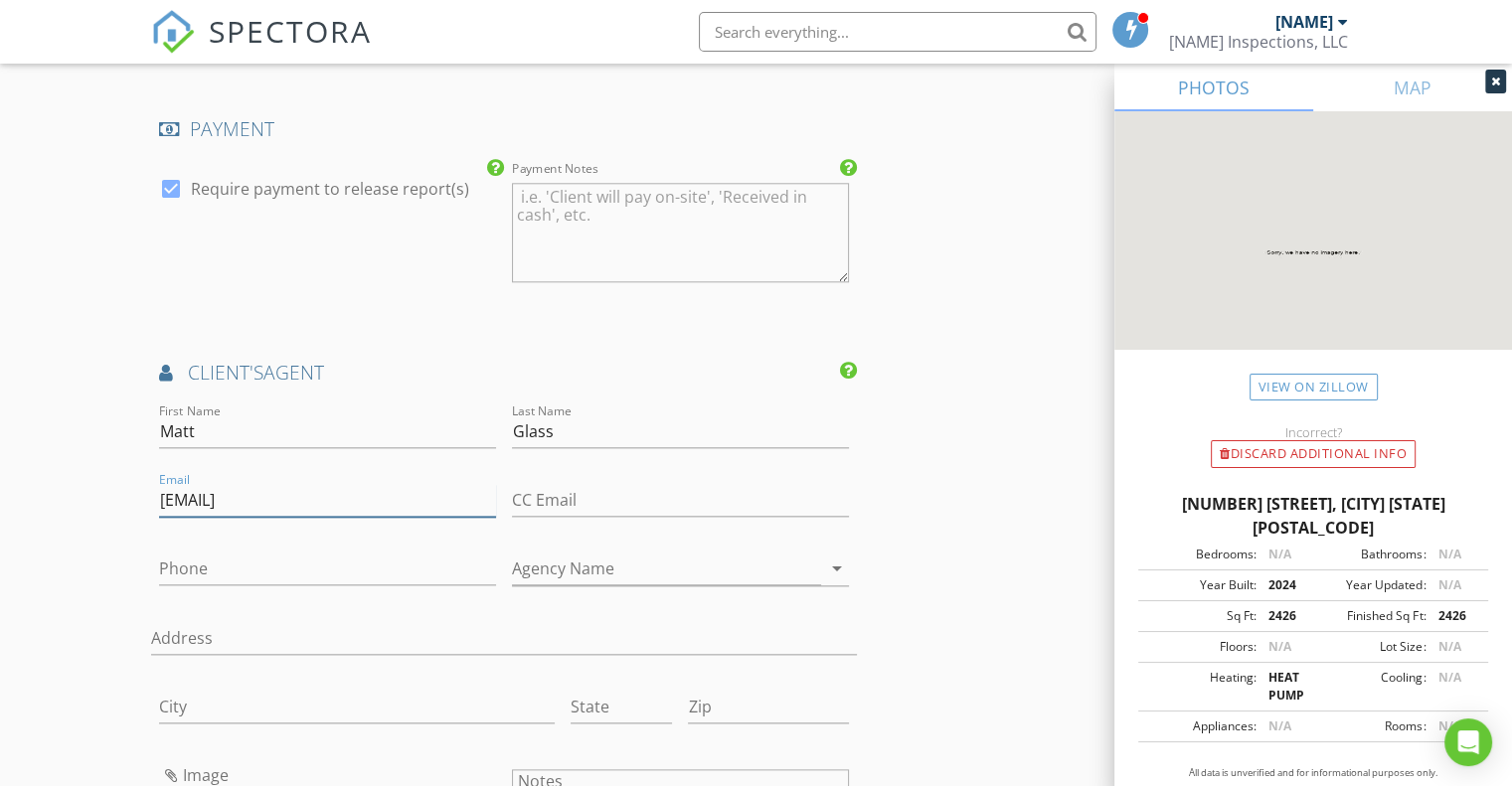 type on "mattglass@ateampro.com" 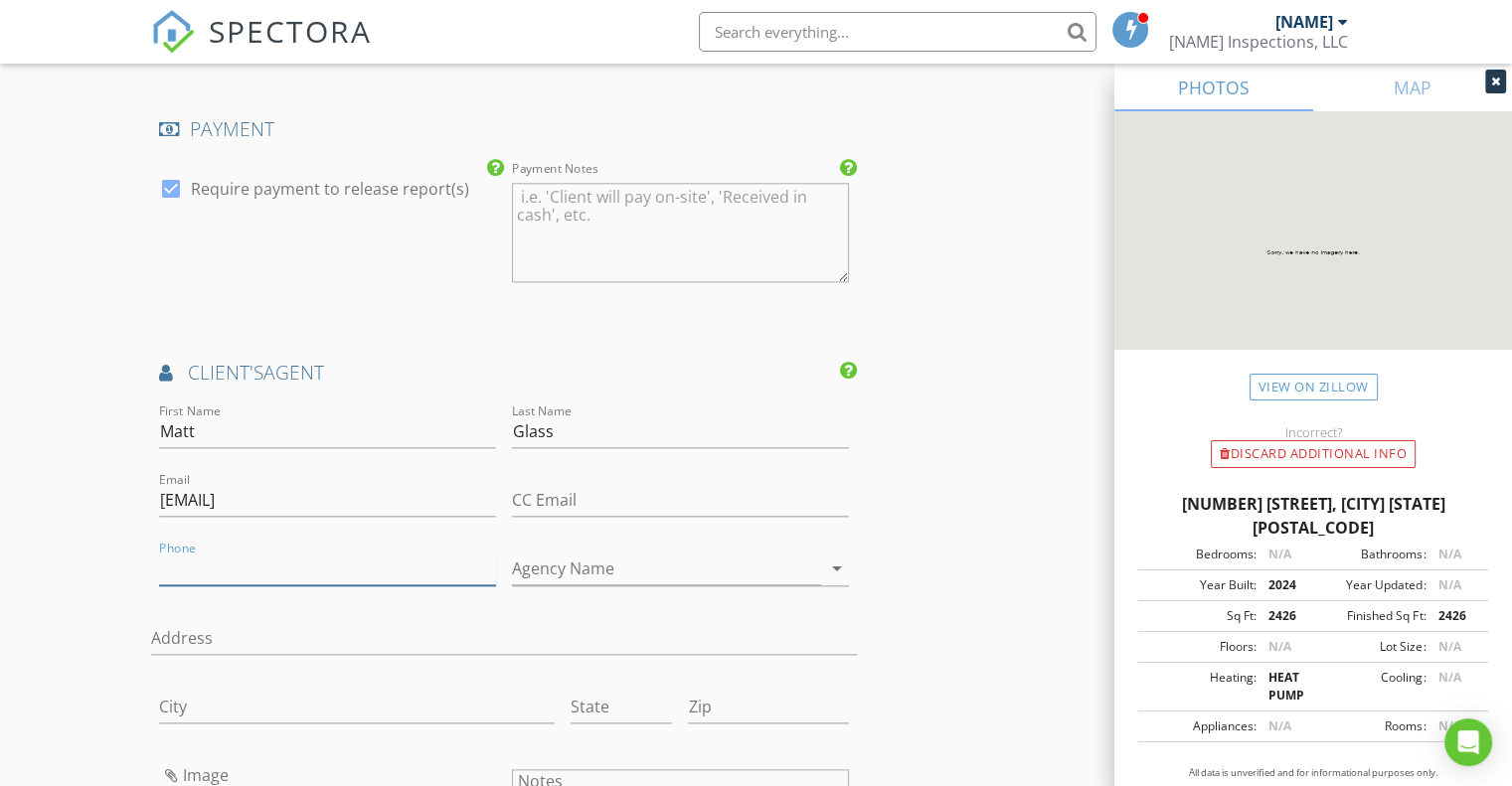 click on "Phone" at bounding box center [327, 568] 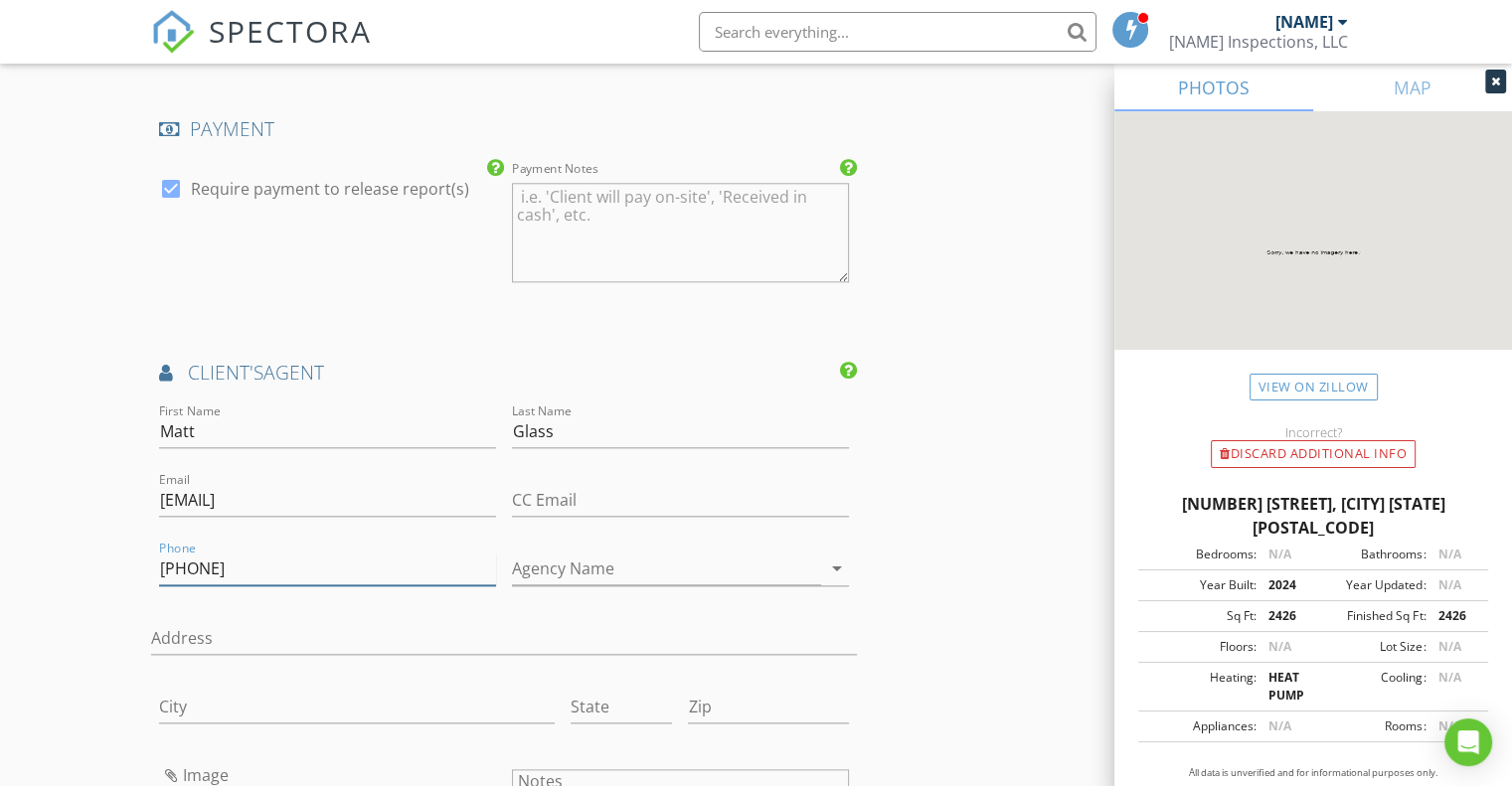 type on "[PHONE]" 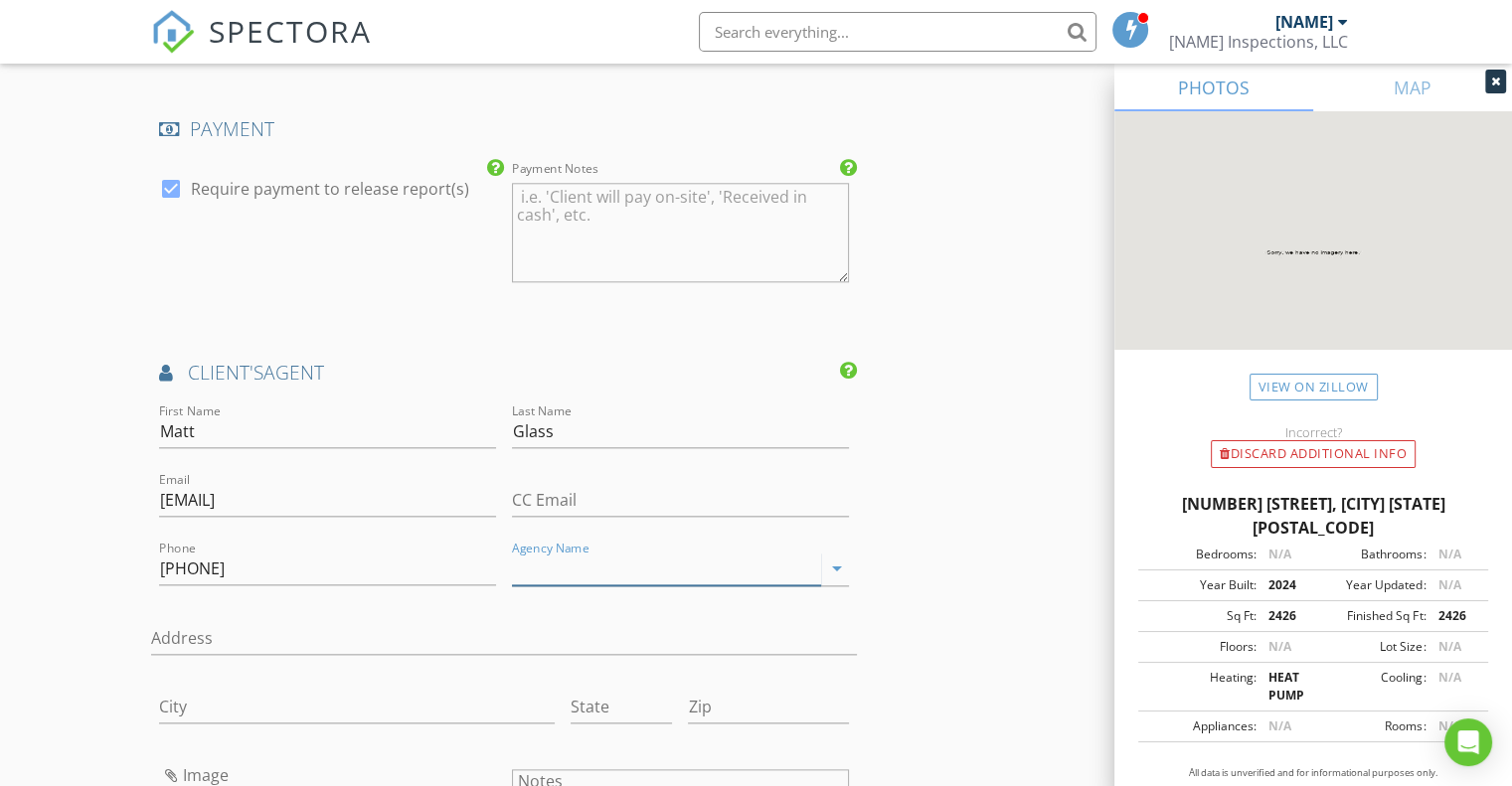 click on "Agency Name" at bounding box center (666, 568) 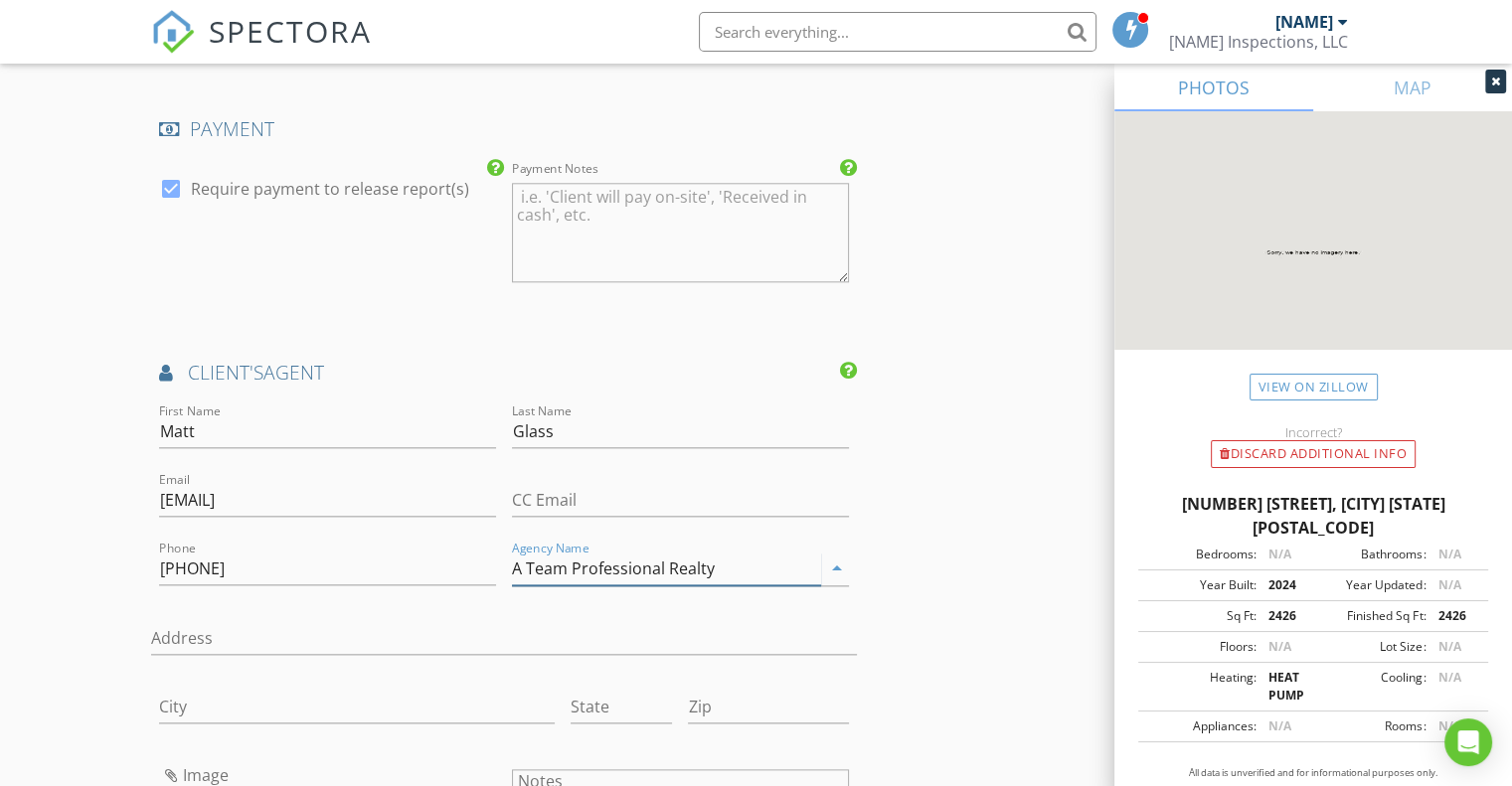 drag, startPoint x: 713, startPoint y: 563, endPoint x: 573, endPoint y: 559, distance: 140.05713 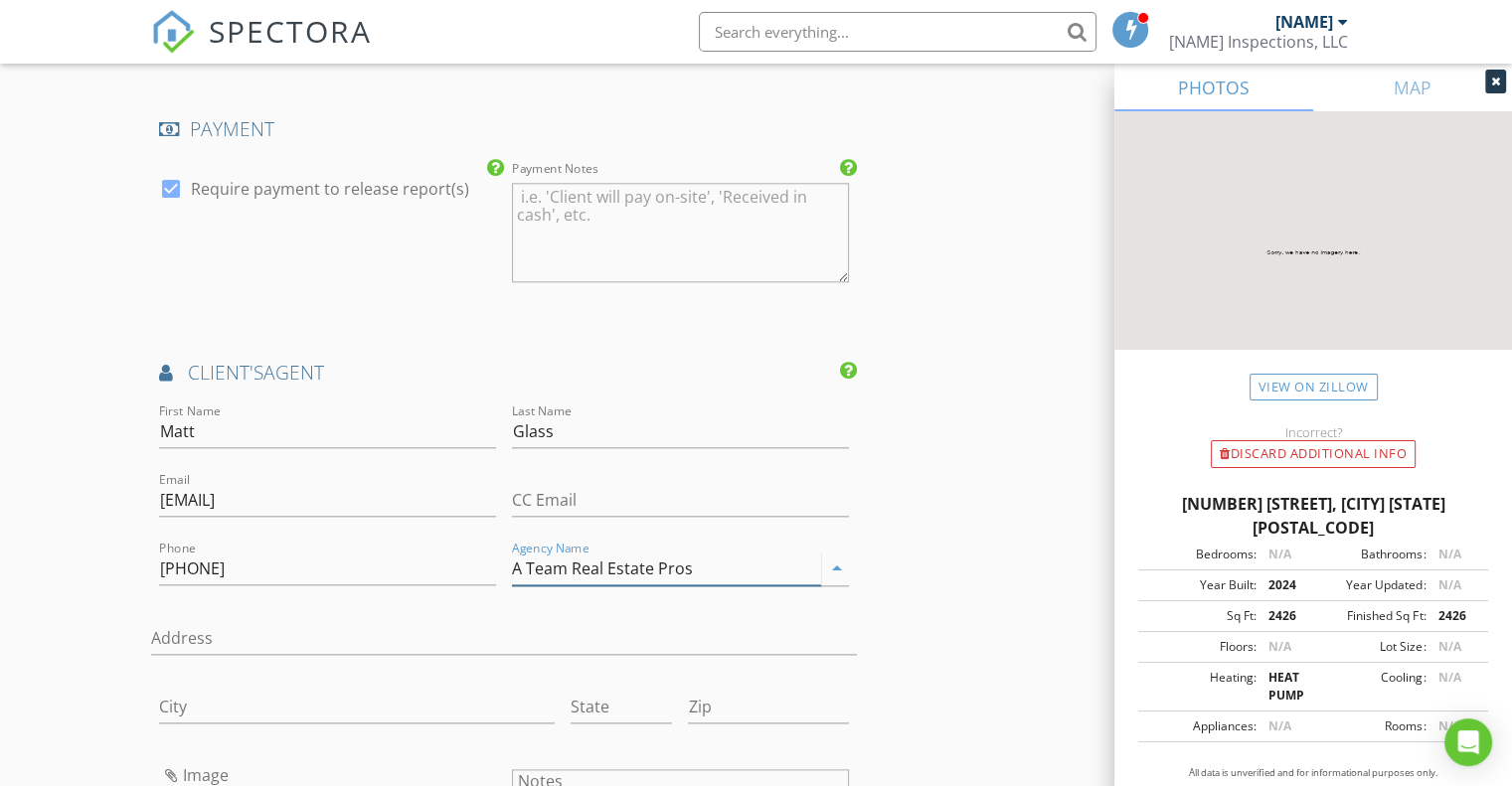 type on "A Team Real Estate Pros" 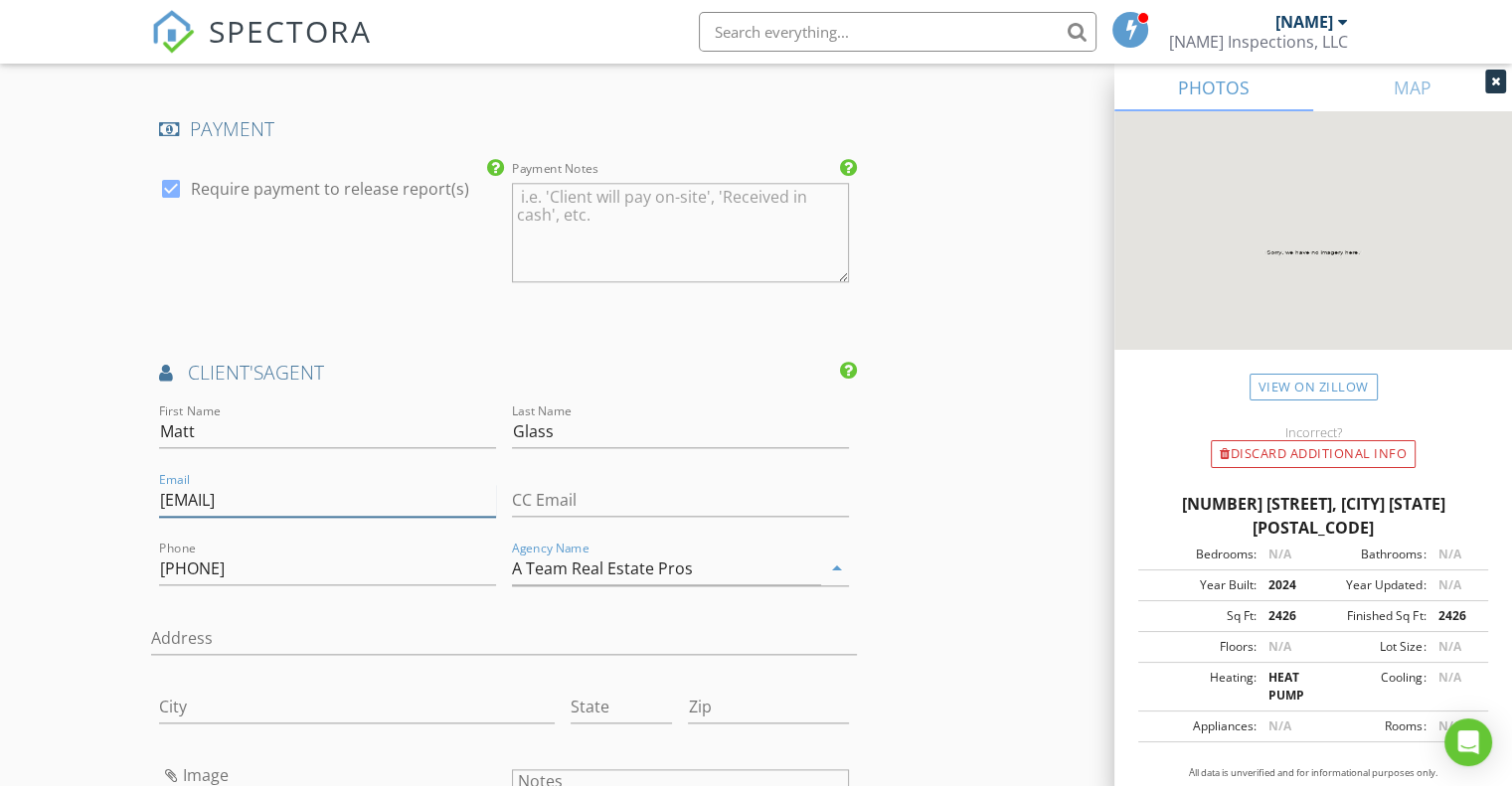 click on "mattglass@ateampro.com" at bounding box center [327, 500] 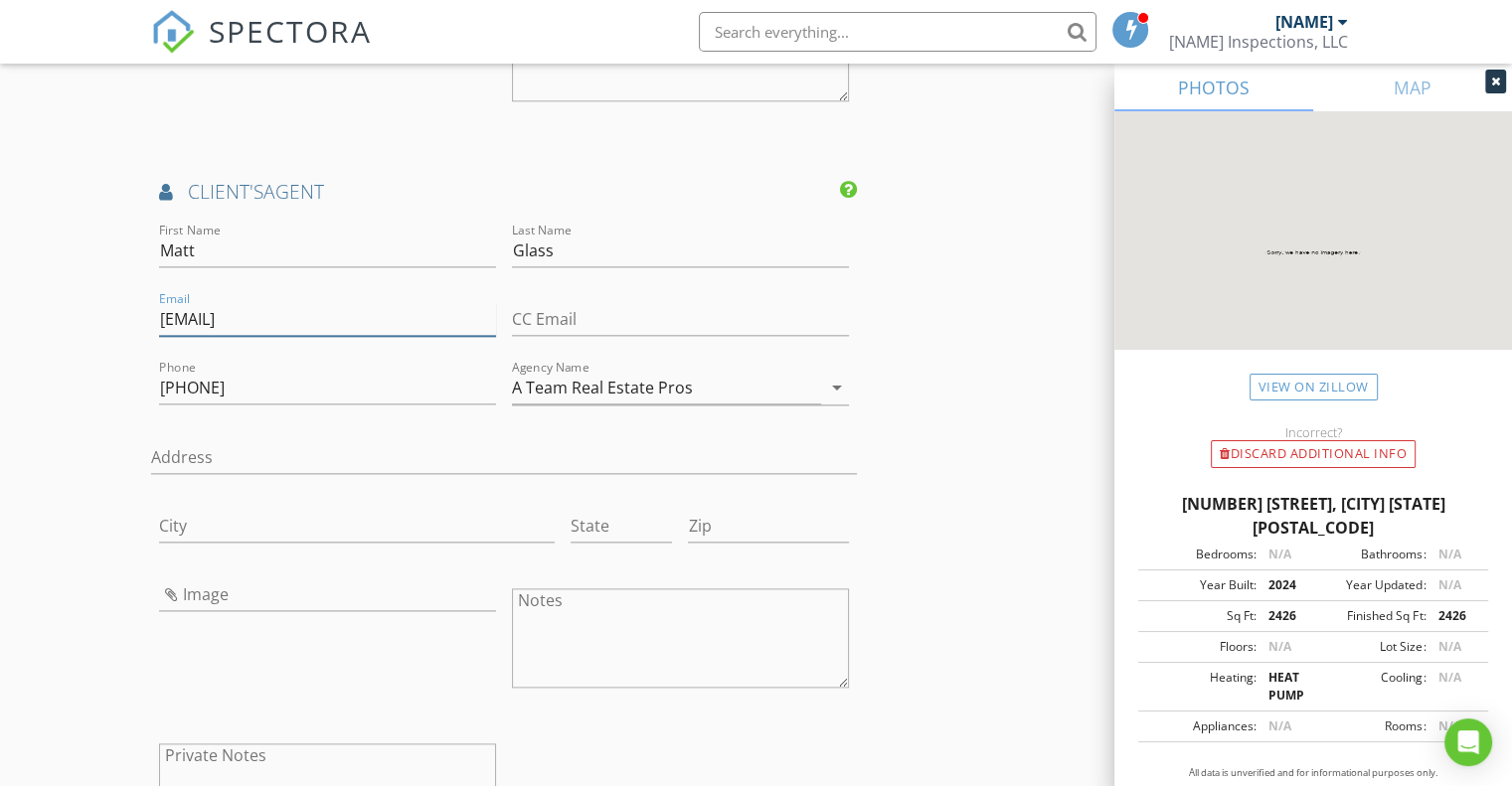 scroll, scrollTop: 2385, scrollLeft: 0, axis: vertical 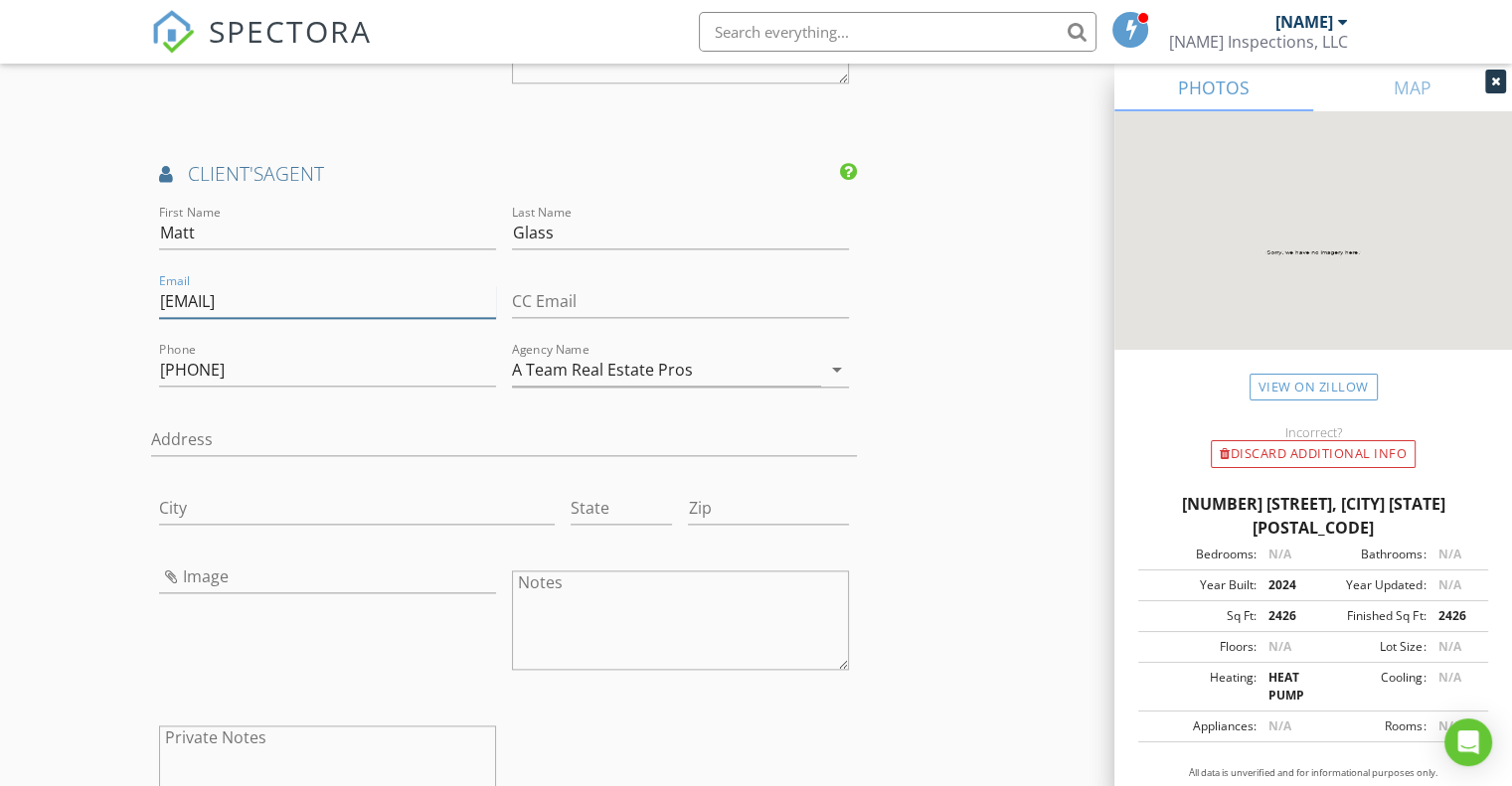 type on "[EMAIL]" 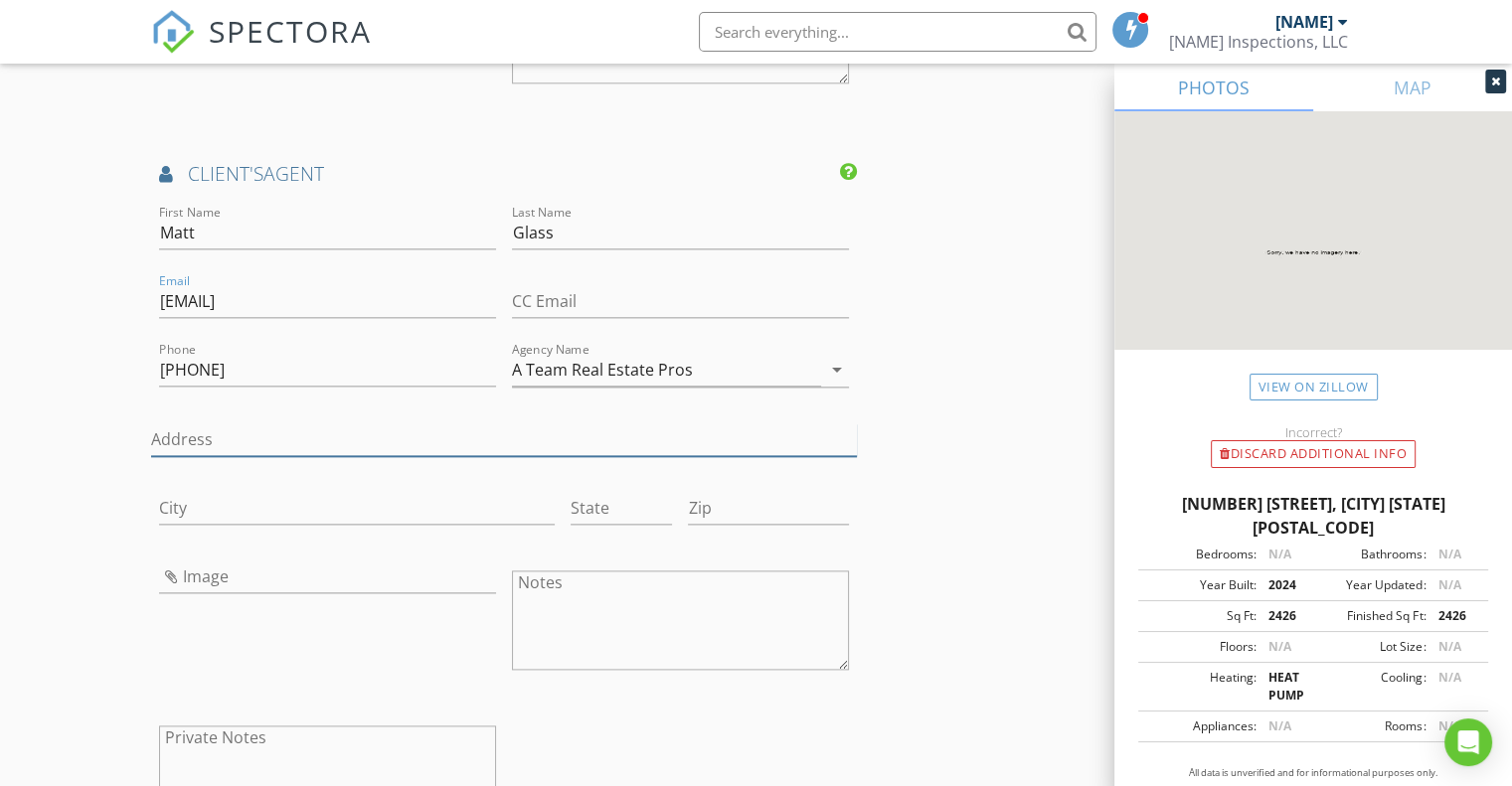 click on "Address" at bounding box center (504, 439) 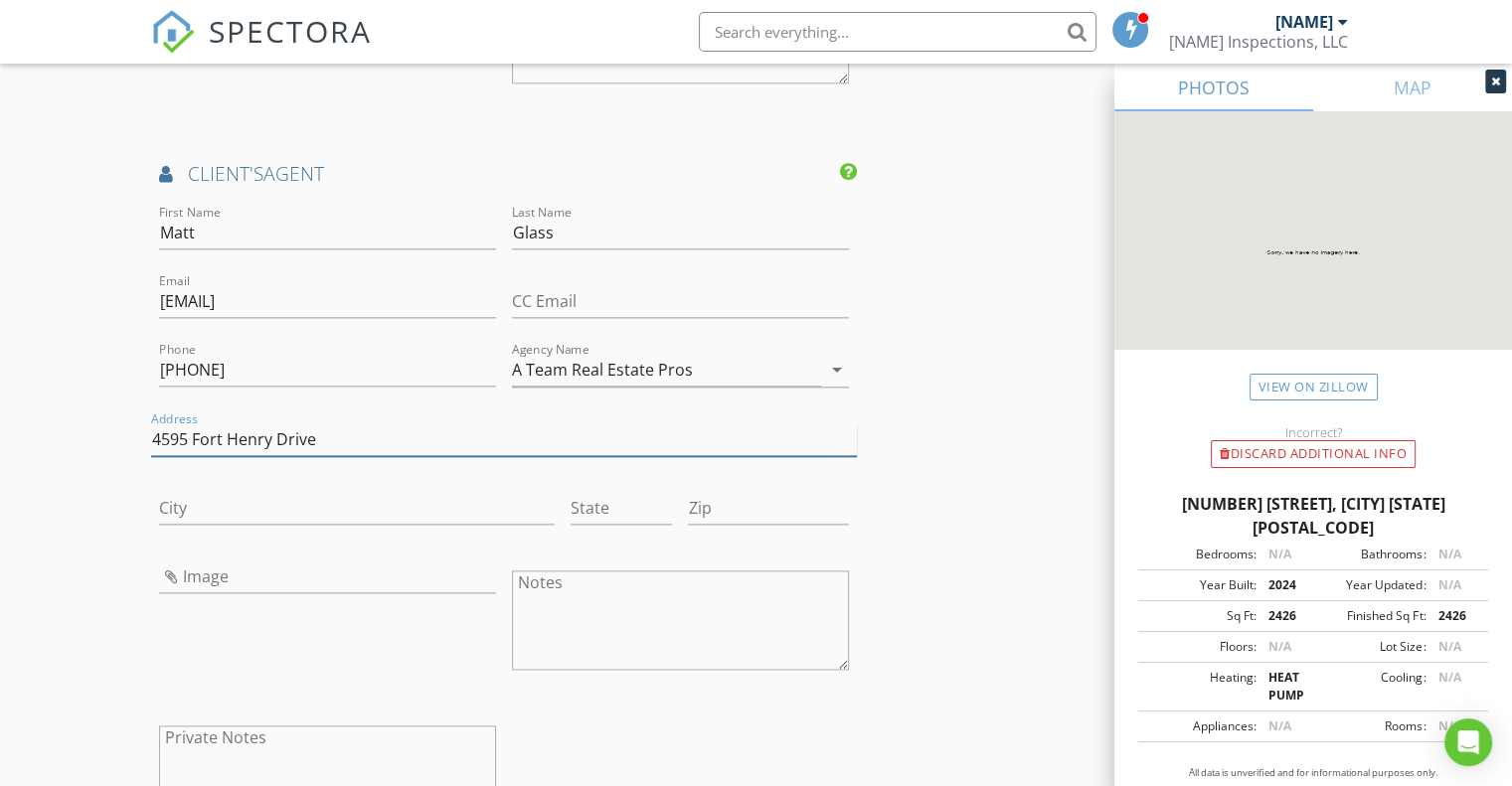type on "[NUMBER] [STREET]" 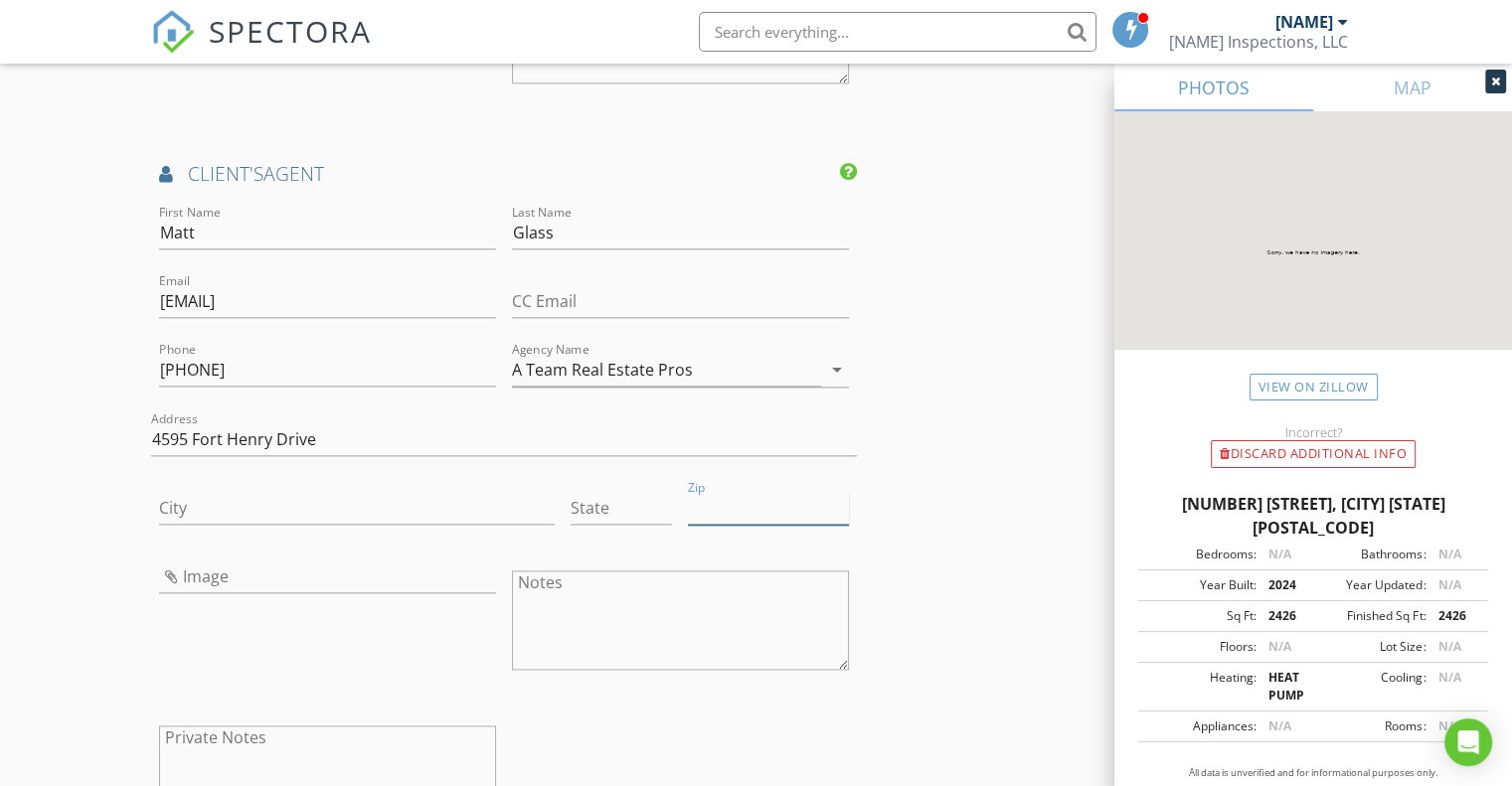 click on "Zip" at bounding box center [767, 508] 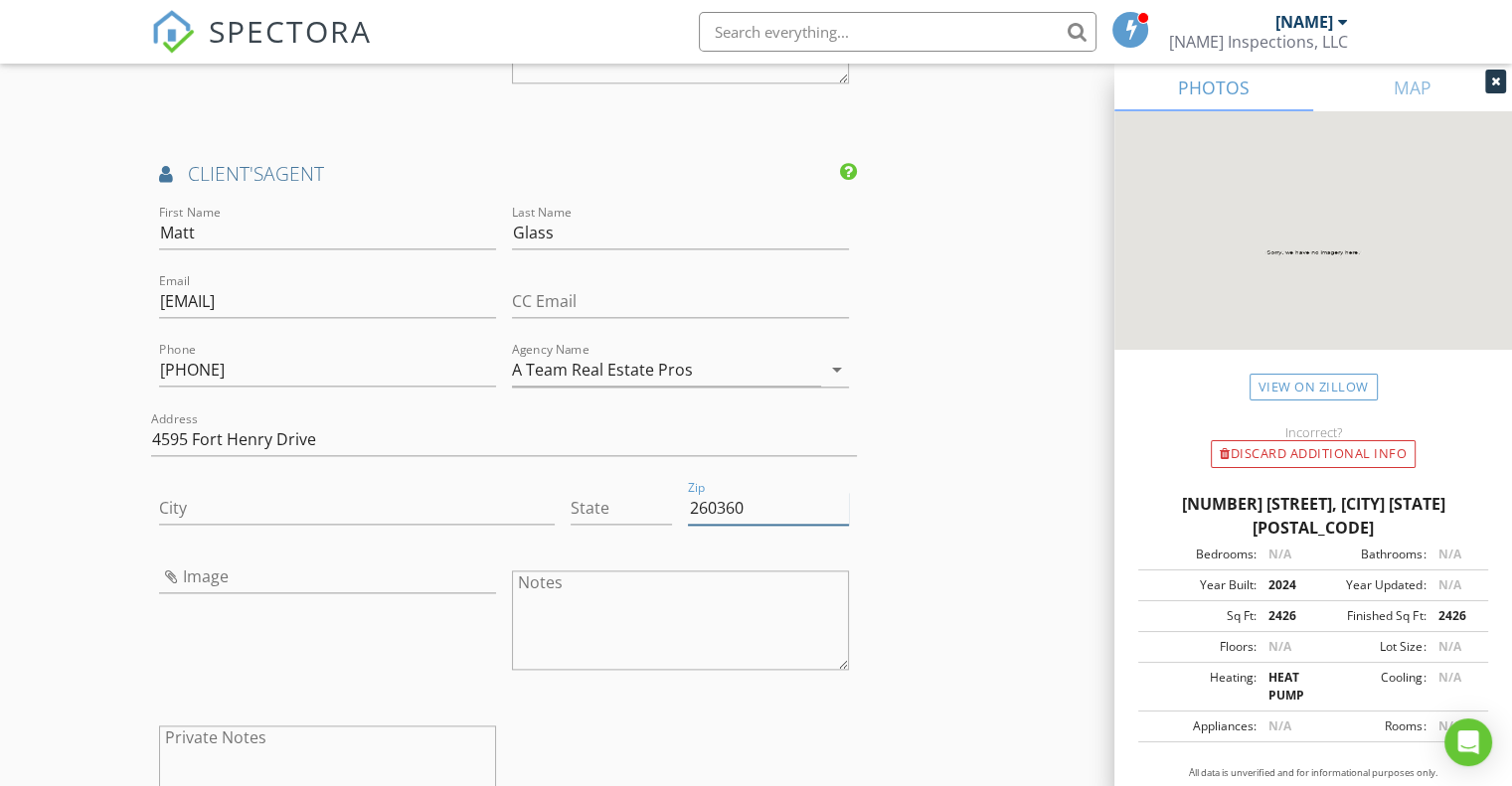type on "260360" 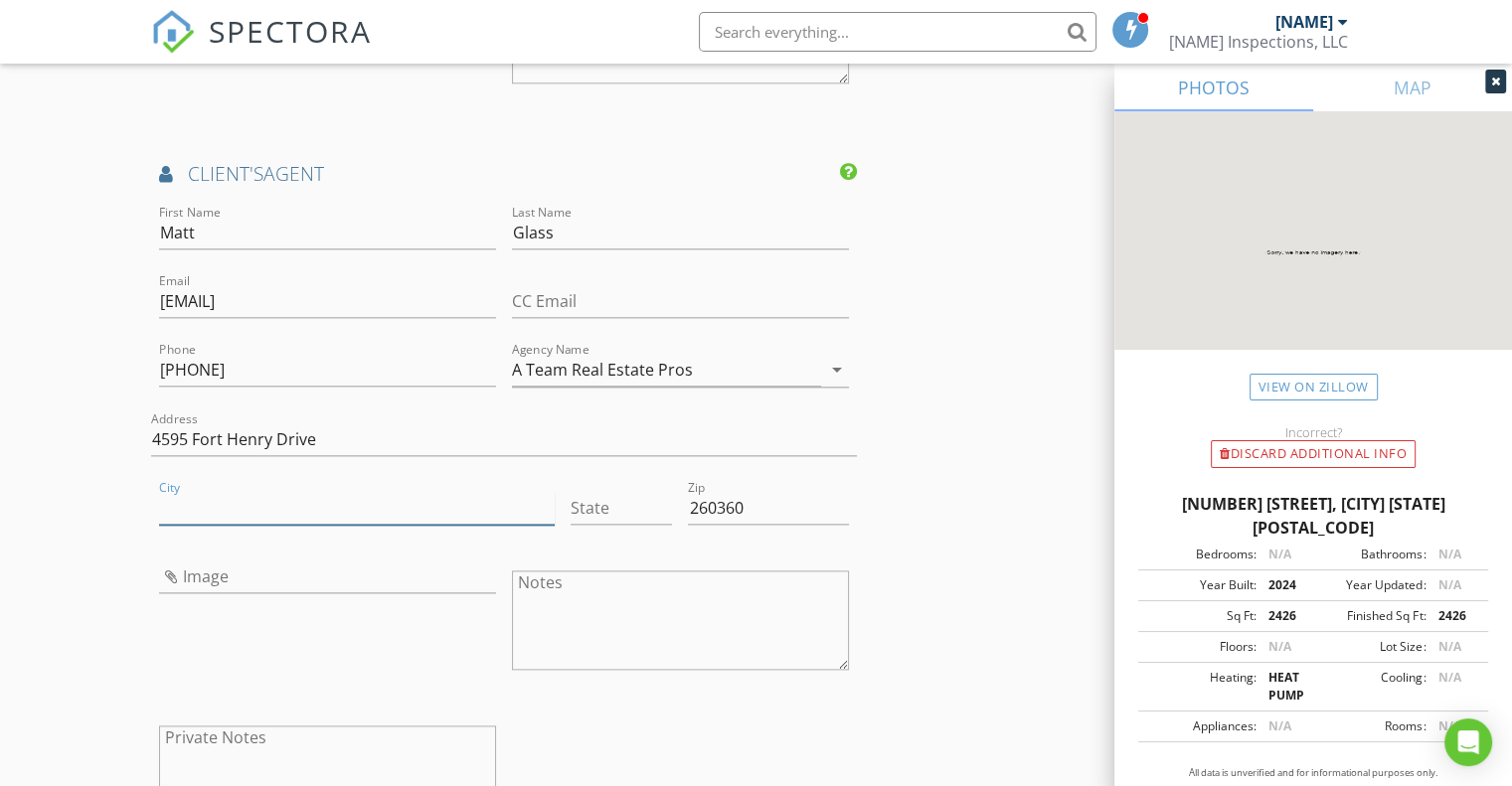click on "City" at bounding box center (357, 508) 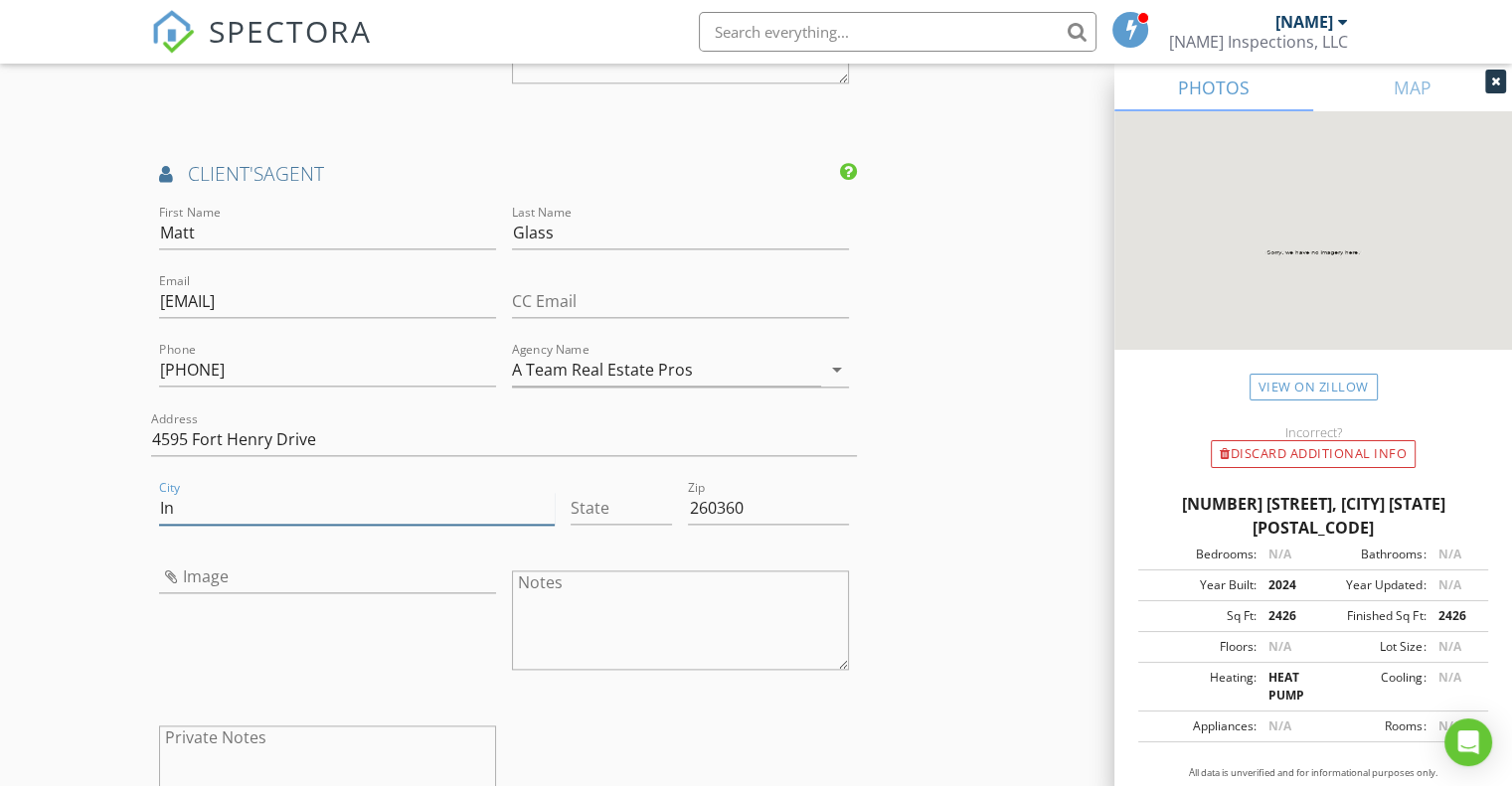 type on "I" 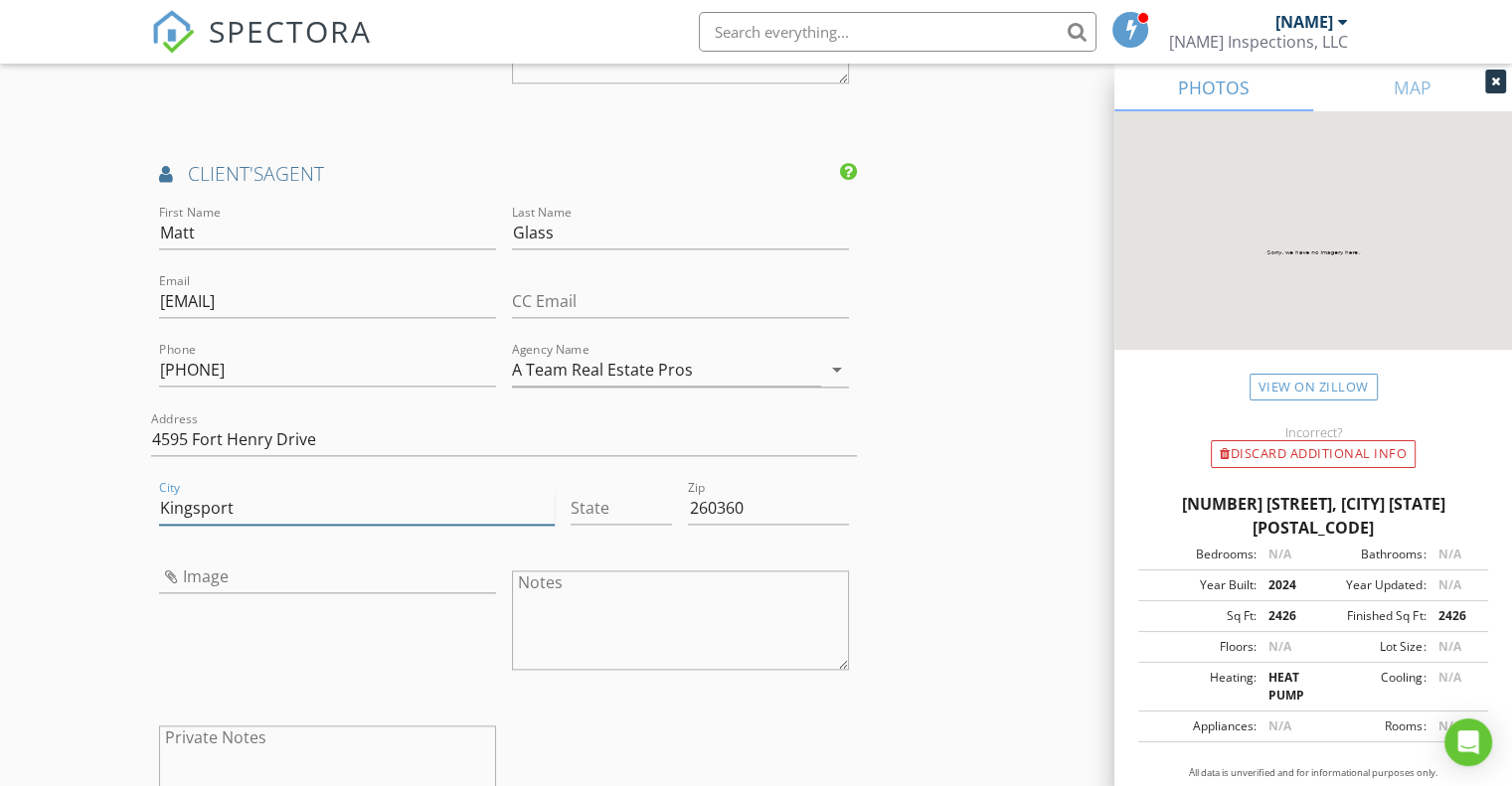 type on "Kingsport" 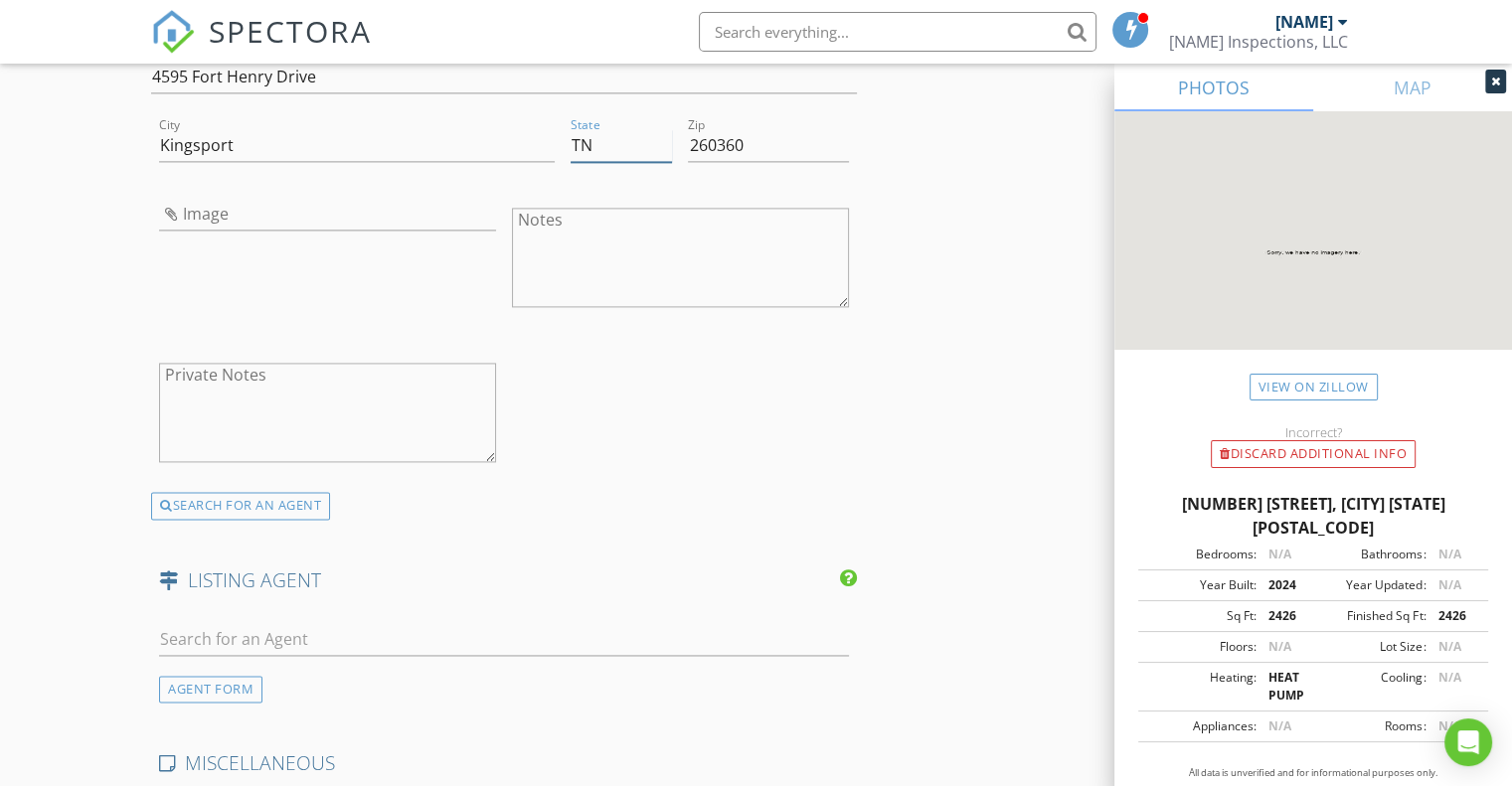 scroll, scrollTop: 2782, scrollLeft: 0, axis: vertical 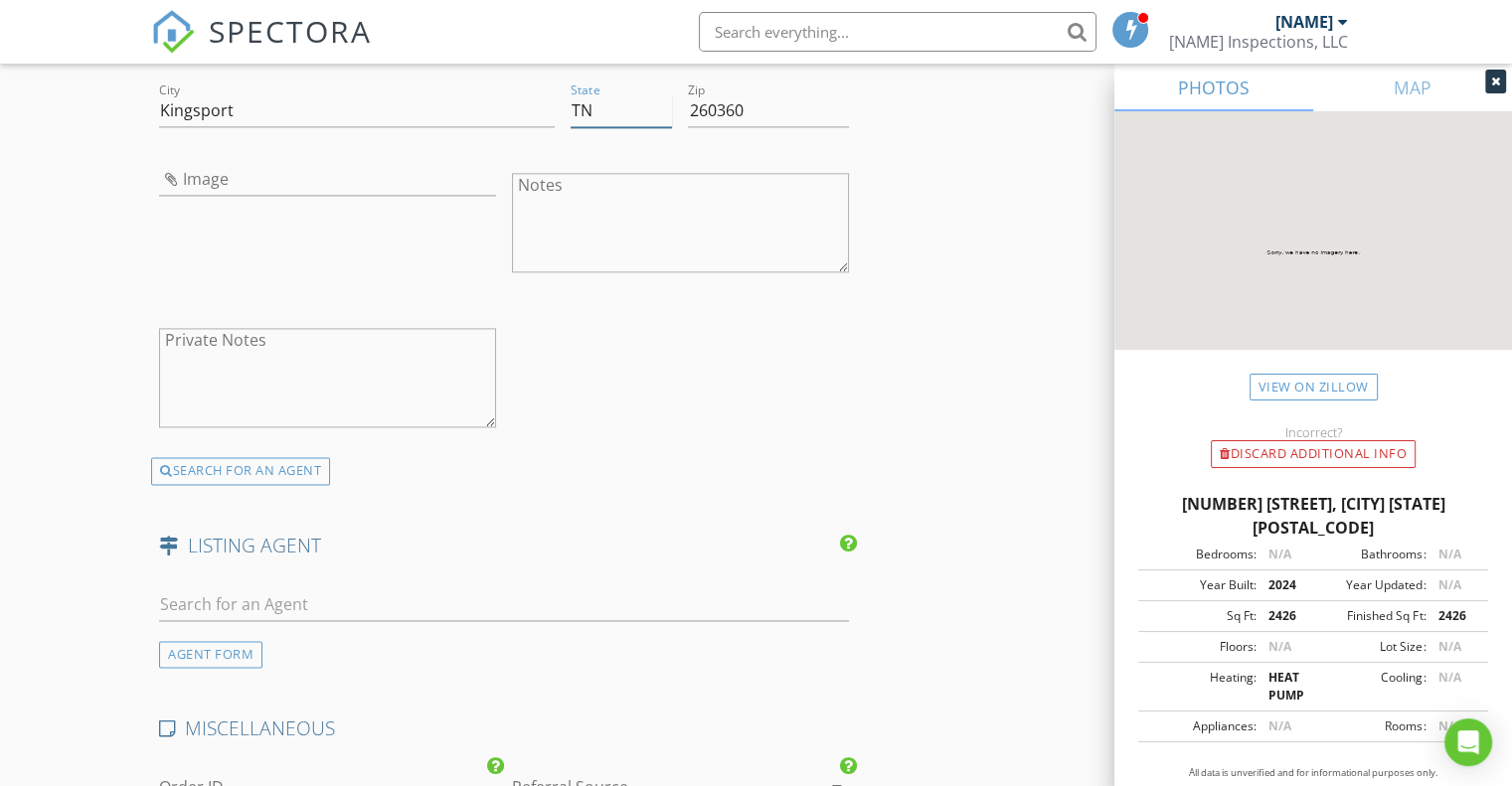 type on "TN" 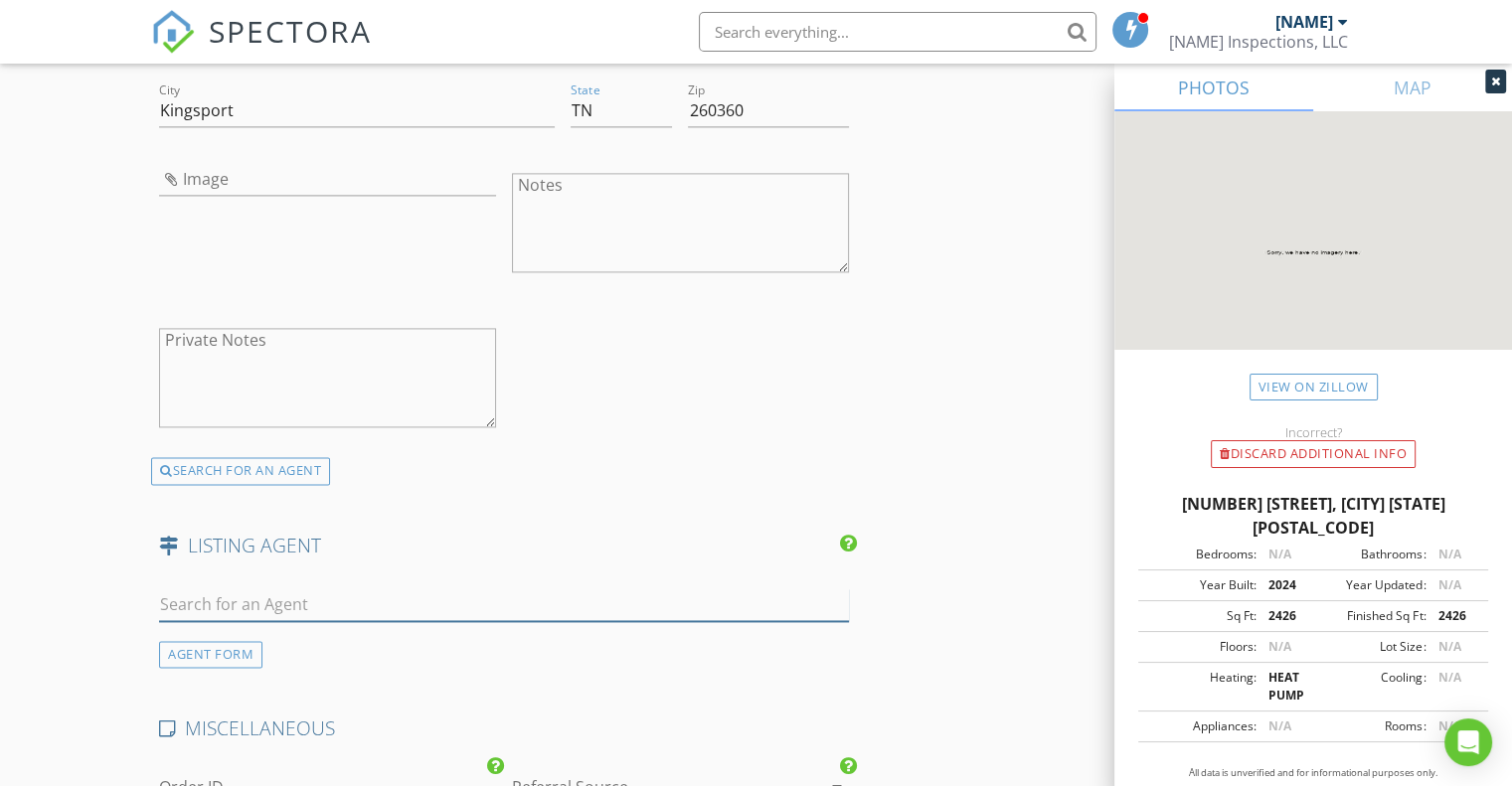 click at bounding box center [504, 604] 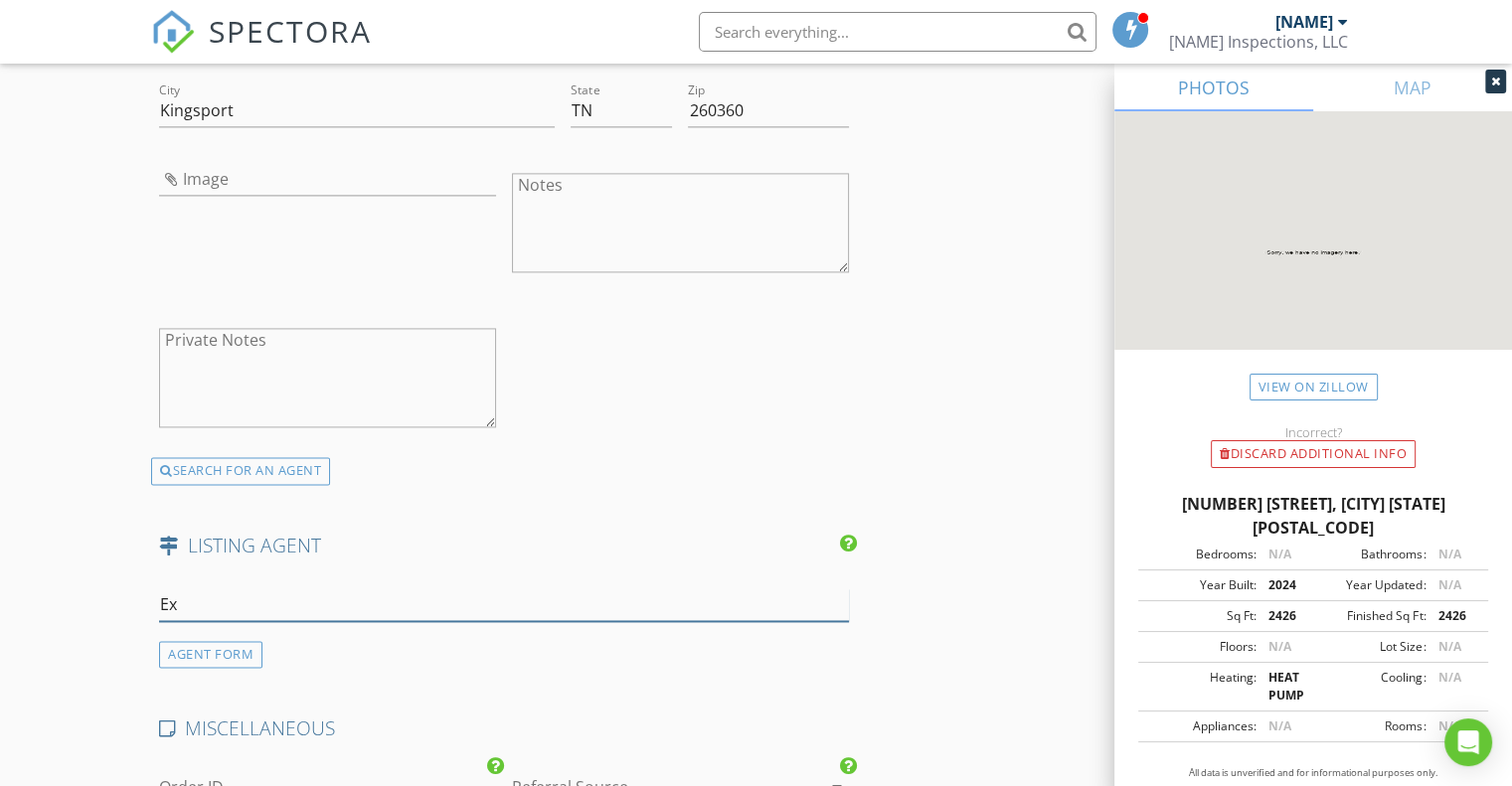 type on "E" 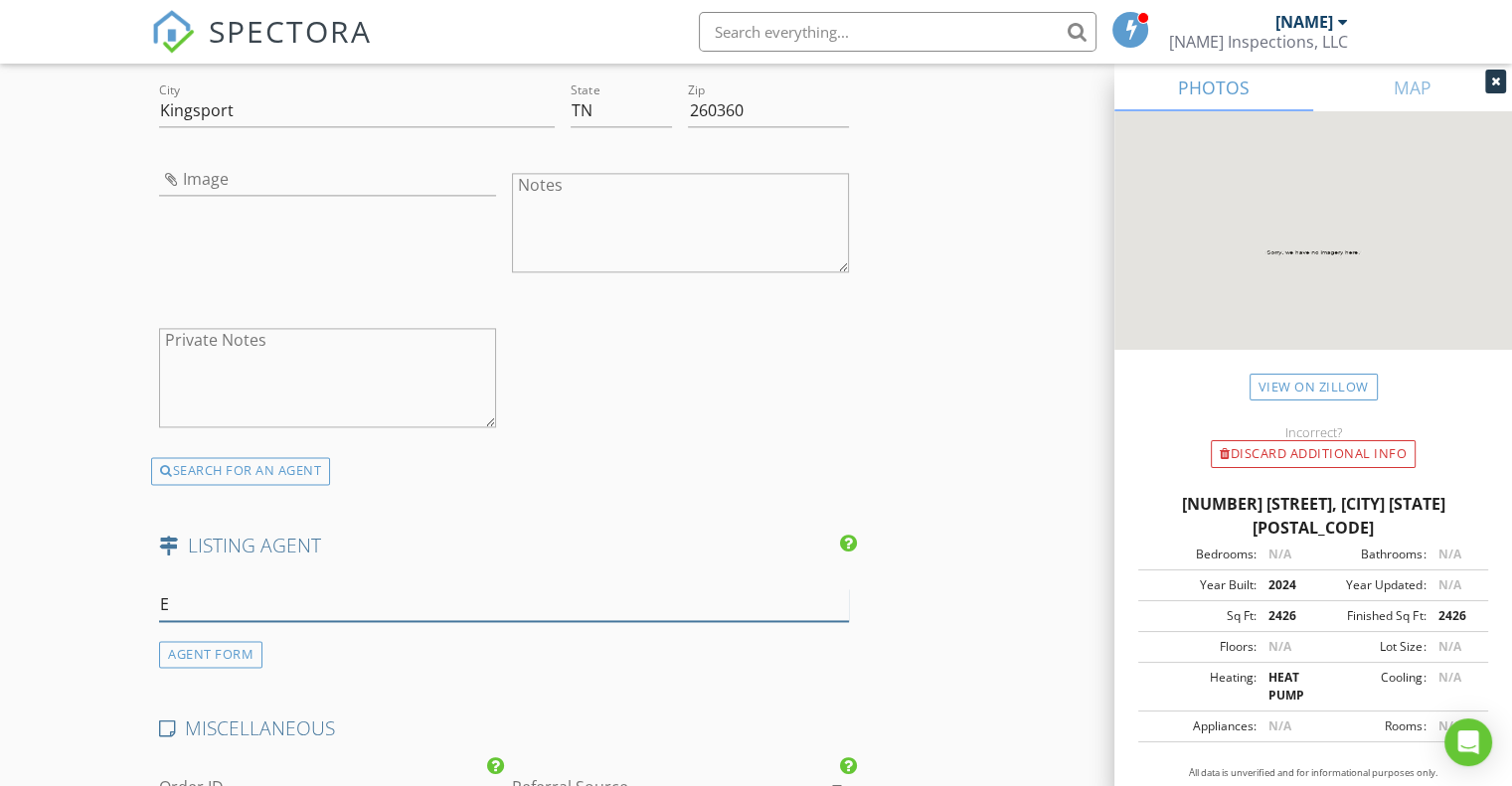 type 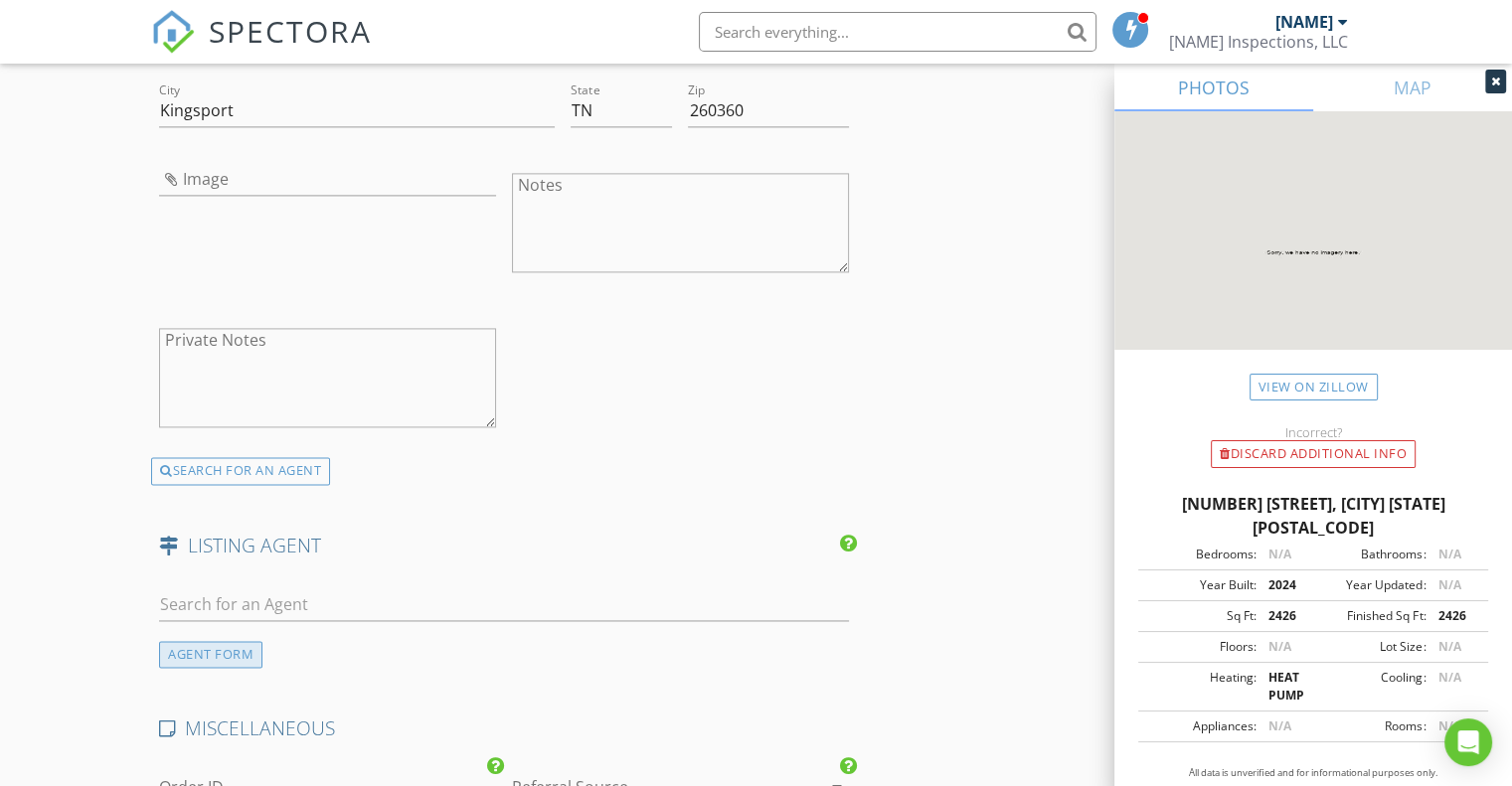 click on "AGENT FORM" at bounding box center [211, 654] 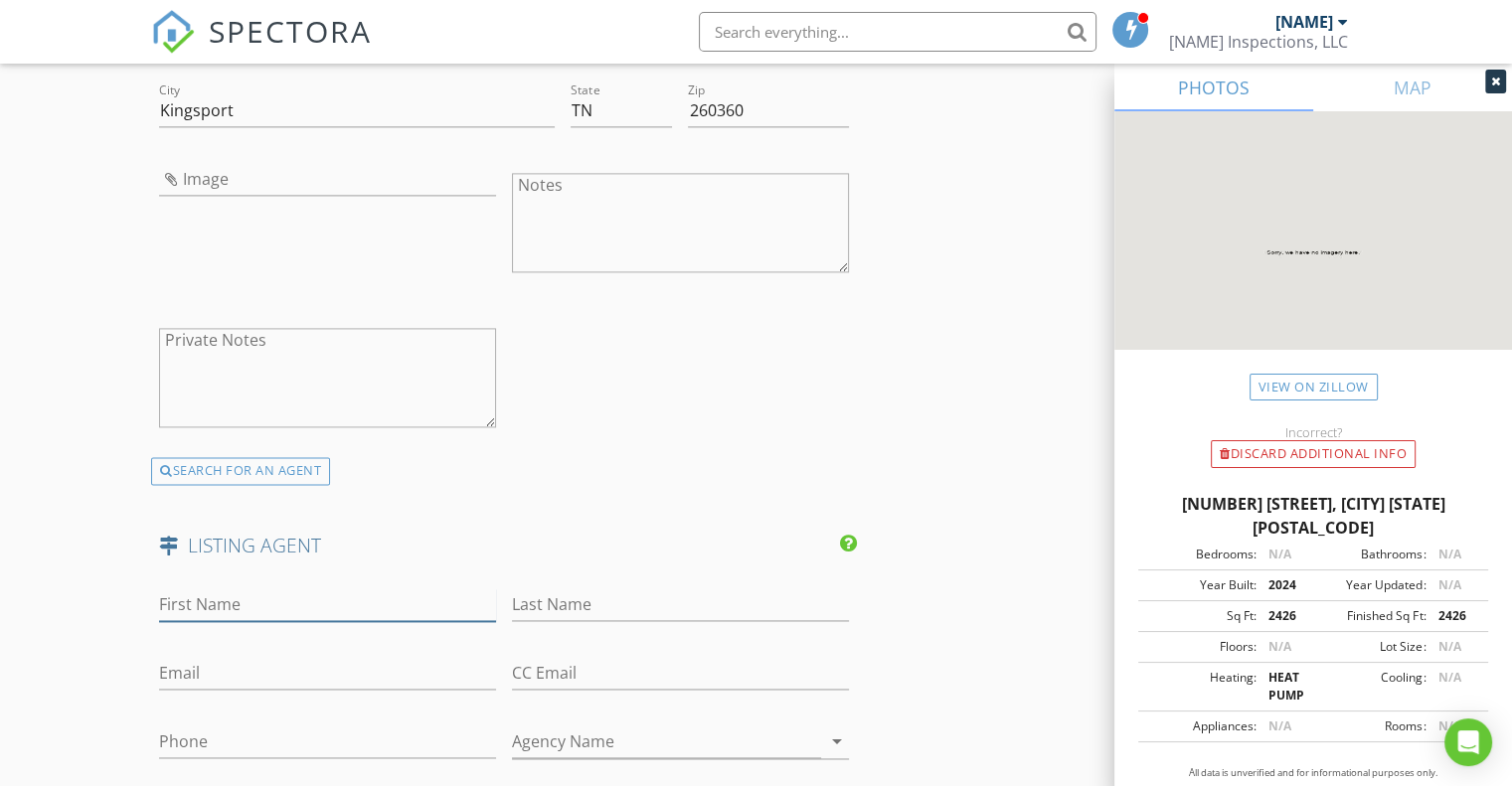 click on "First Name" at bounding box center [327, 604] 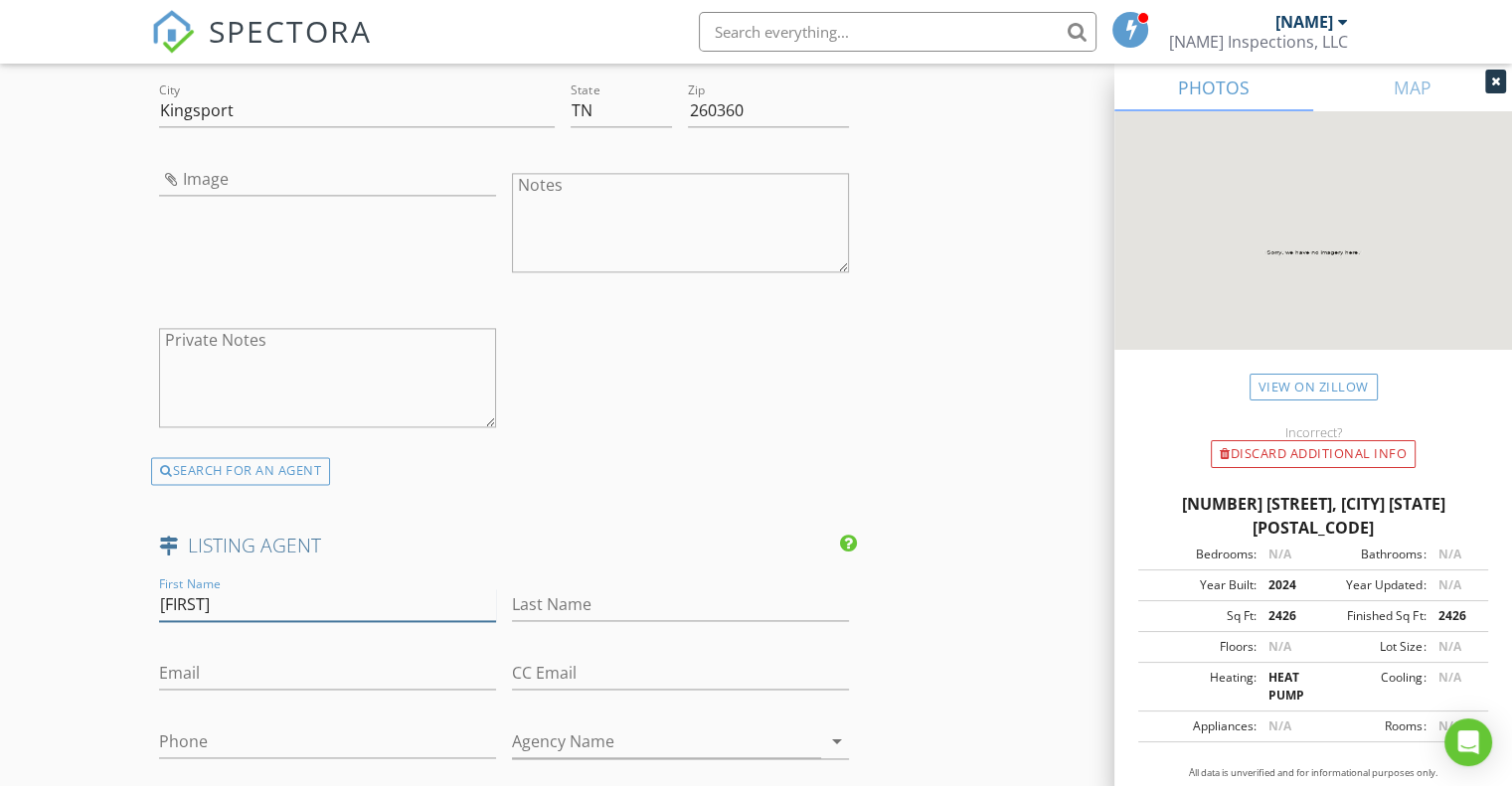 type on "Annette" 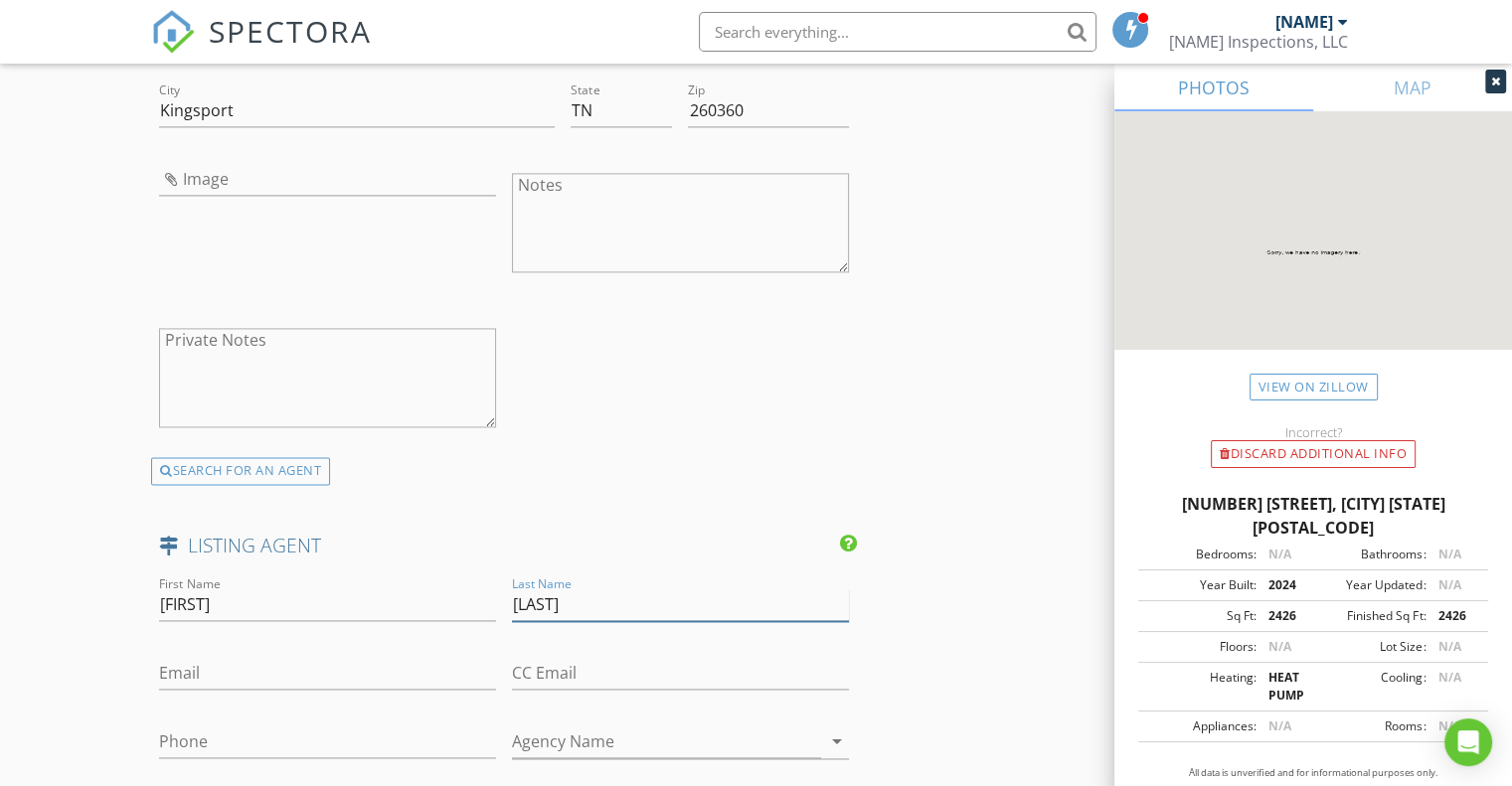 type on "Masterson" 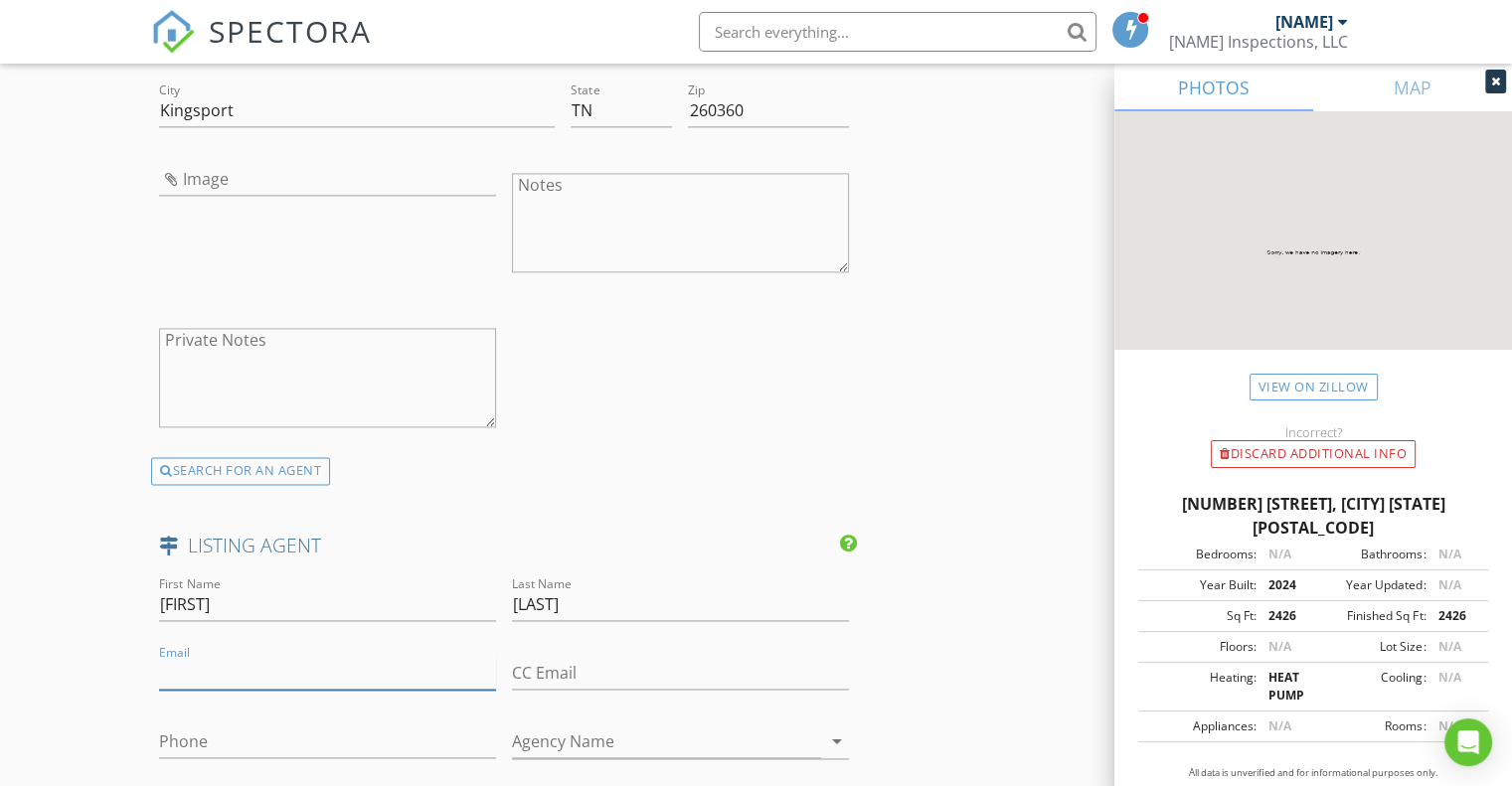 click on "Email" at bounding box center (327, 673) 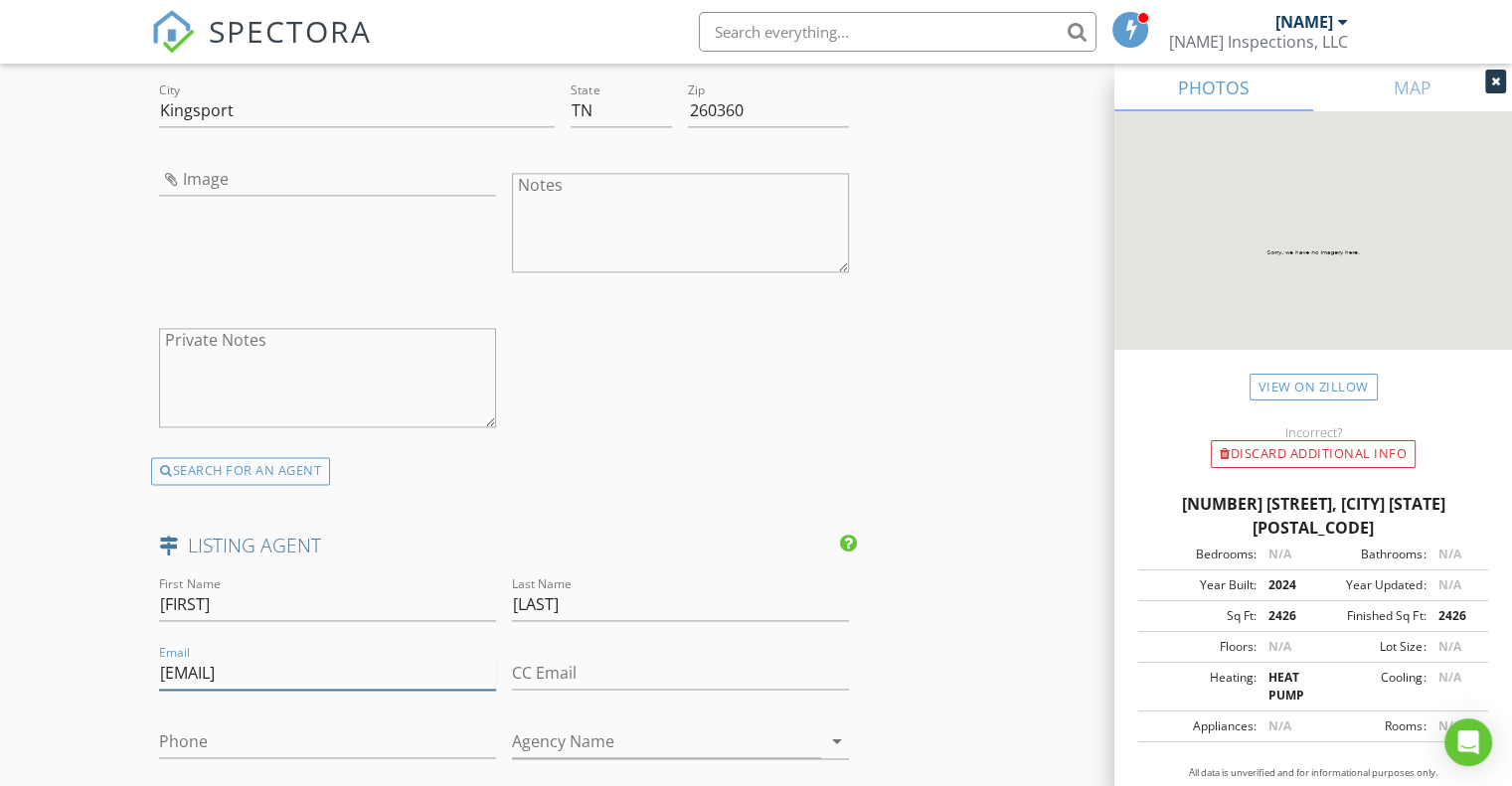 type on "[EMAIL]" 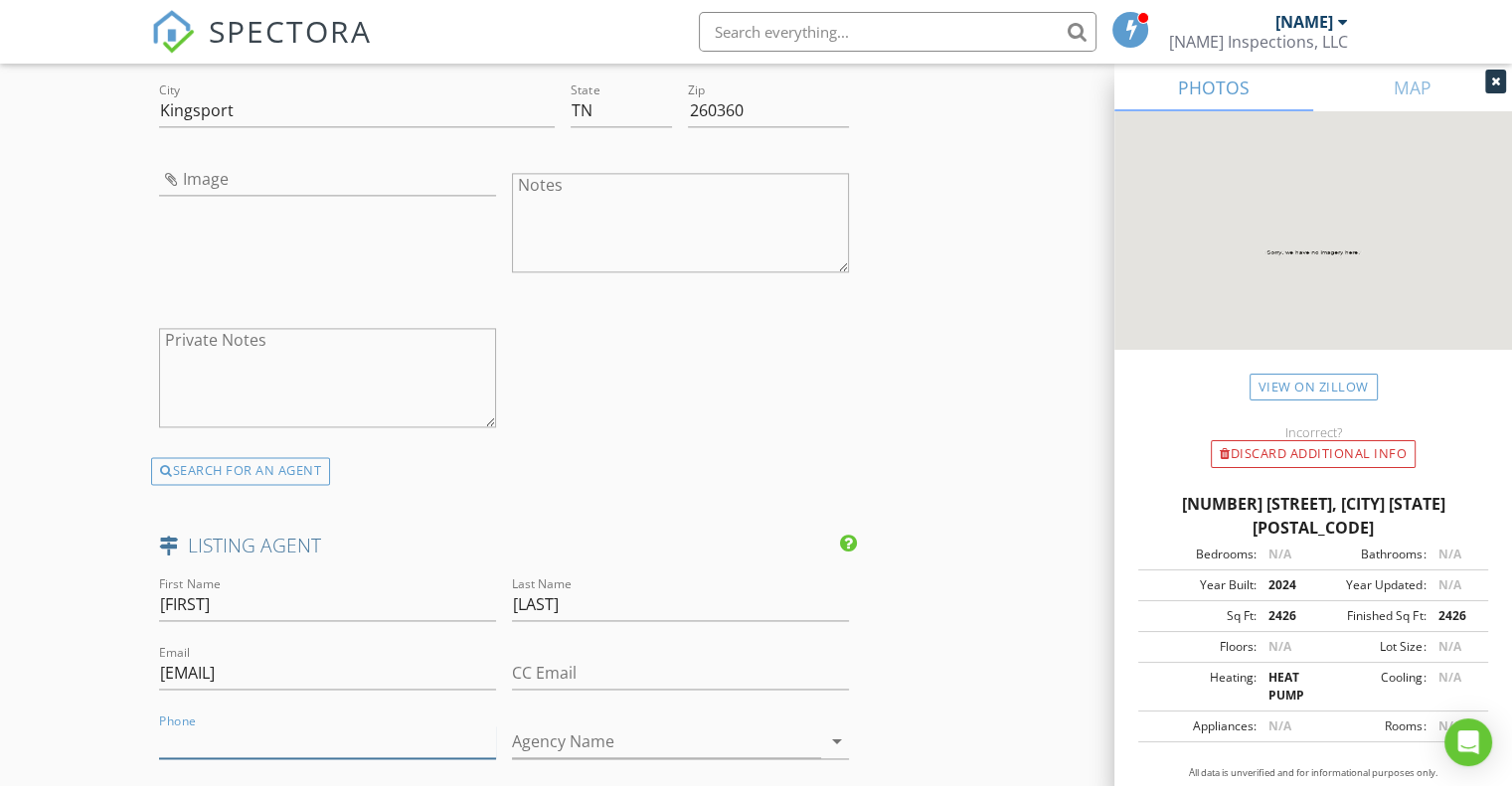 click on "Phone" at bounding box center [327, 741] 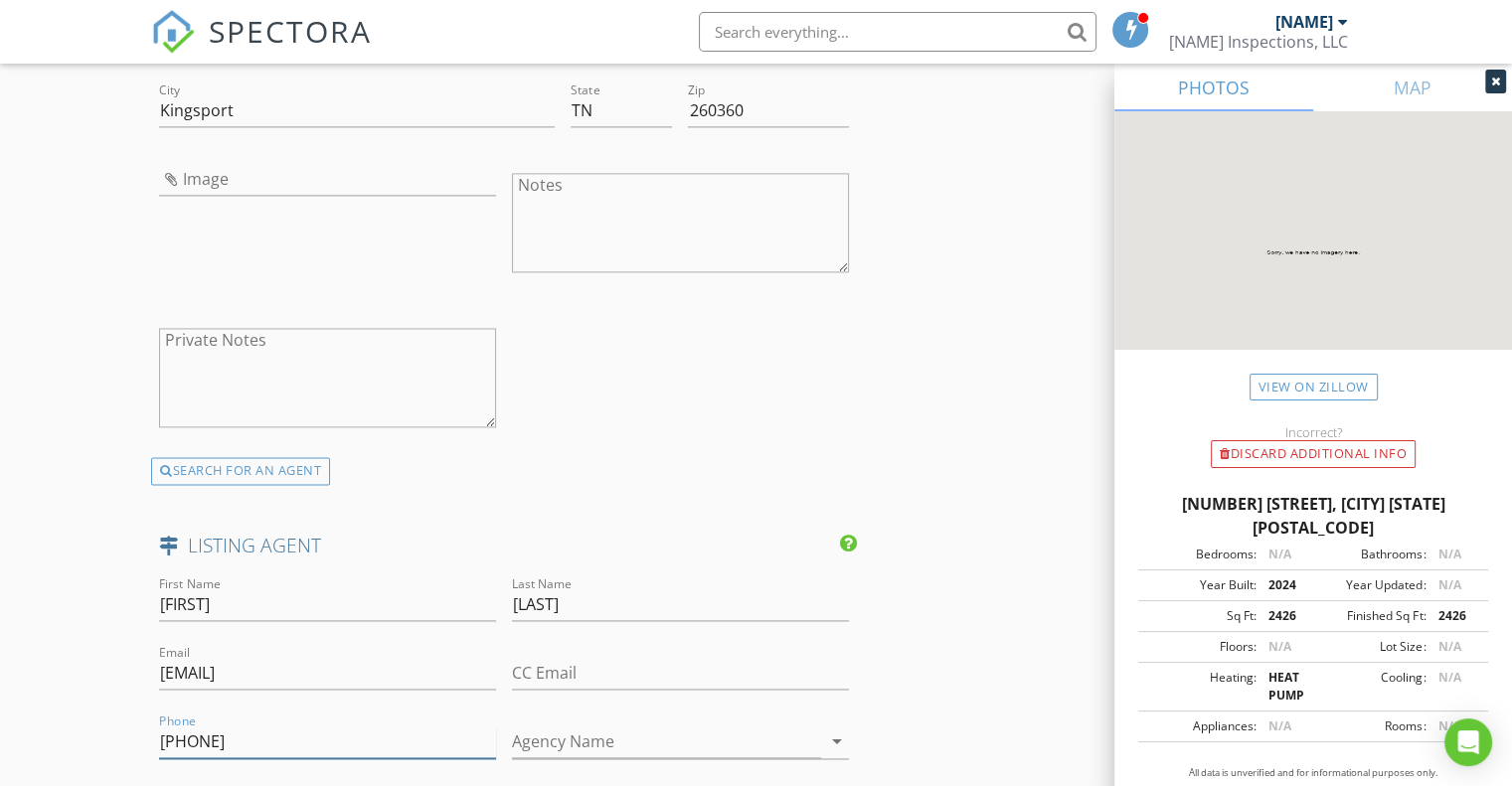 type on "[PHONE]" 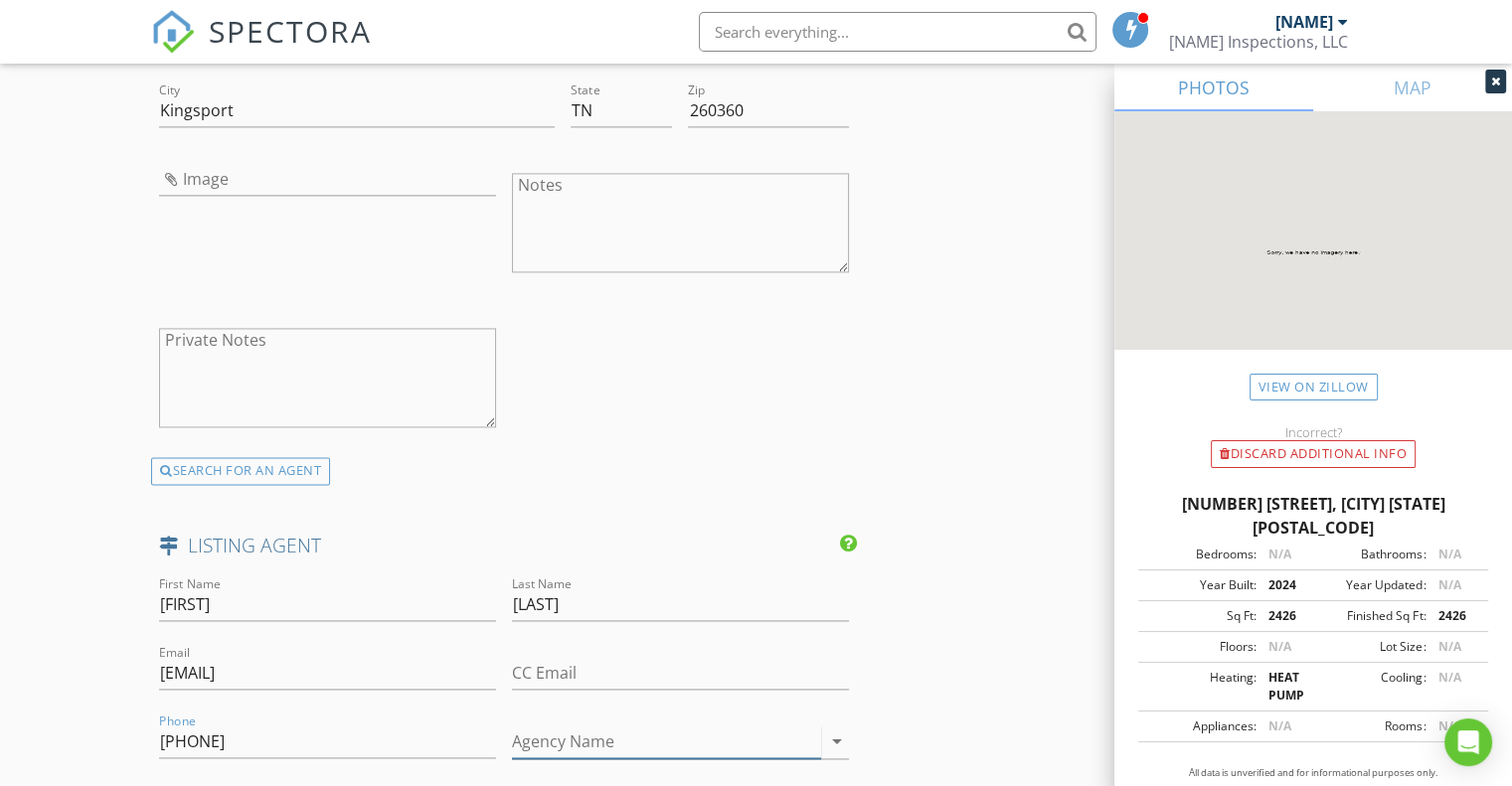 click on "Agency Name" at bounding box center [666, 741] 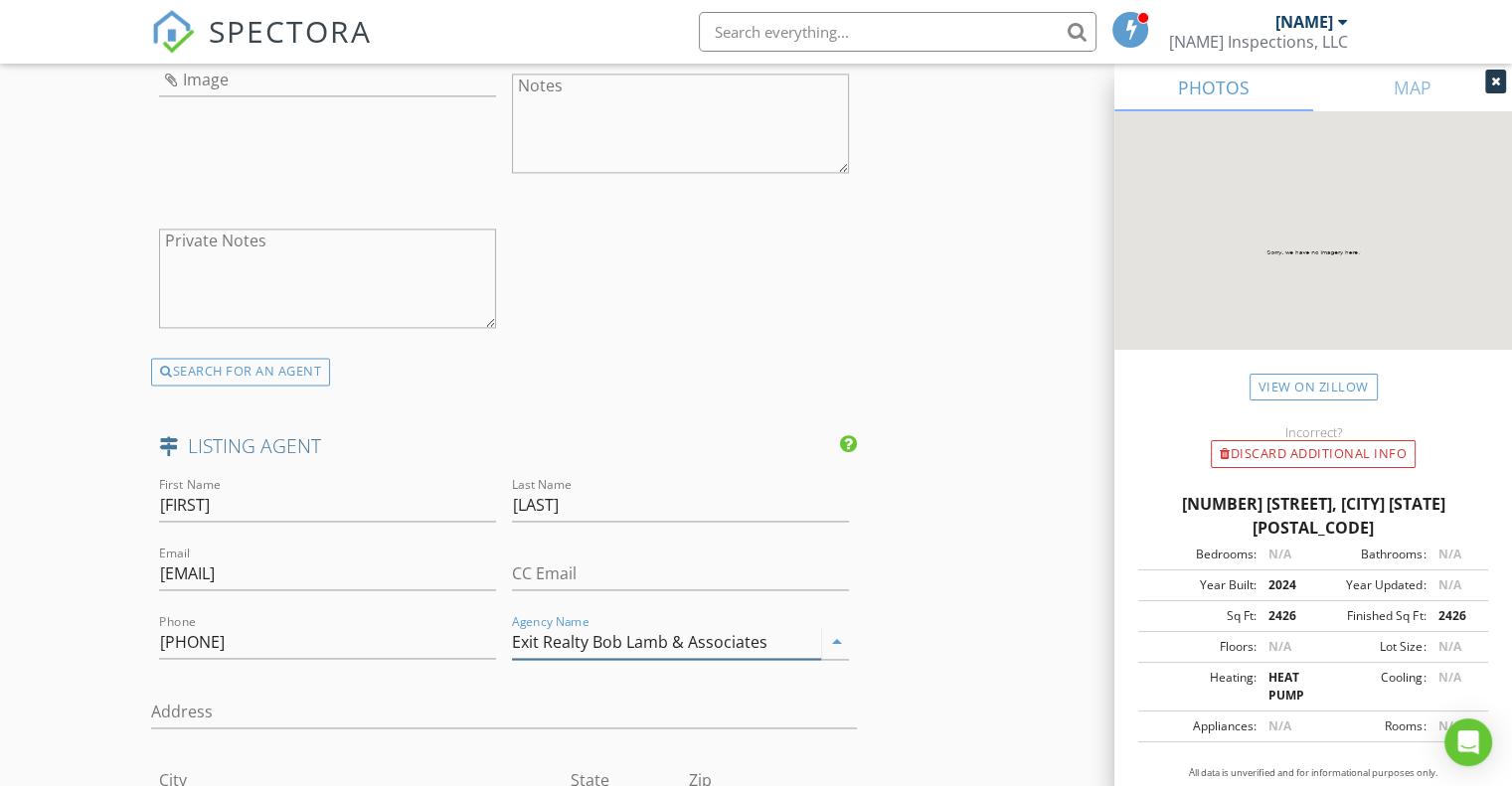 scroll, scrollTop: 2981, scrollLeft: 0, axis: vertical 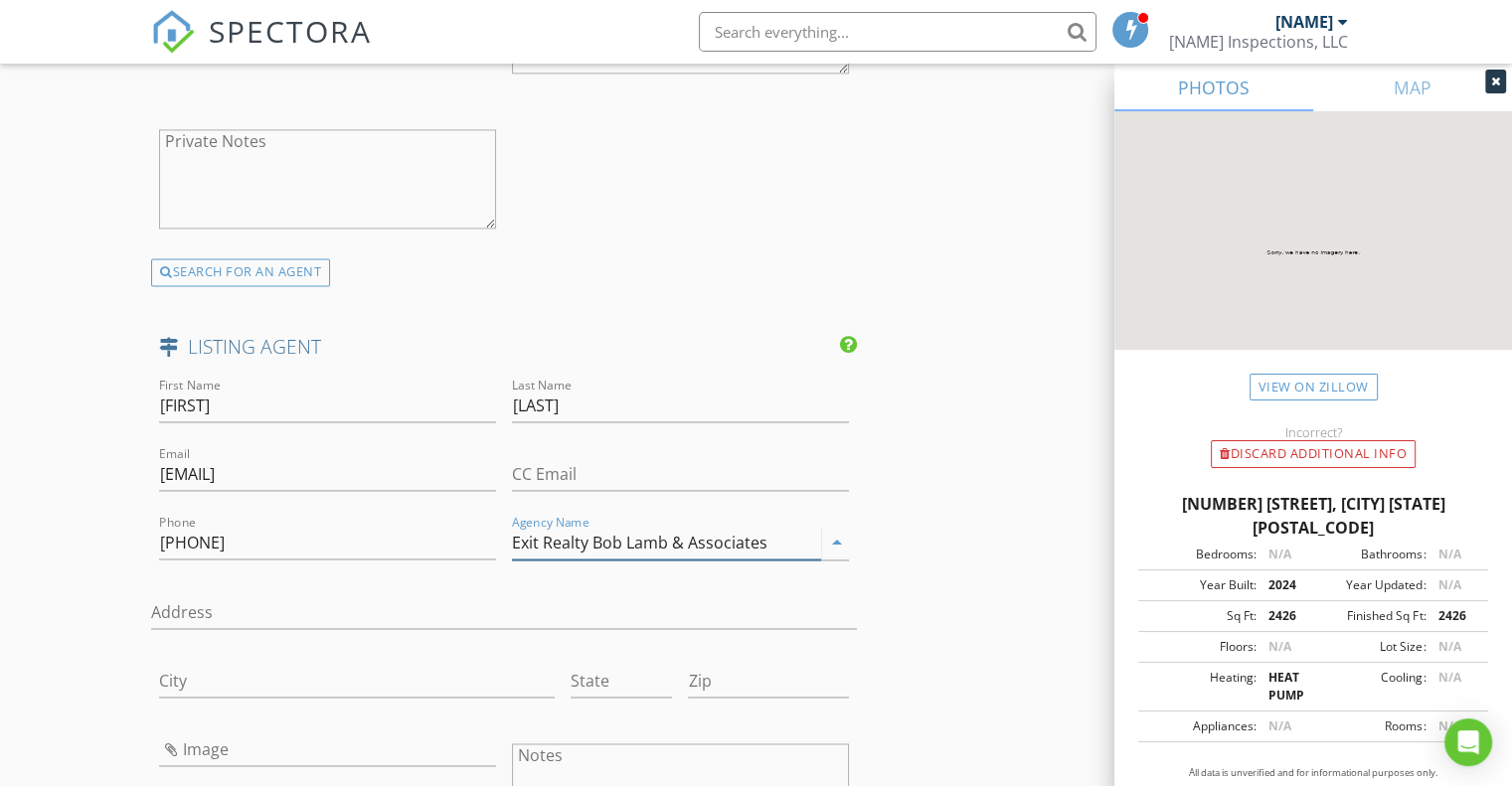 type on "Exit Realty Bob Lamb & Associates" 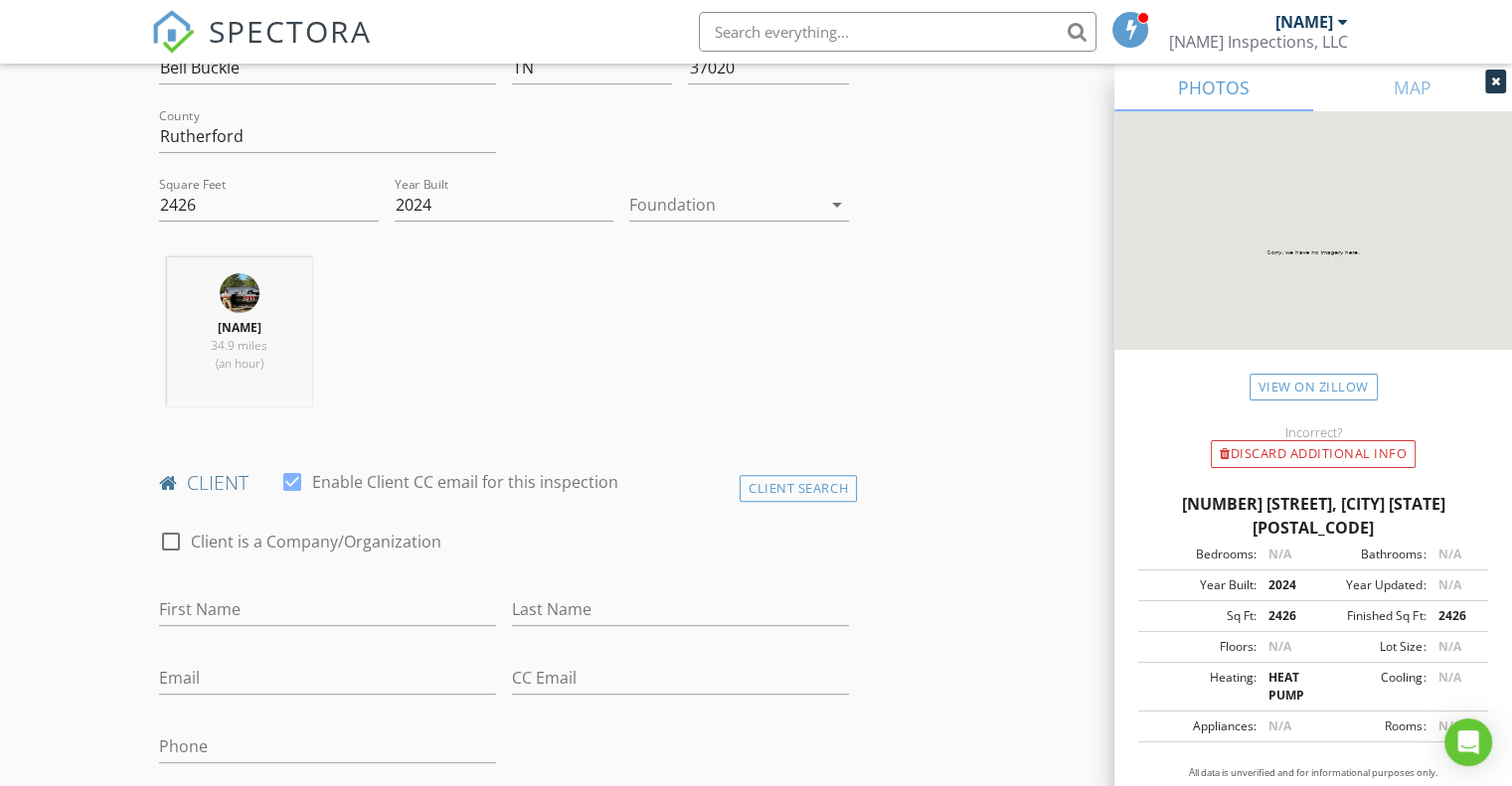 scroll, scrollTop: 696, scrollLeft: 0, axis: vertical 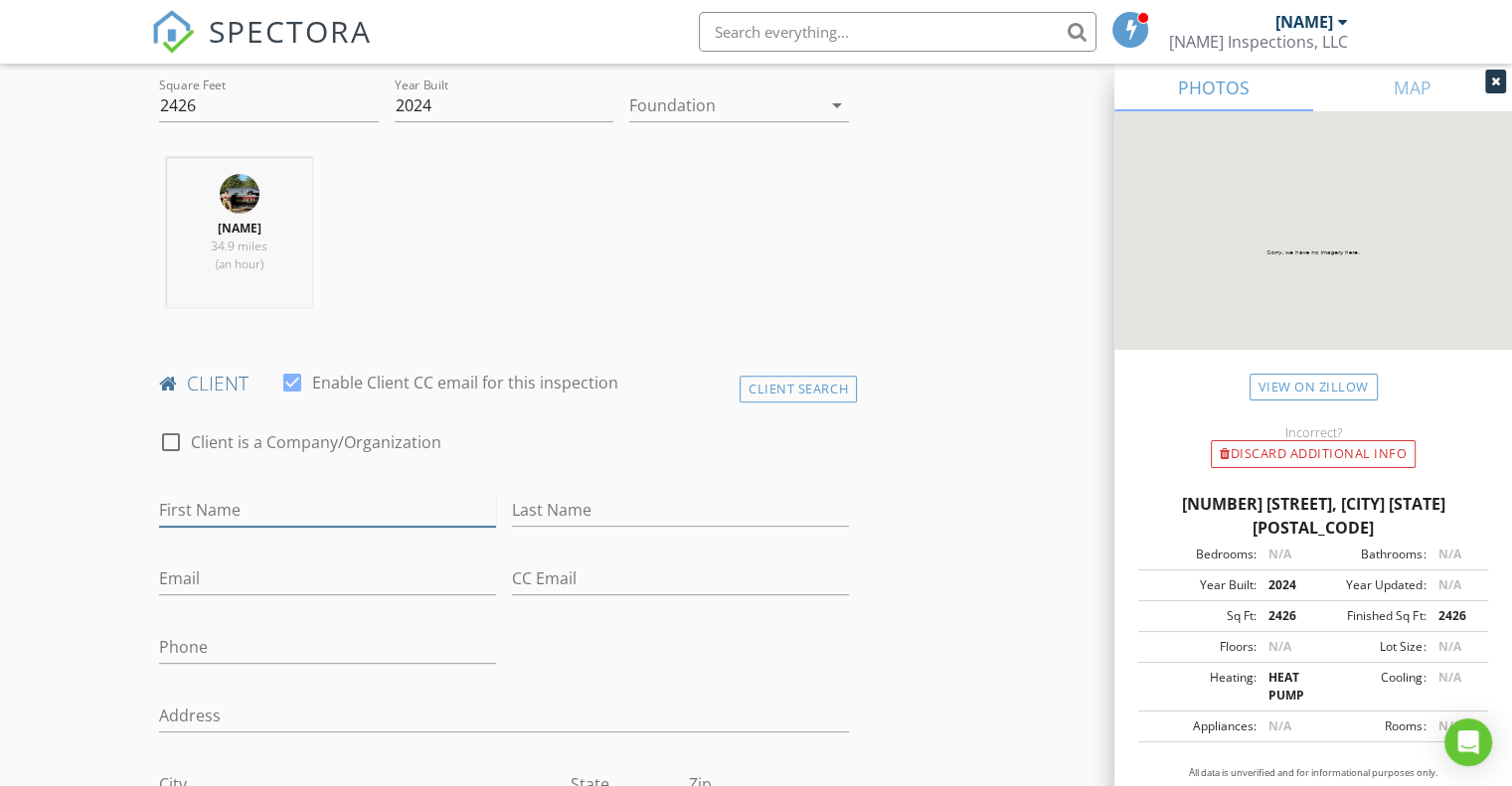 click on "First Name" at bounding box center [327, 510] 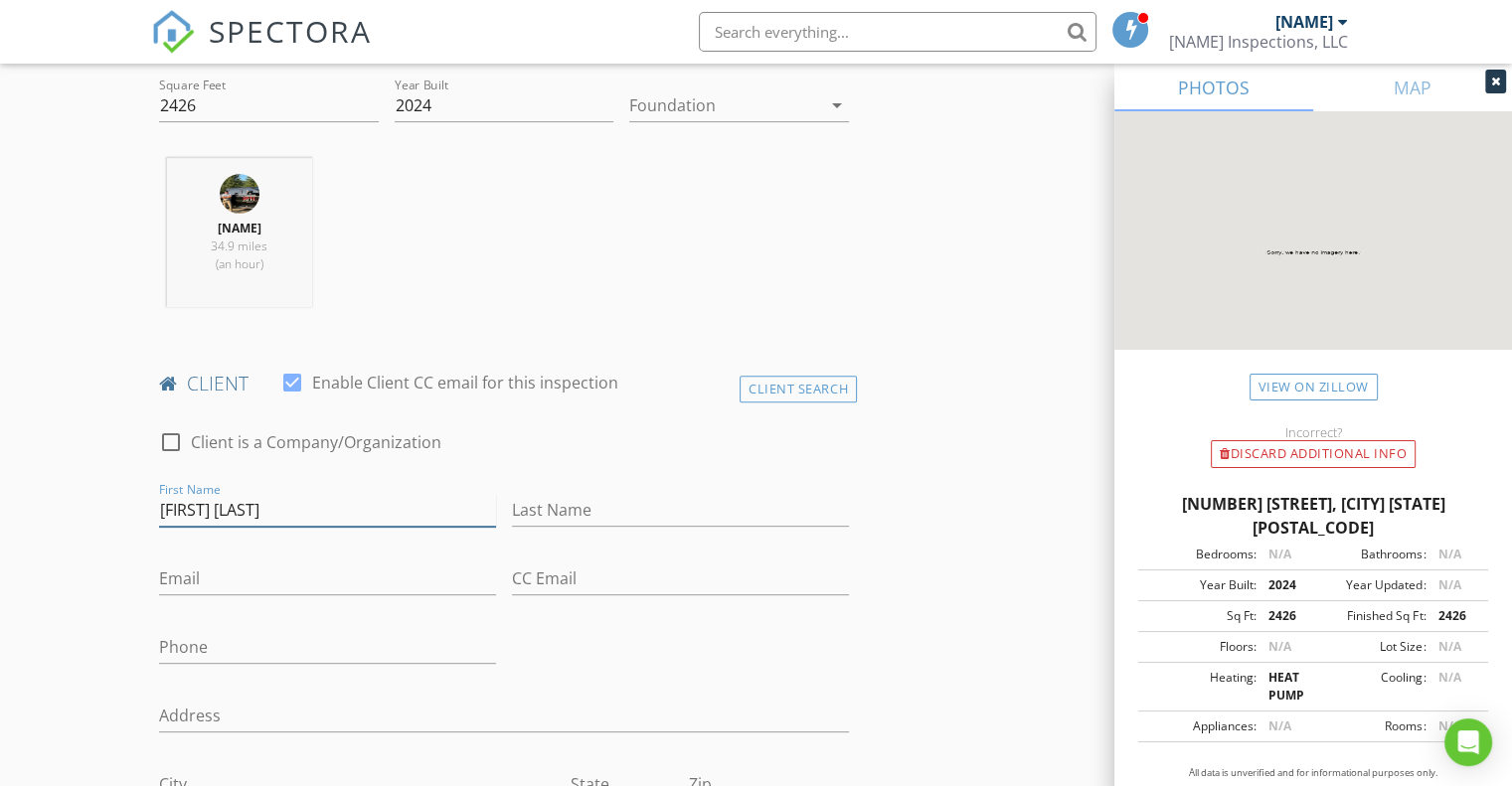 type on "[FIRST]" 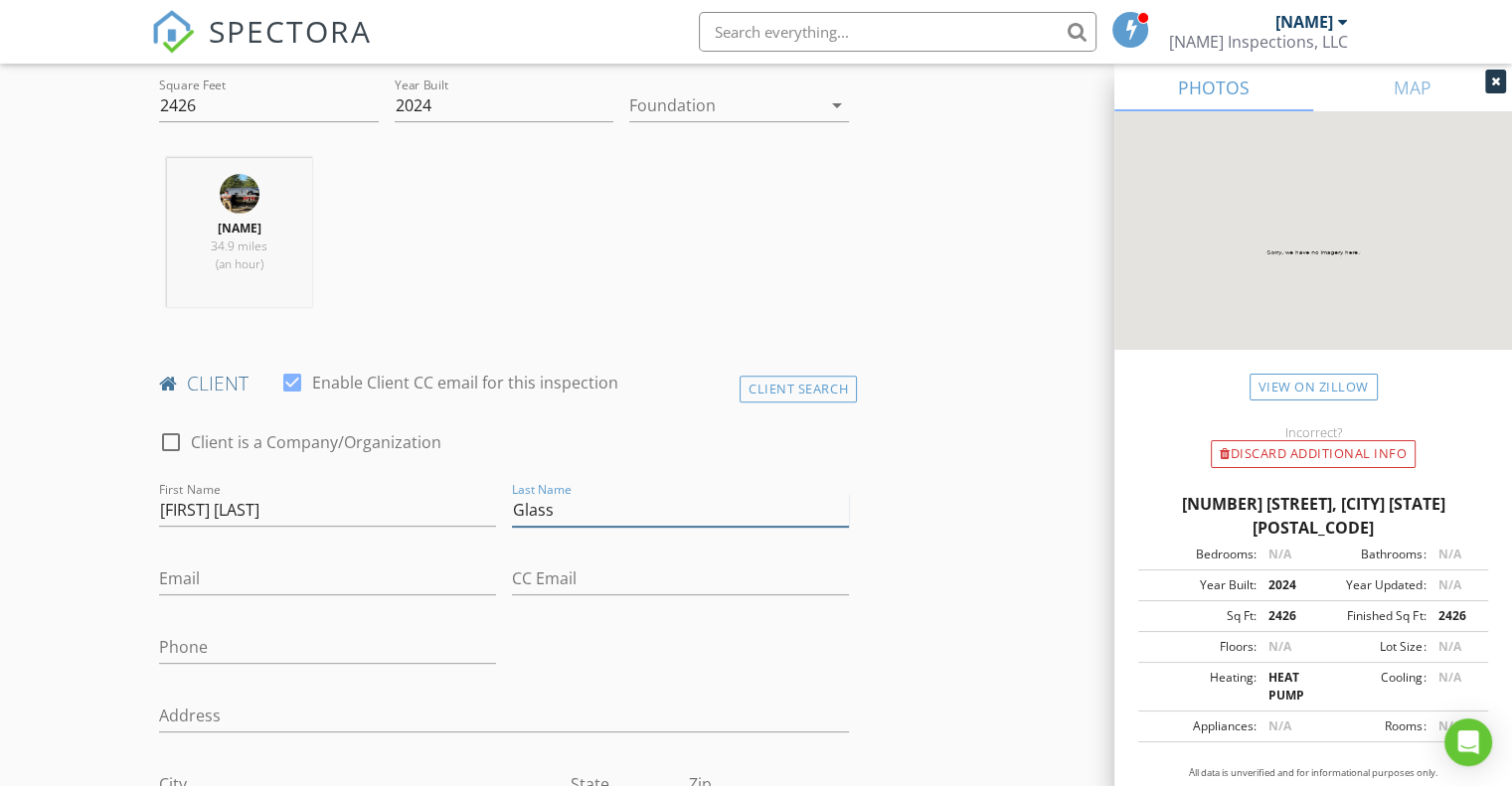 type on "Glass" 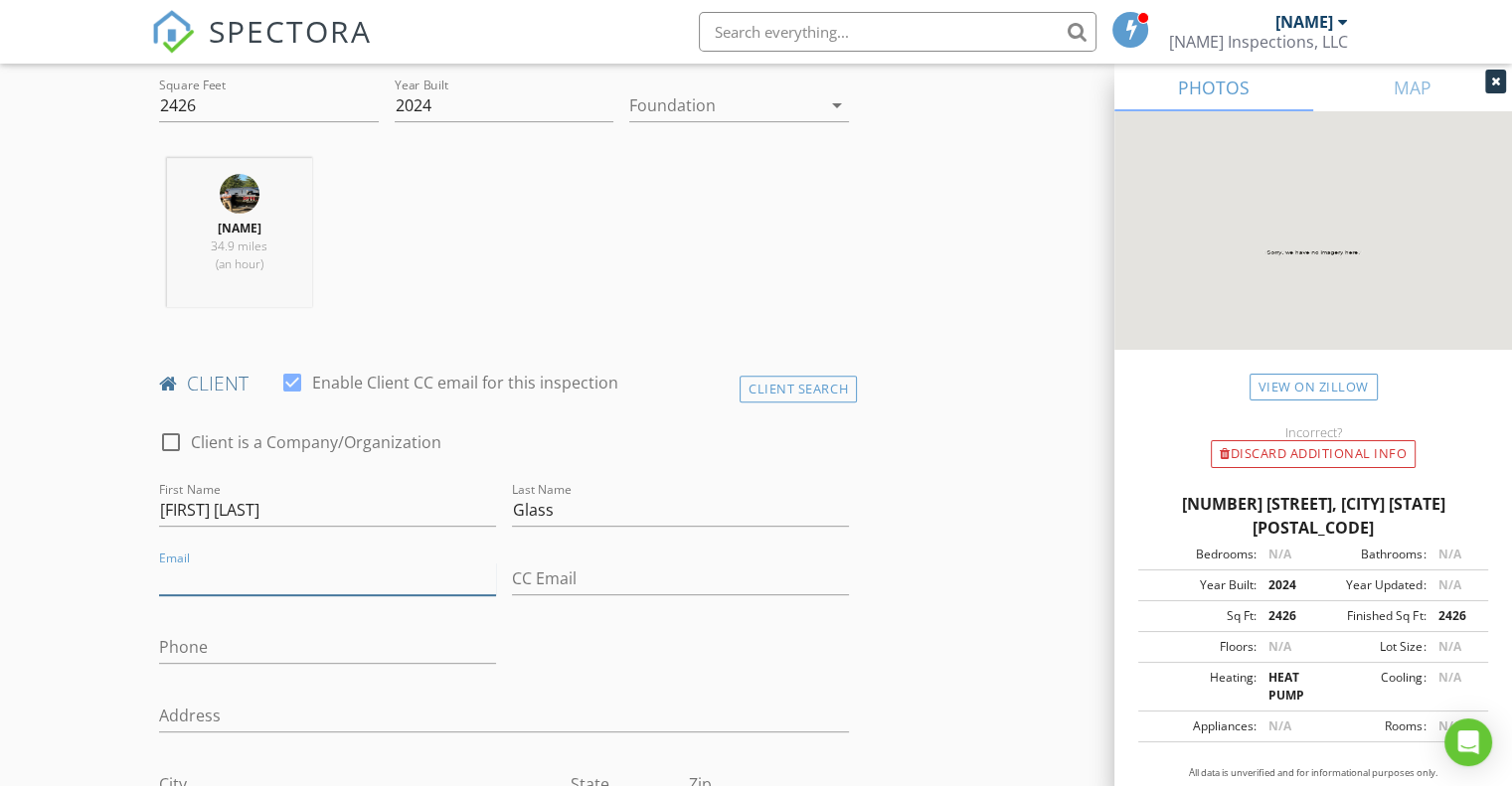 click on "Email" at bounding box center [327, 578] 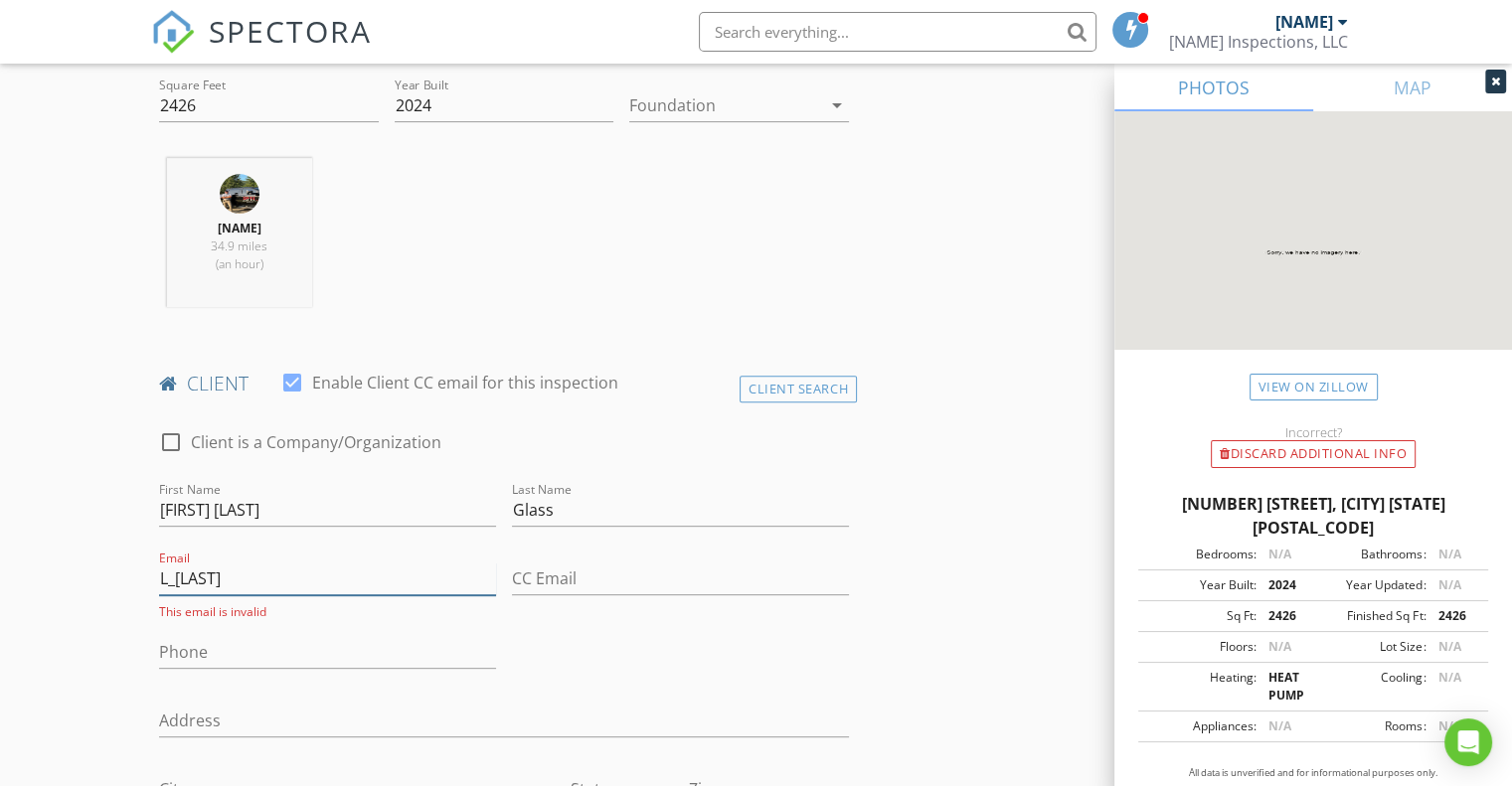 type on "L" 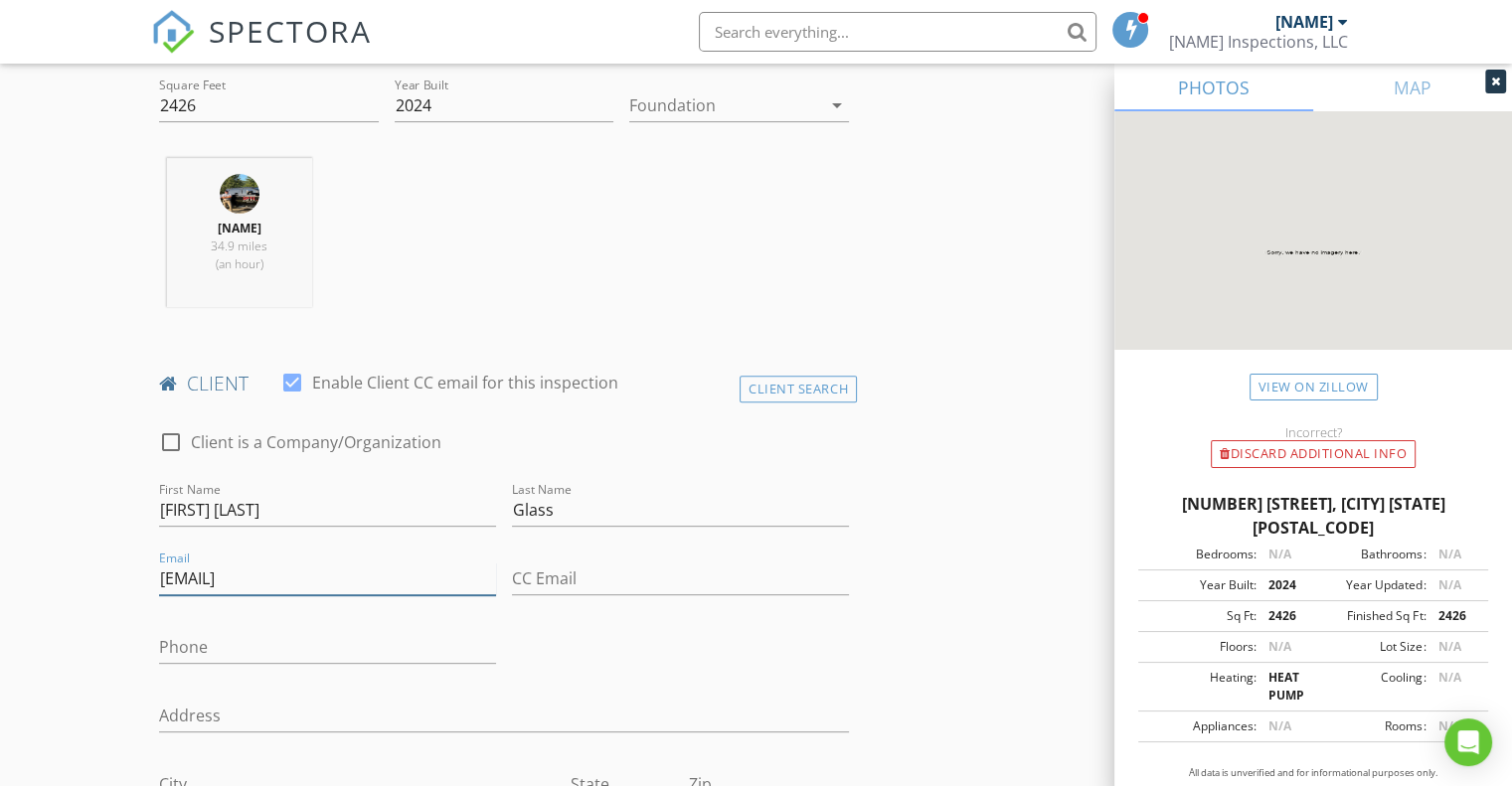 type on "I_caroline@live.com" 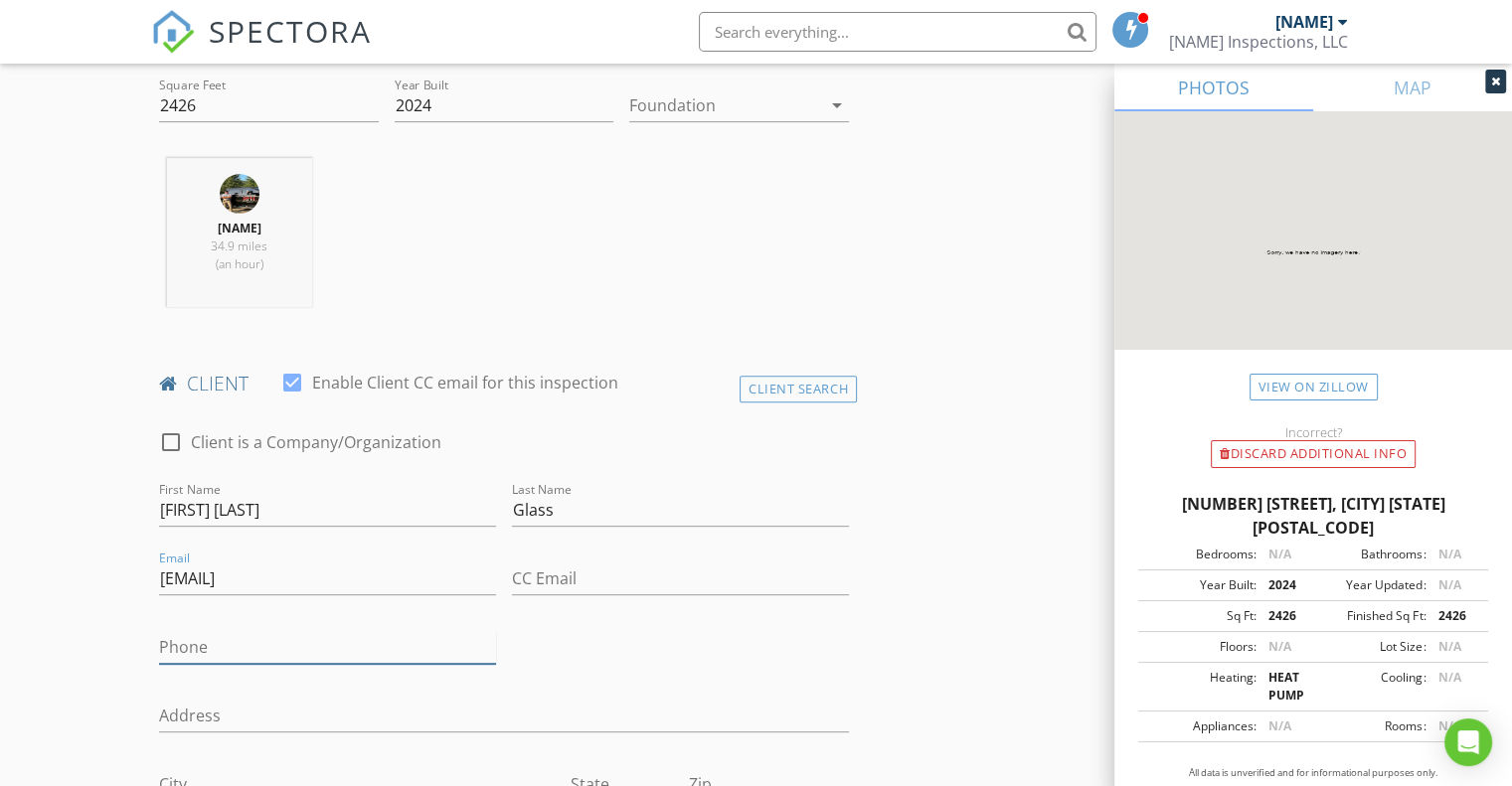 click on "Phone" at bounding box center (327, 647) 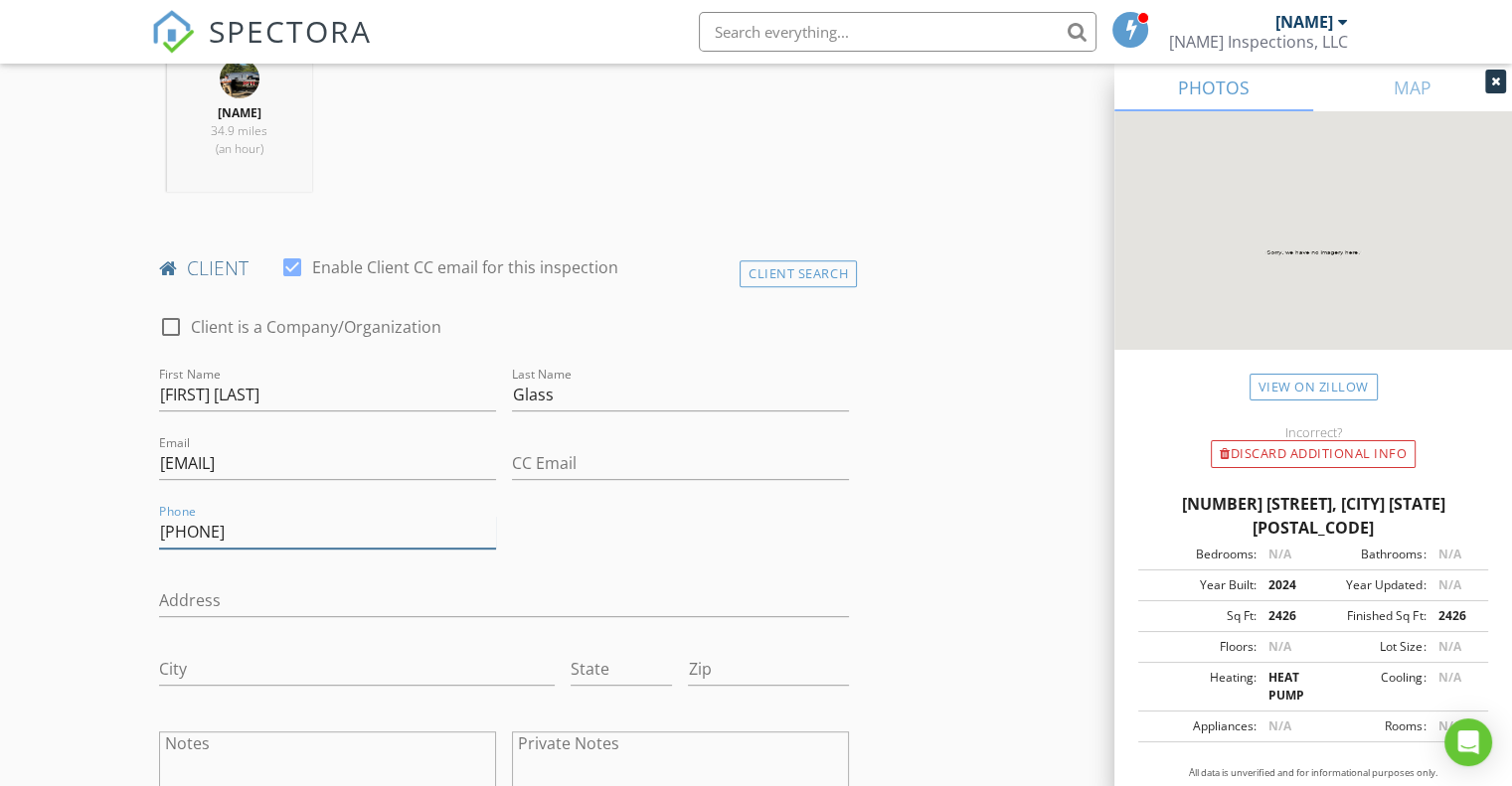 scroll, scrollTop: 894, scrollLeft: 0, axis: vertical 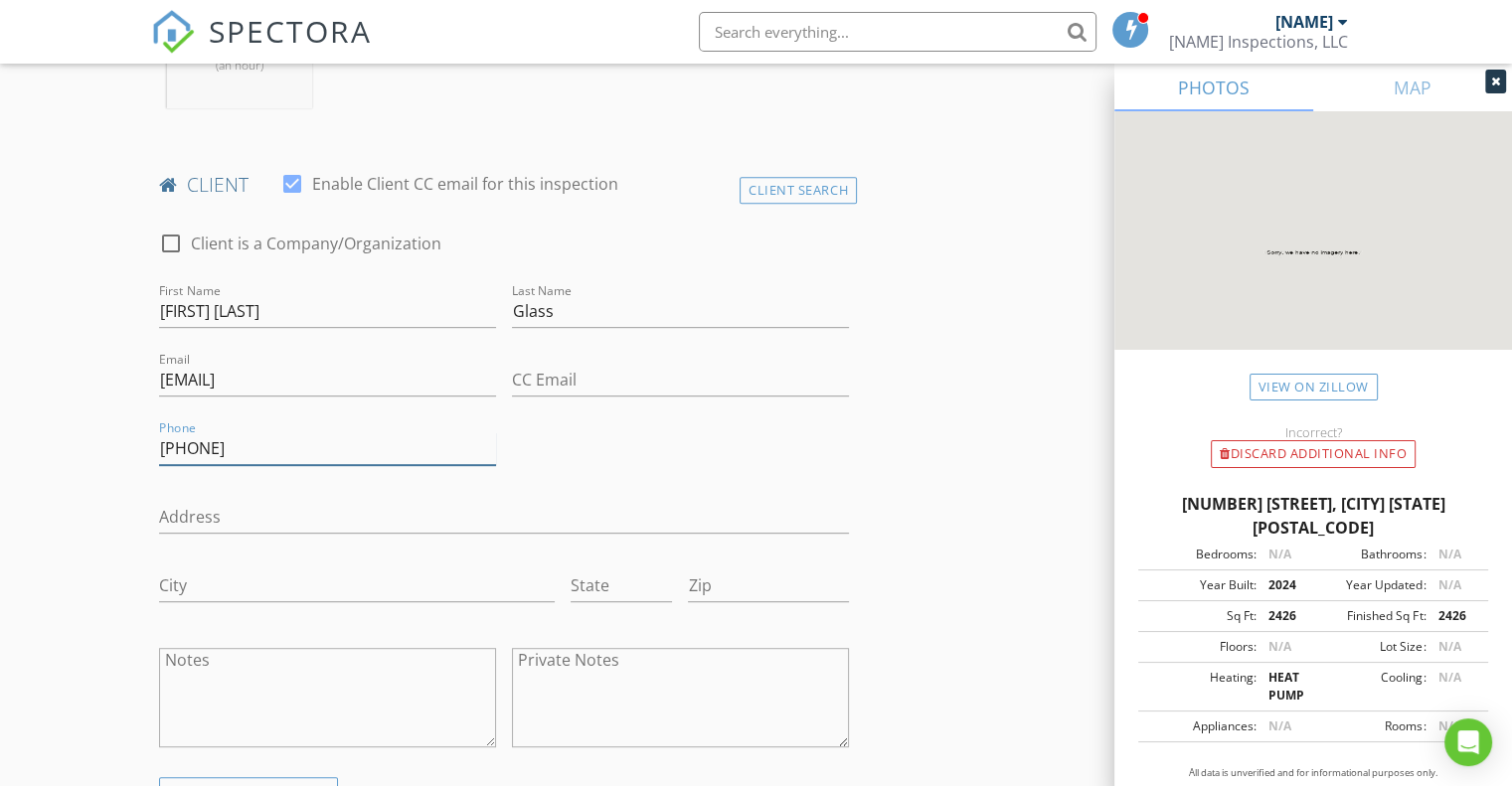 type on "[PHONE]" 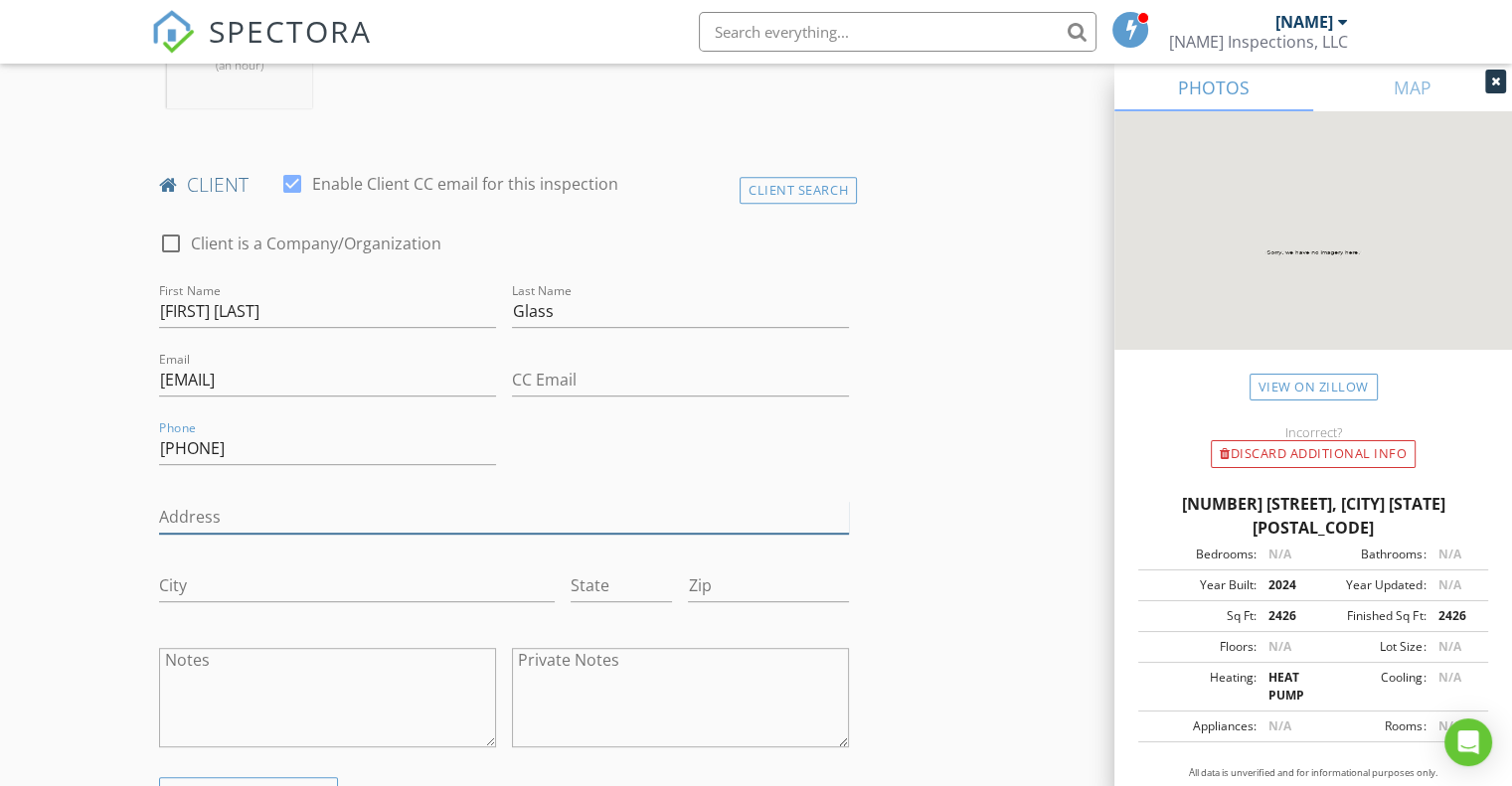 click on "Address" at bounding box center (504, 517) 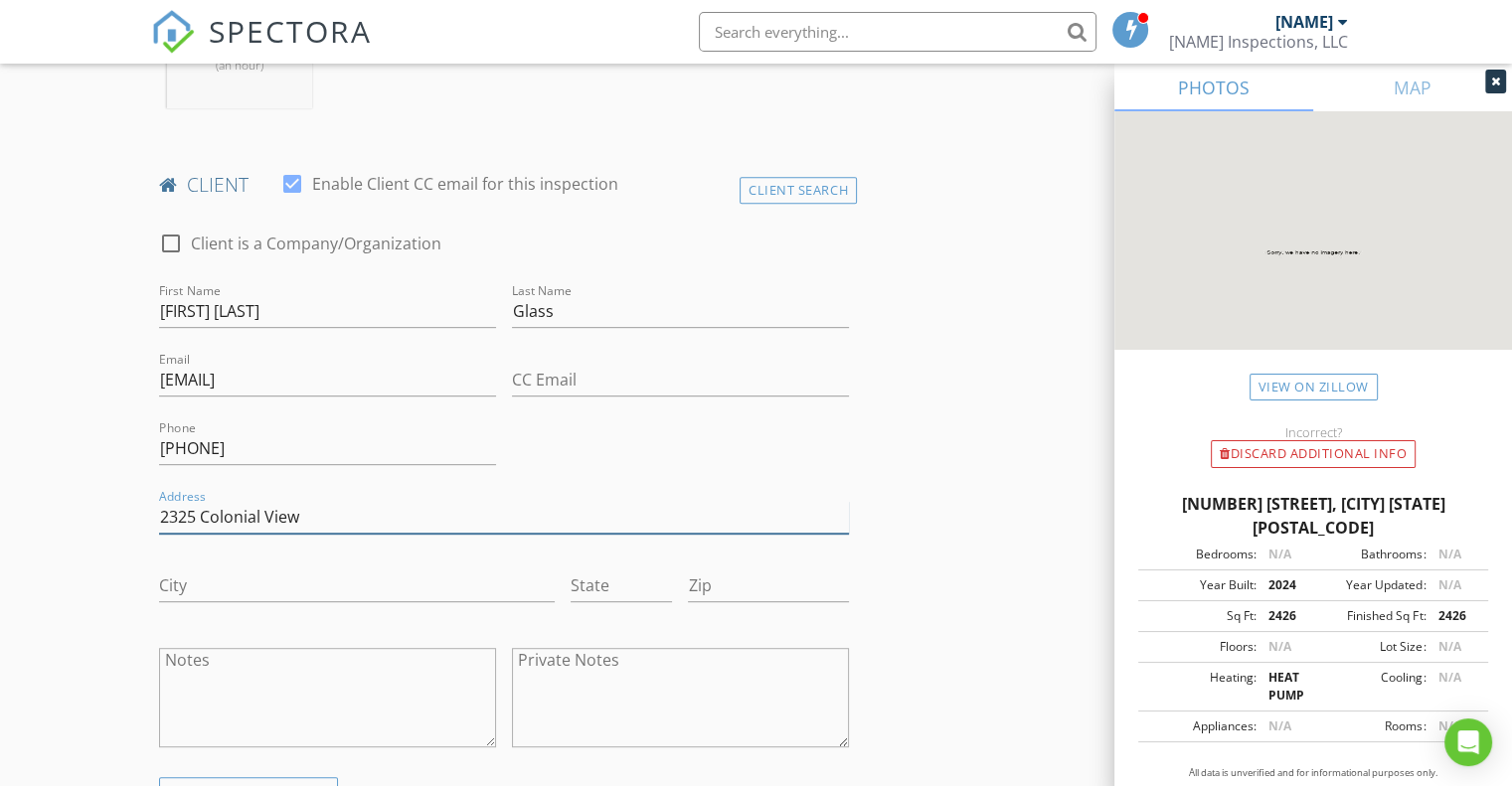 type on "[NUMBER] [STREET]" 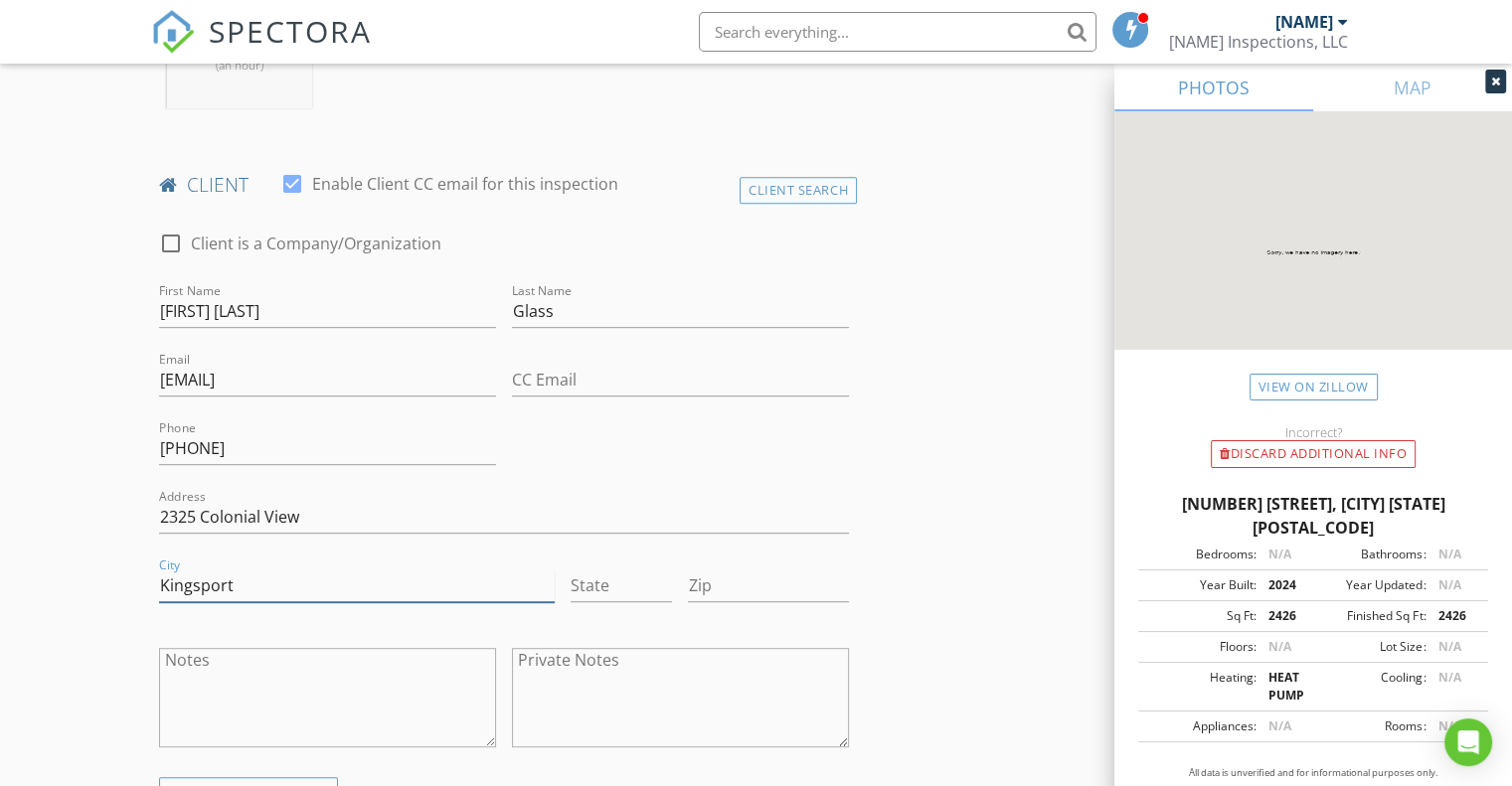type on "Kingsport" 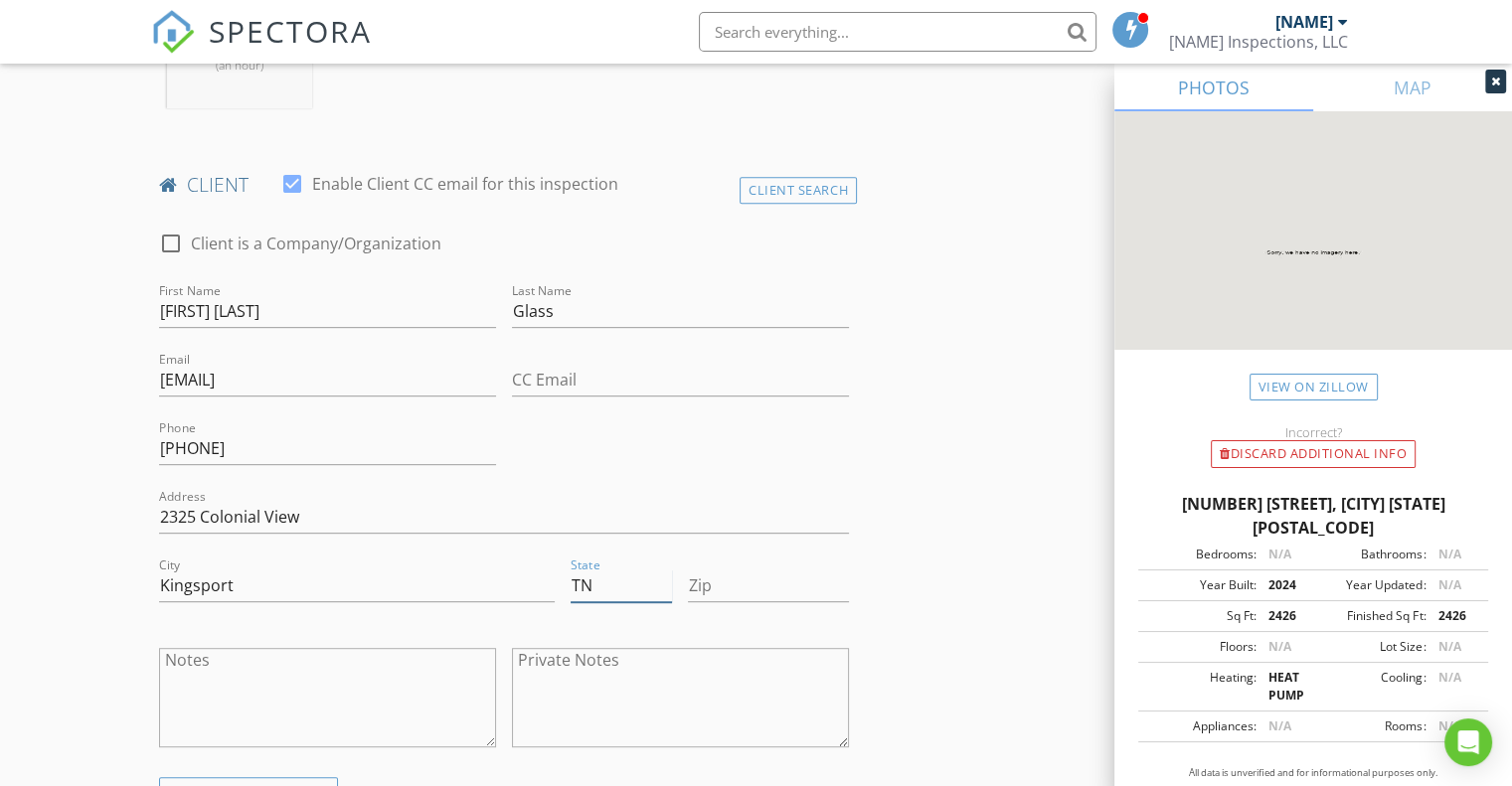 type on "TN" 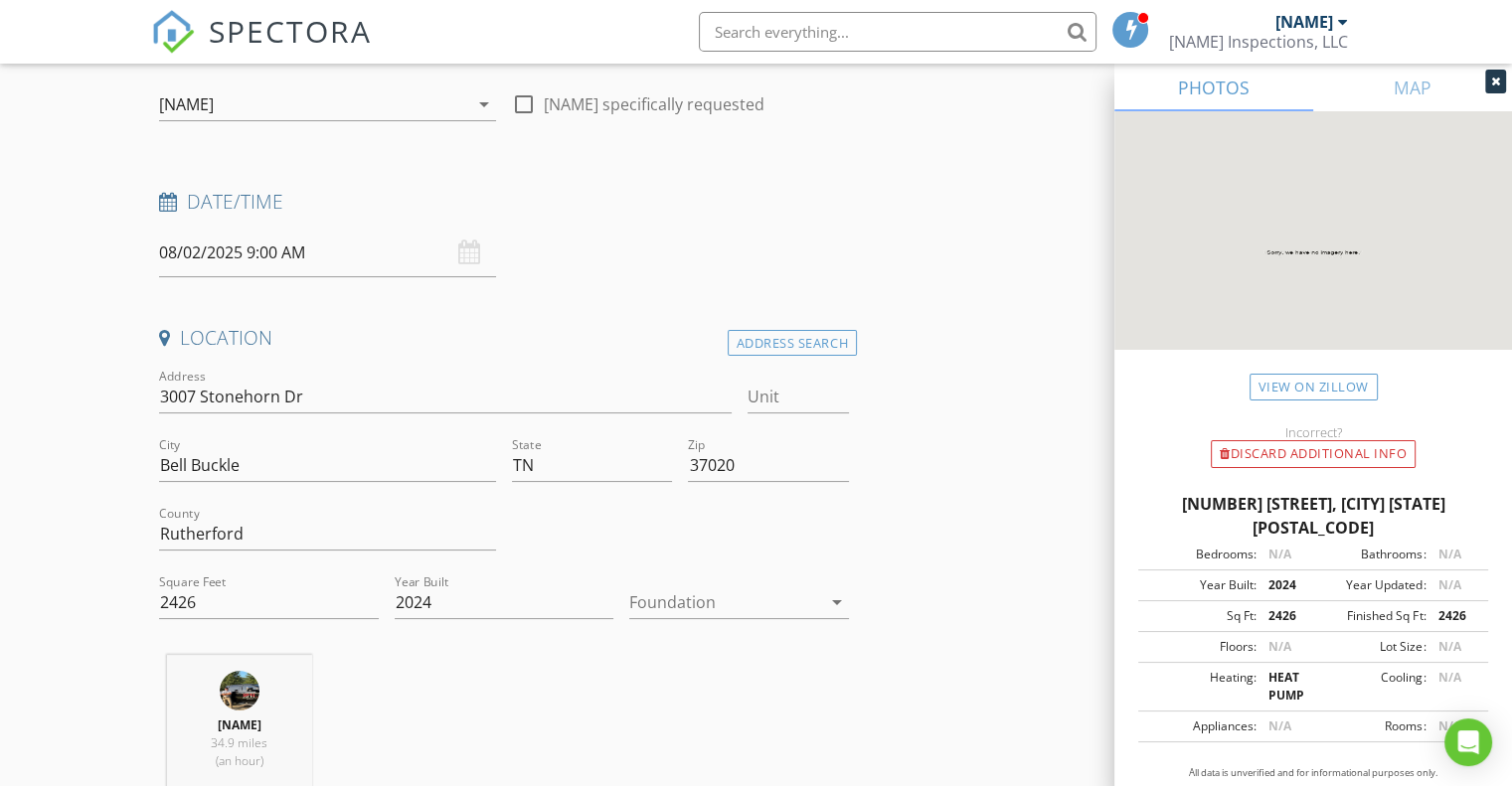 scroll, scrollTop: 298, scrollLeft: 0, axis: vertical 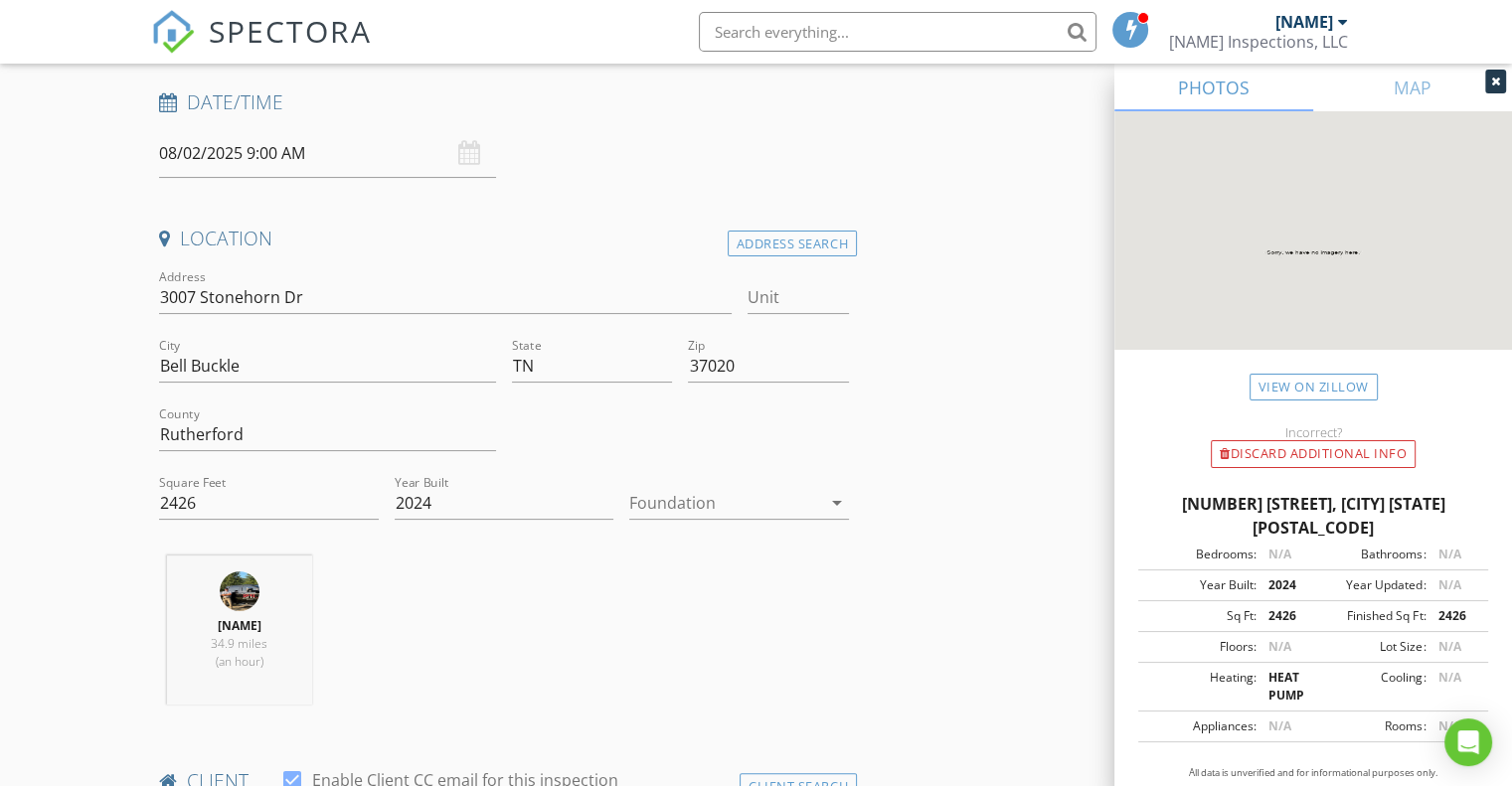 type on "37663" 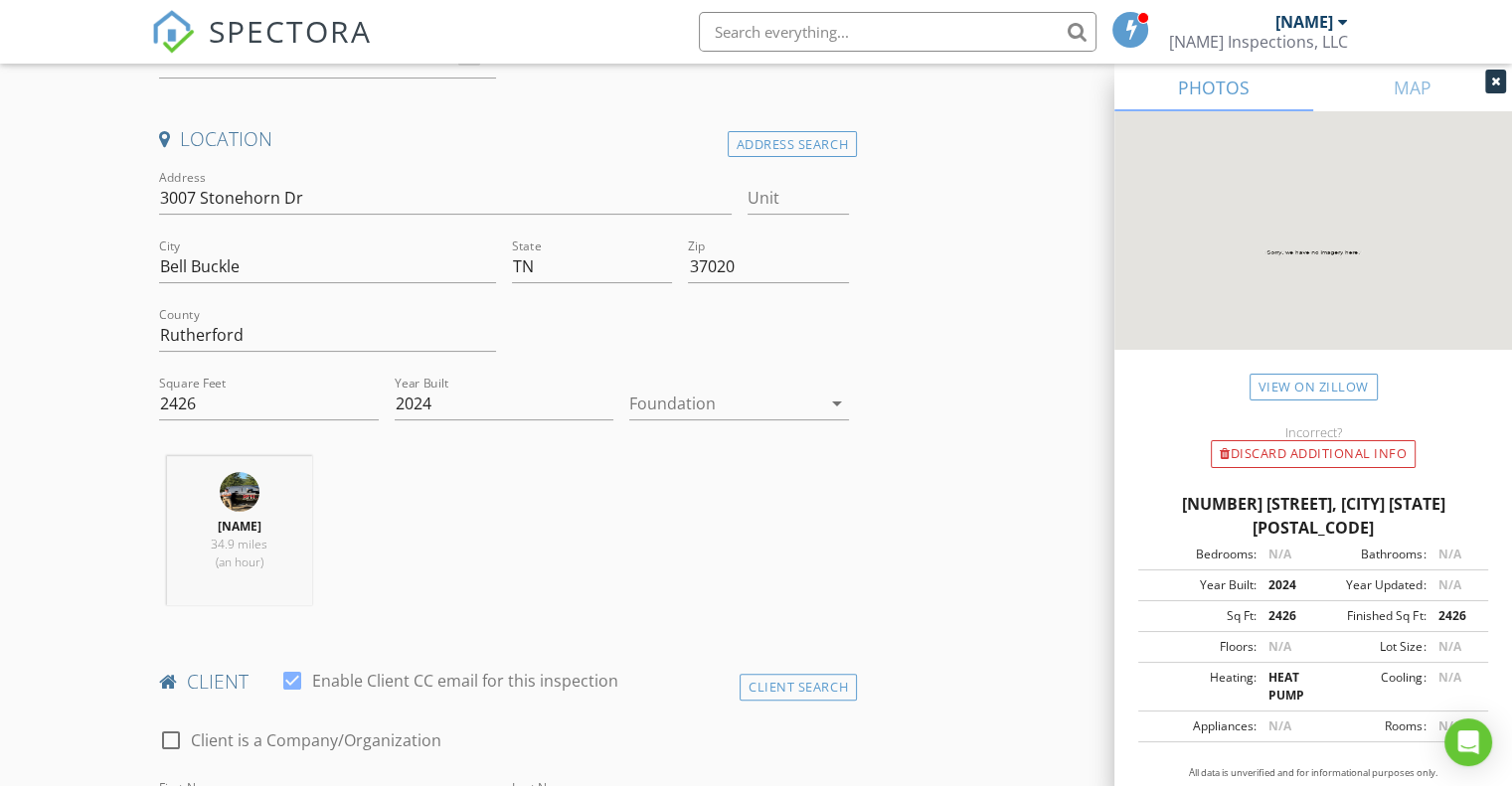 scroll, scrollTop: 497, scrollLeft: 0, axis: vertical 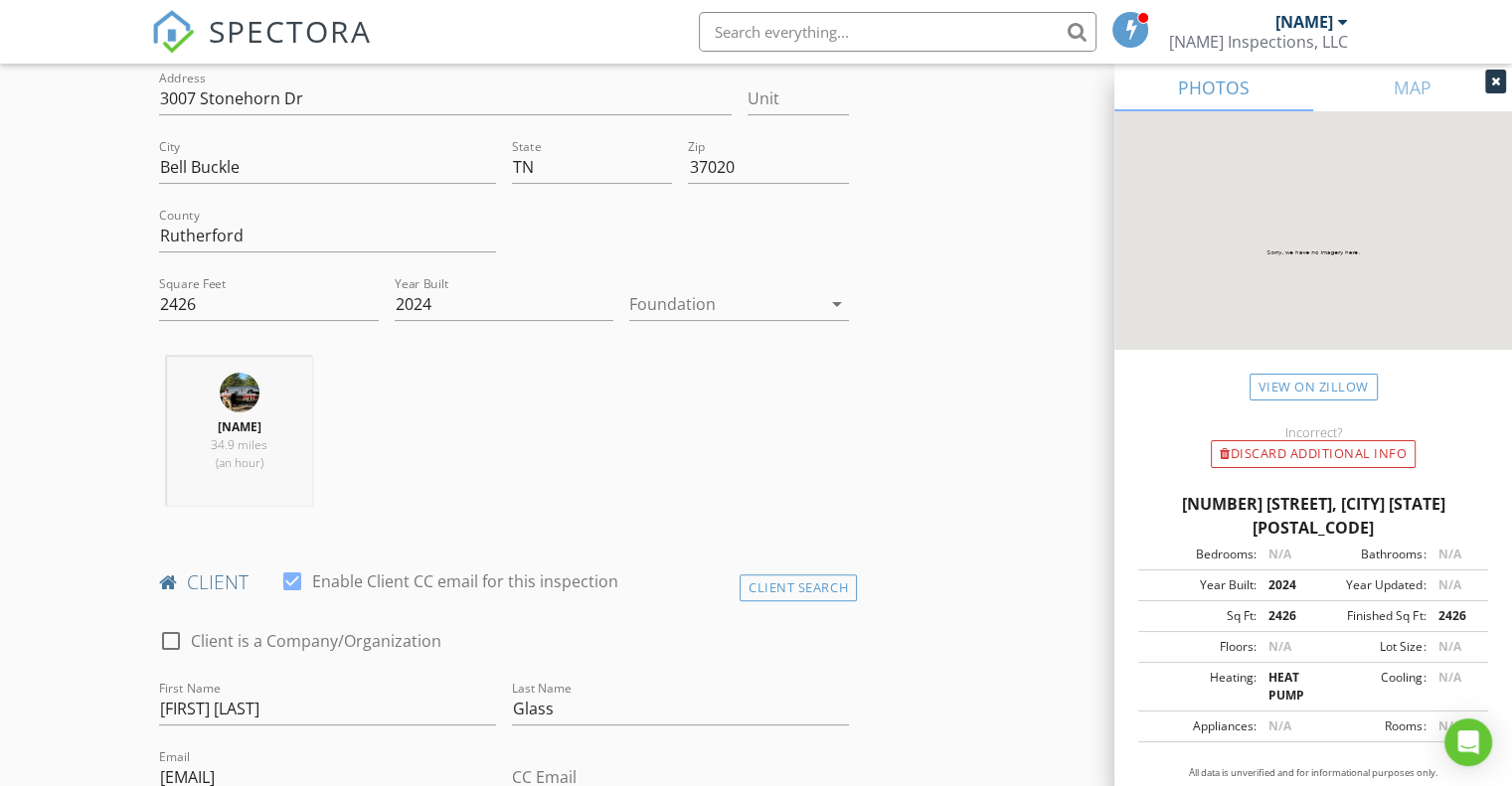 click at bounding box center [725, 304] 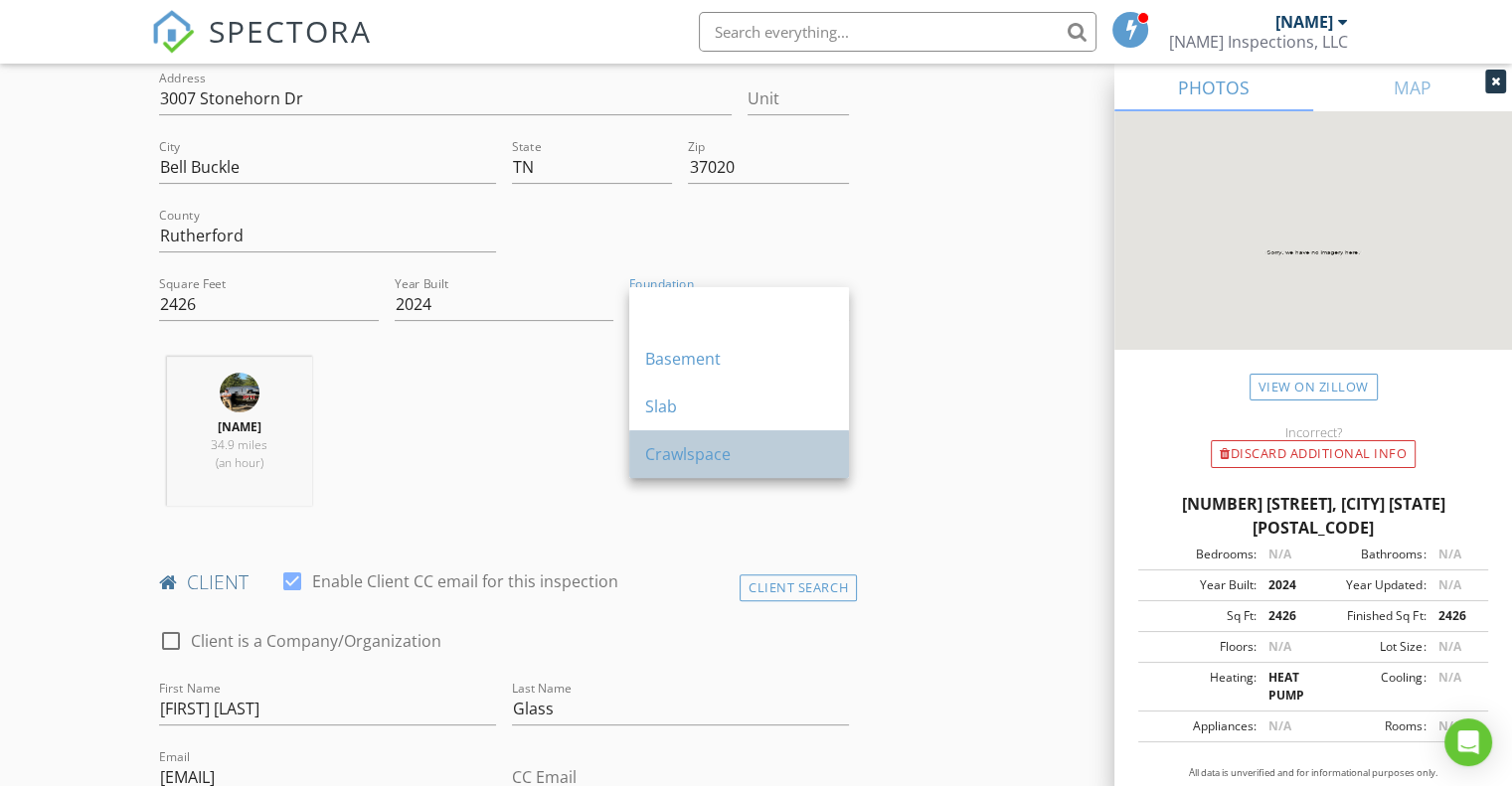 click on "Crawlspace" at bounding box center [739, 454] 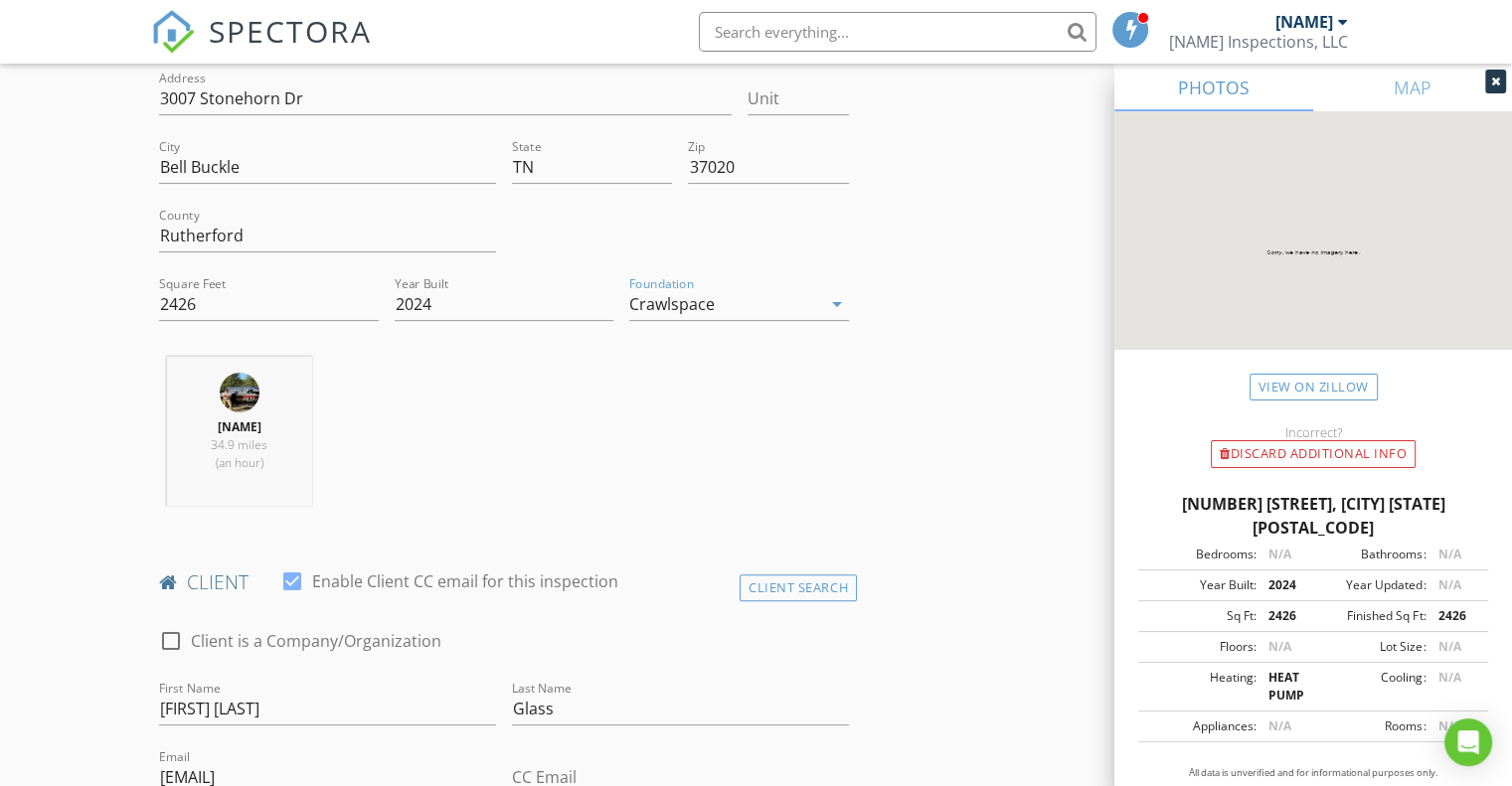 click on "INSPECTOR(S)
check_box   Mark Roberts   PRIMARY   Mark Roberts arrow_drop_down   check_box_outline_blank Mark Roberts specifically requested
Date/Time
08/02/2025 9:00 AM
Location
Address Search       Address 3007 Stonehorn Dr   Unit   City Bell Buckle   State TN   Zip 37020   County Rutherford     Square Feet 2426   Year Built 2024   Foundation Crawlspace arrow_drop_down     Mark Roberts     34.9 miles     (an hour)
client
check_box Enable Client CC email for this inspection   Client Search     check_box_outline_blank Client is a Company/Organization     First Name Lindsey   Last Name Glass   Email I_caroline@live.com   CC Email   Phone 423-342-6006   Address 2325 Colonial View   City Kingsport   State TN   Zip 37663       Notes   Private Notes
ADD ADDITIONAL client
SERVICES" at bounding box center (756, 1980) 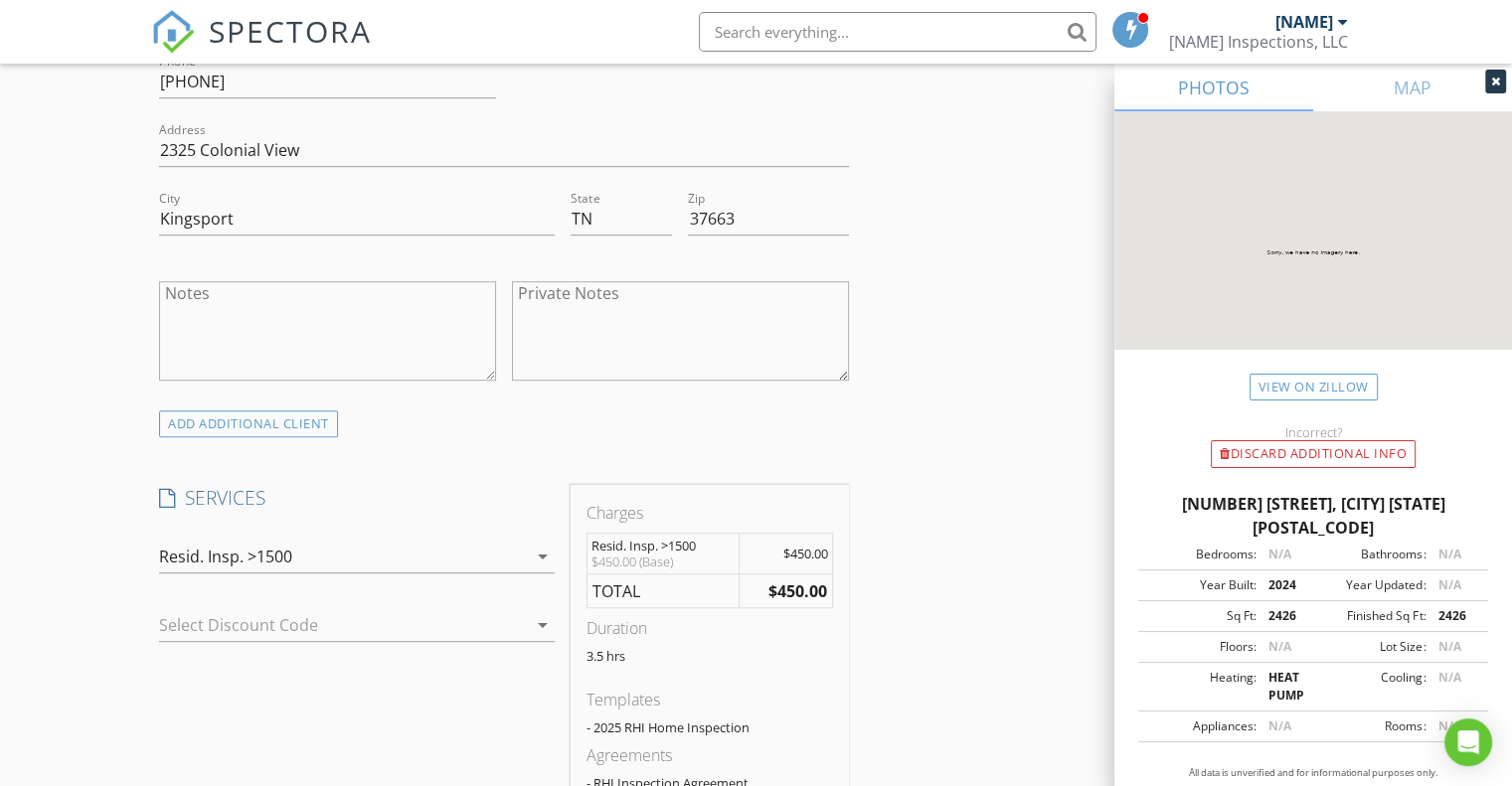 scroll, scrollTop: 1292, scrollLeft: 0, axis: vertical 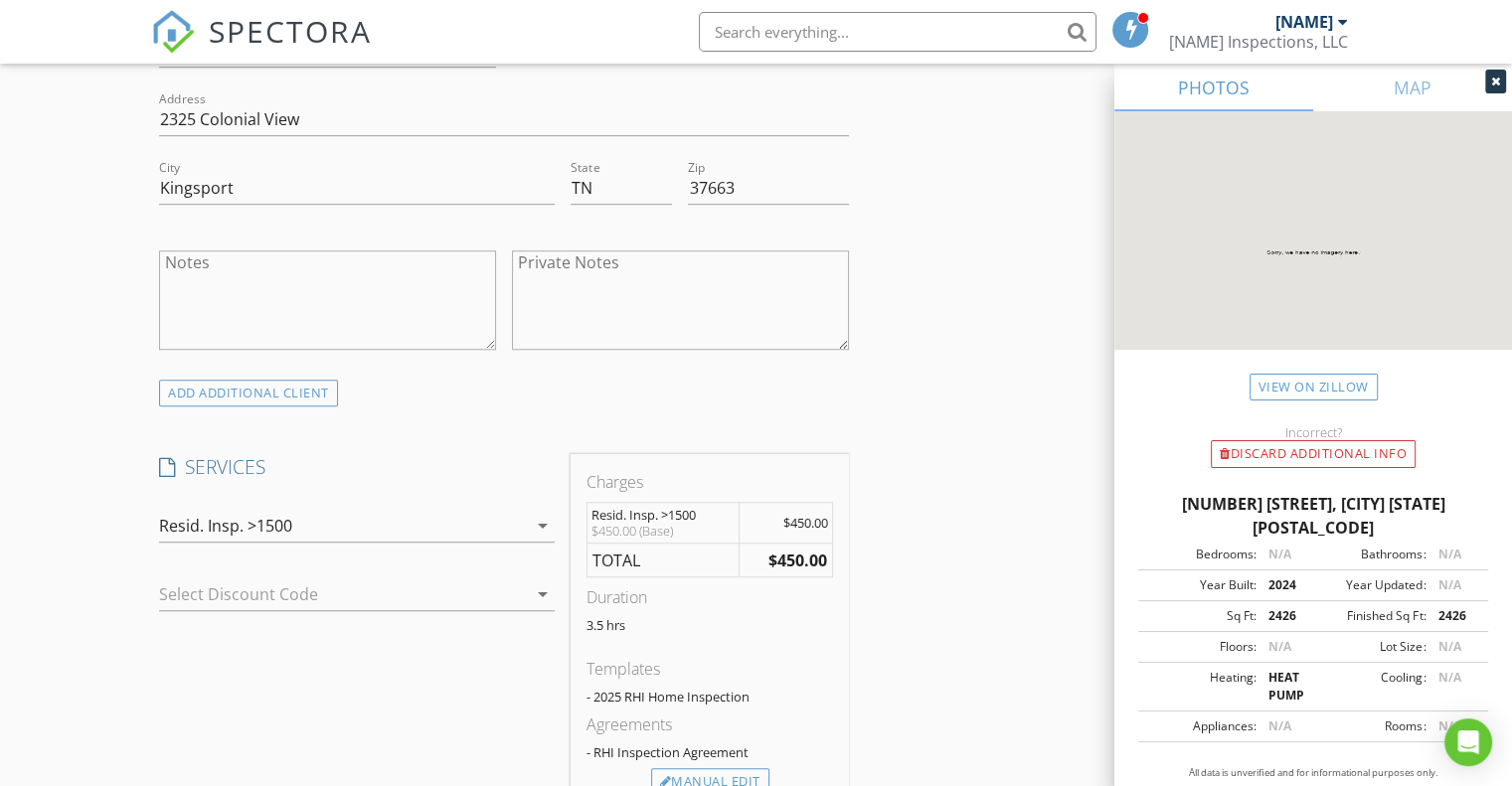 click on "arrow_drop_down" at bounding box center [543, 526] 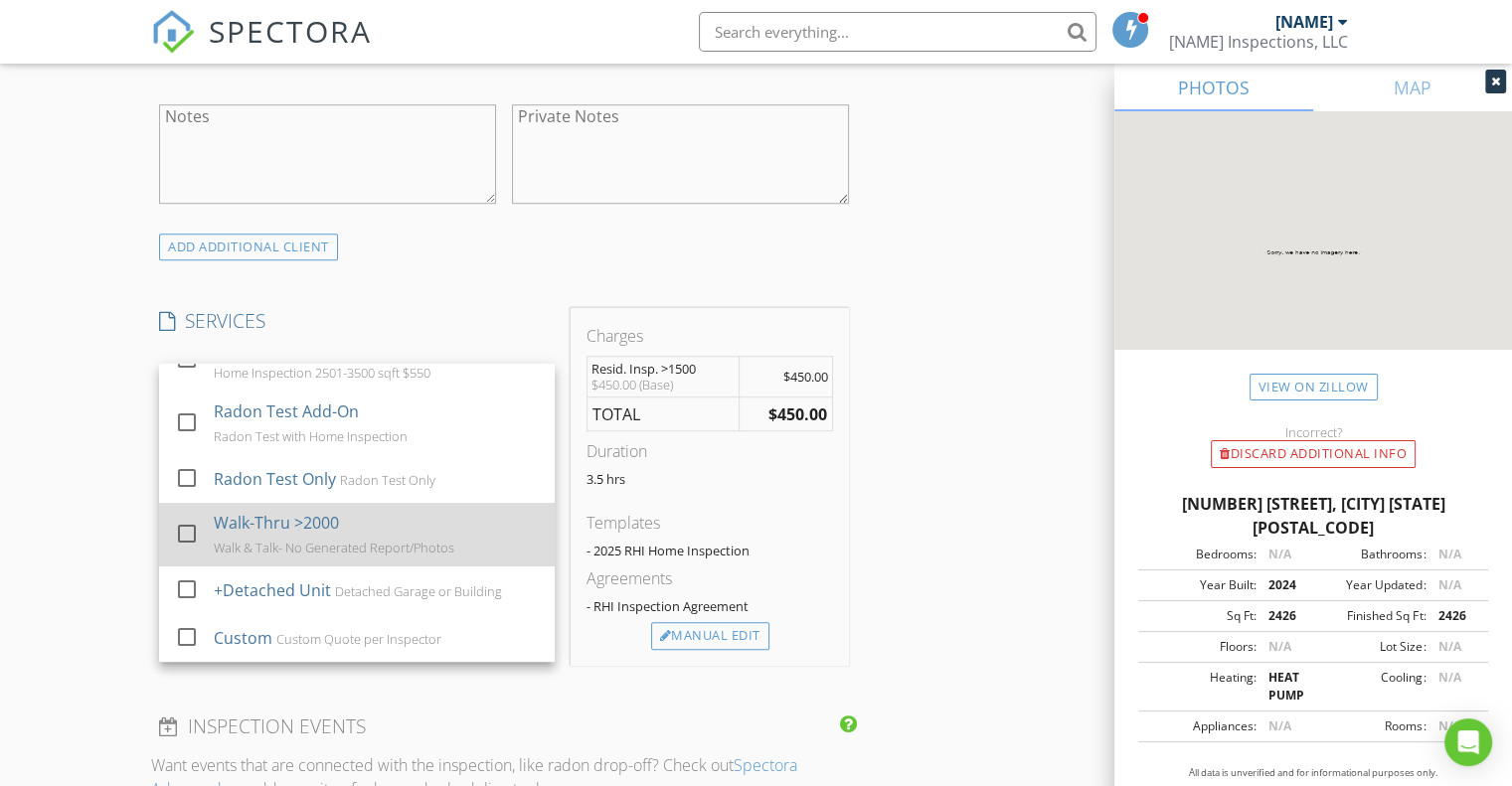 scroll, scrollTop: 1491, scrollLeft: 0, axis: vertical 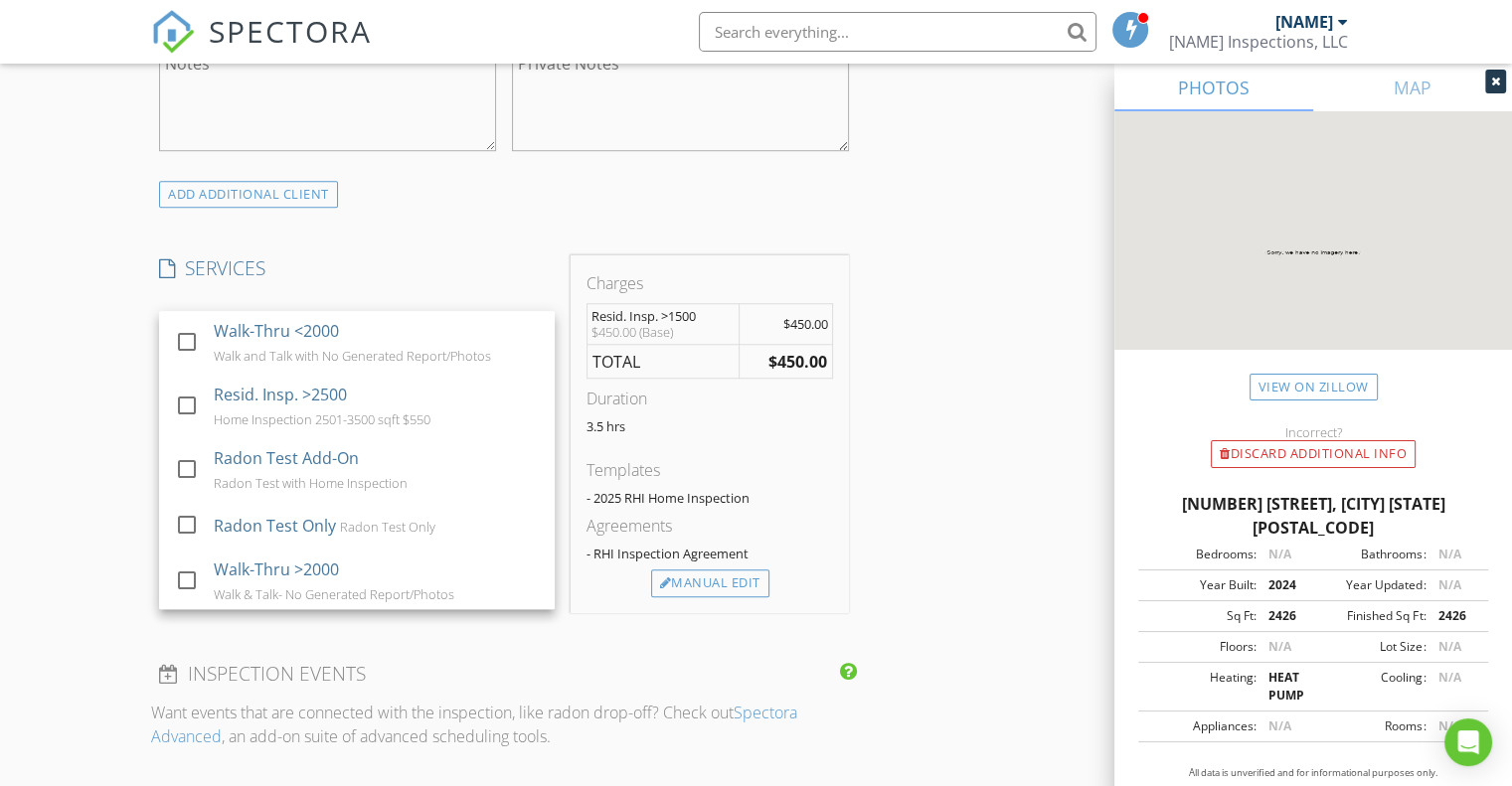 click on "INSPECTOR(S)
check_box   Mark Roberts   PRIMARY   Mark Roberts arrow_drop_down   check_box_outline_blank Mark Roberts specifically requested
Date/Time
08/02/2025 9:00 AM
Location
Address Search       Address 3007 Stonehorn Dr   Unit   City Bell Buckle   State TN   Zip 37020   County Rutherford     Square Feet 2426   Year Built 2024   Foundation Crawlspace arrow_drop_down     Mark Roberts     34.9 miles     (an hour)
client
check_box Enable Client CC email for this inspection   Client Search     check_box_outline_blank Client is a Company/Organization     First Name Lindsey   Last Name Glass   Email I_caroline@live.com   CC Email   Phone 423-342-6006   Address 2325 Colonial View   City Kingsport   State TN   Zip 37663       Notes   Private Notes
ADD ADDITIONAL client
SERVICES" at bounding box center (756, 987) 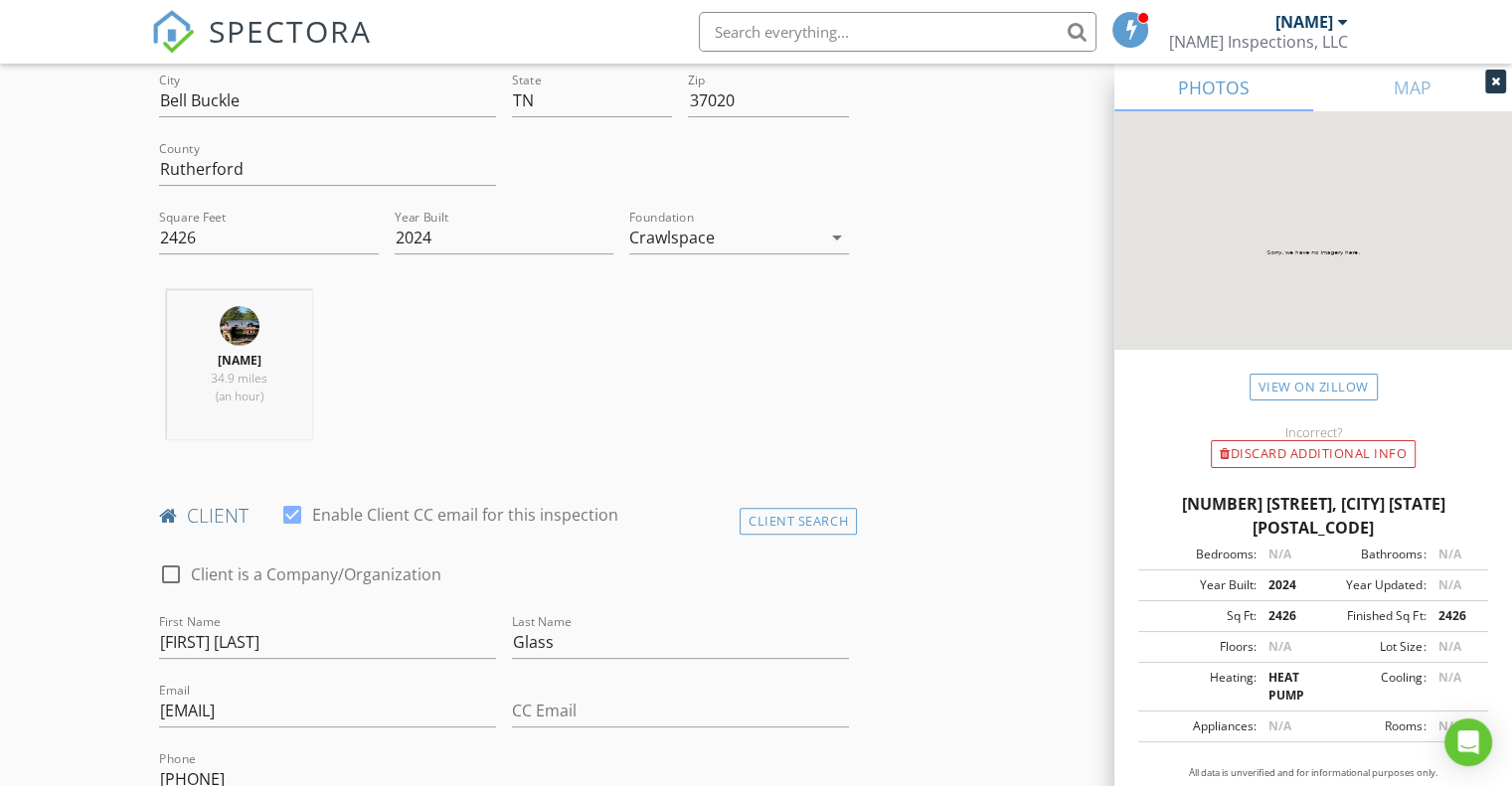 scroll, scrollTop: 500, scrollLeft: 0, axis: vertical 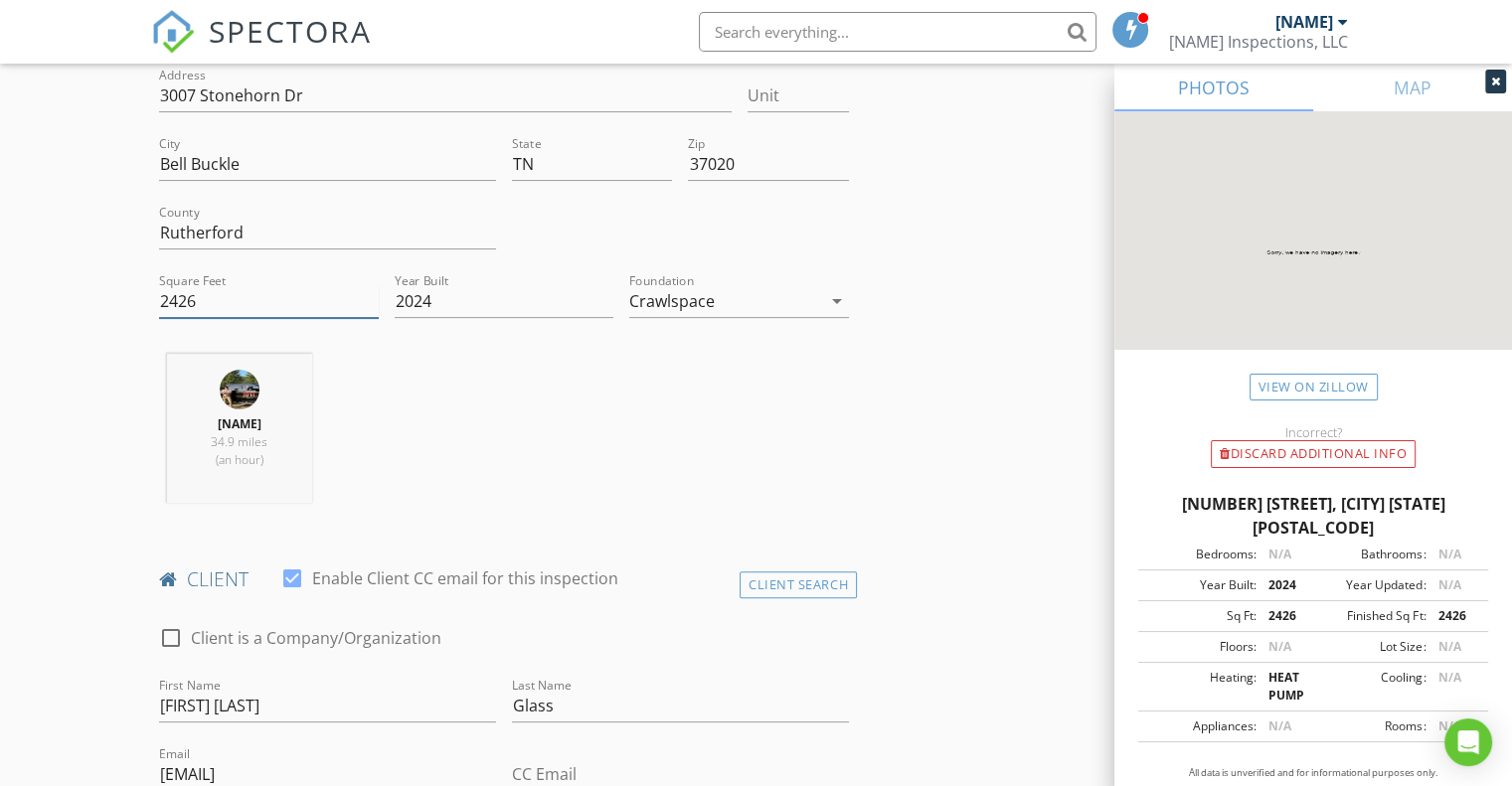 click on "2426" at bounding box center [268, 301] 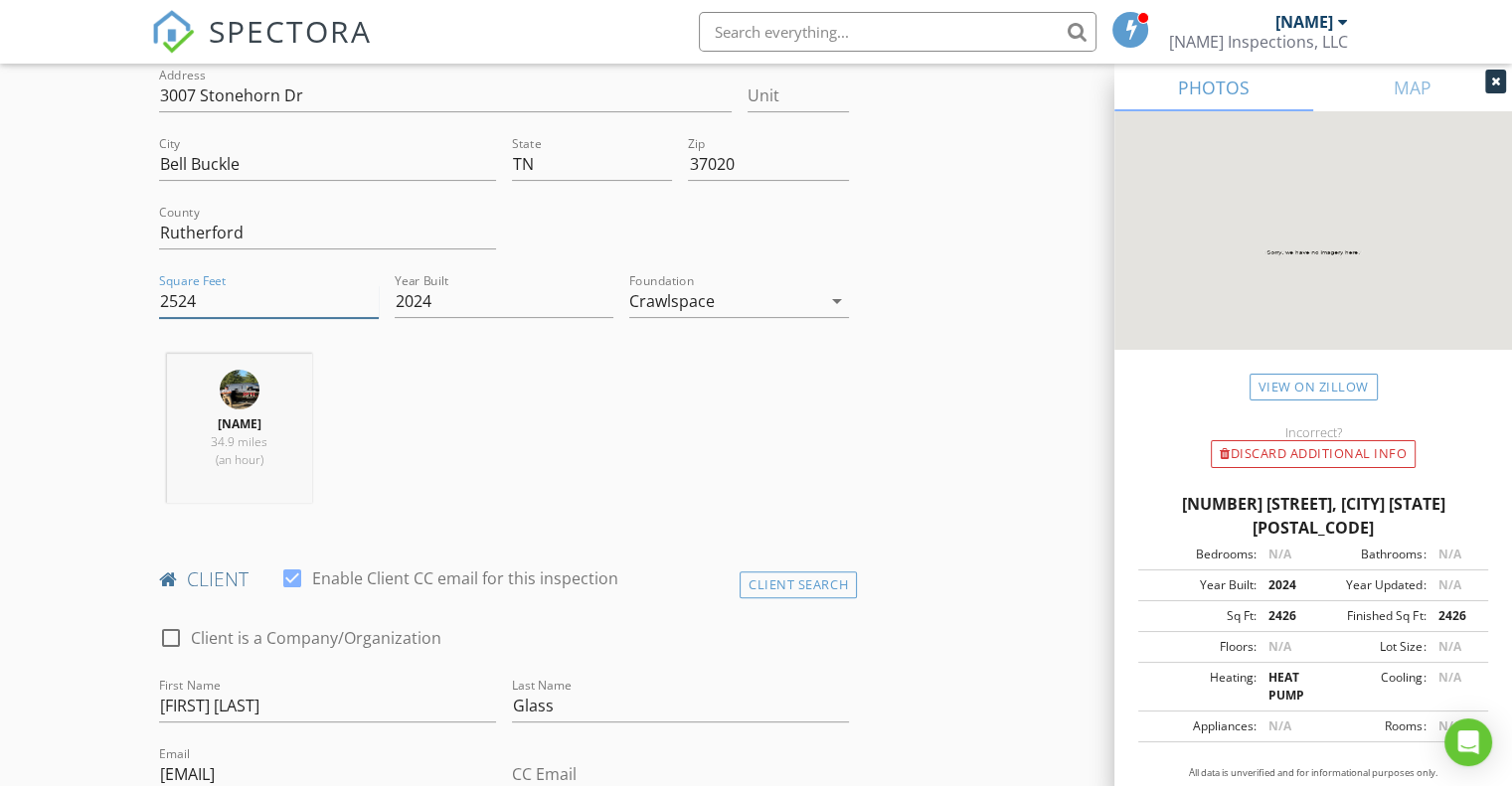 type on "2524" 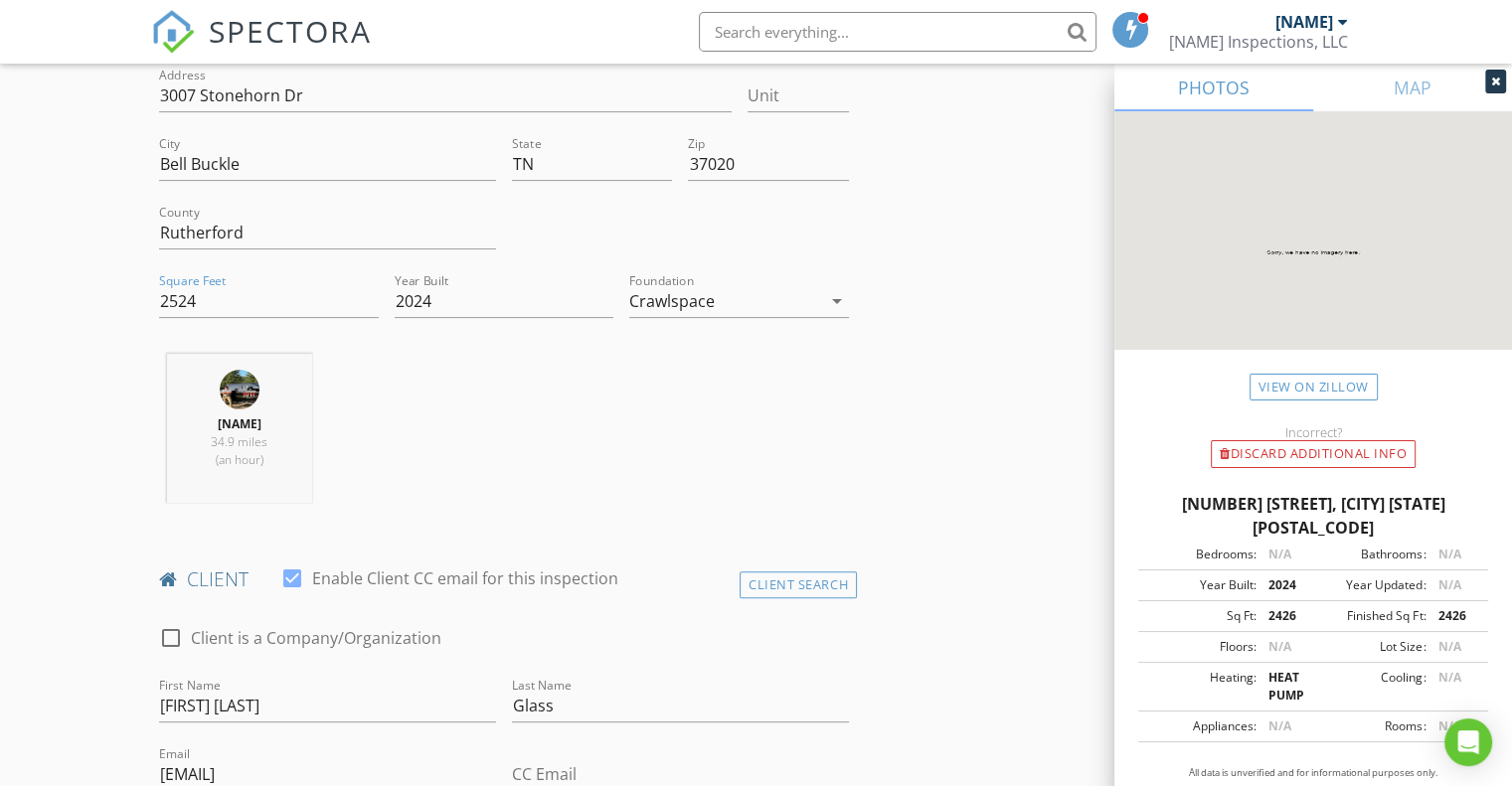 click on "Mark Roberts     34.9 miles     (an hour)" at bounding box center (504, 436) 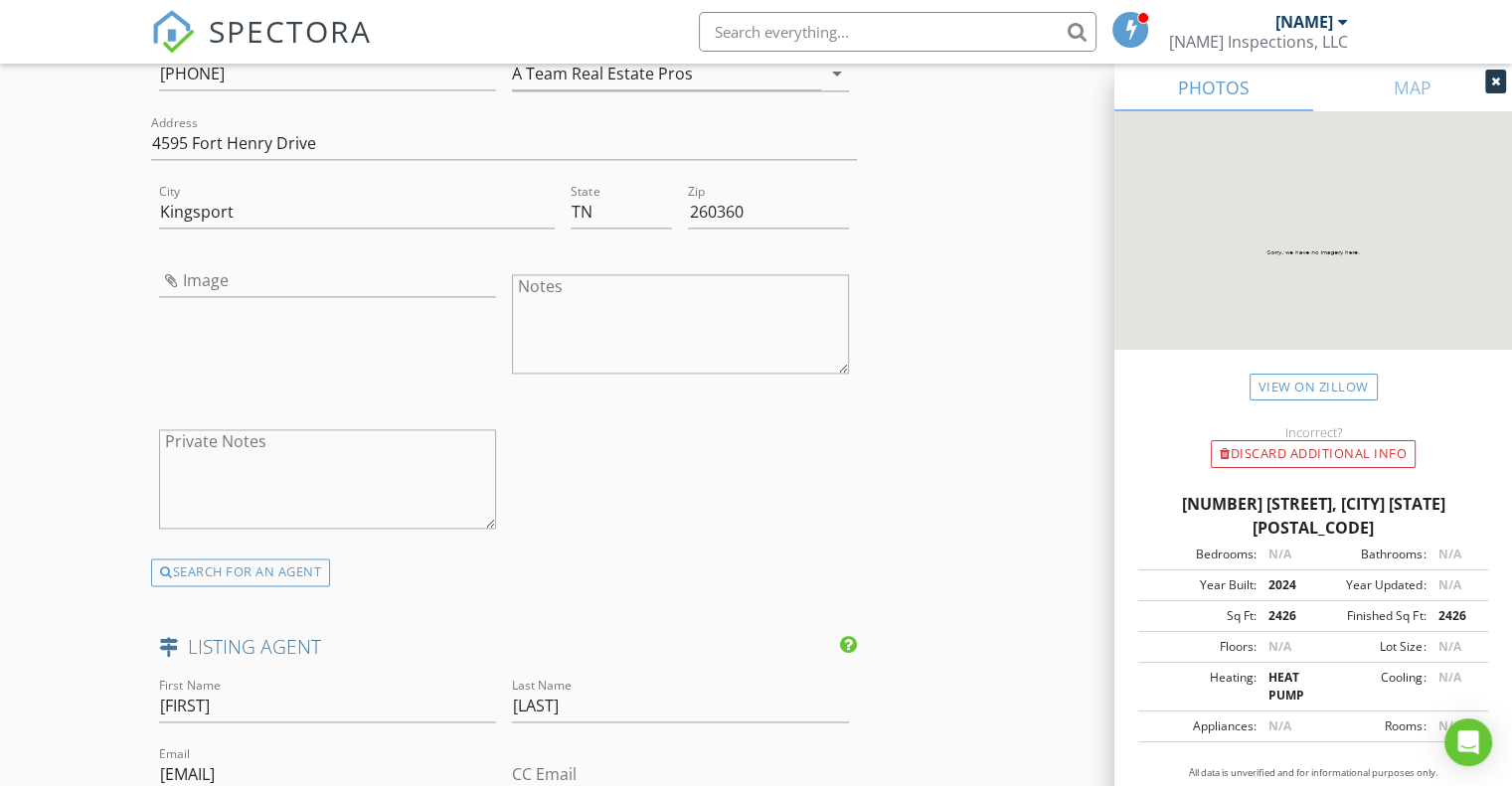 scroll, scrollTop: 2686, scrollLeft: 0, axis: vertical 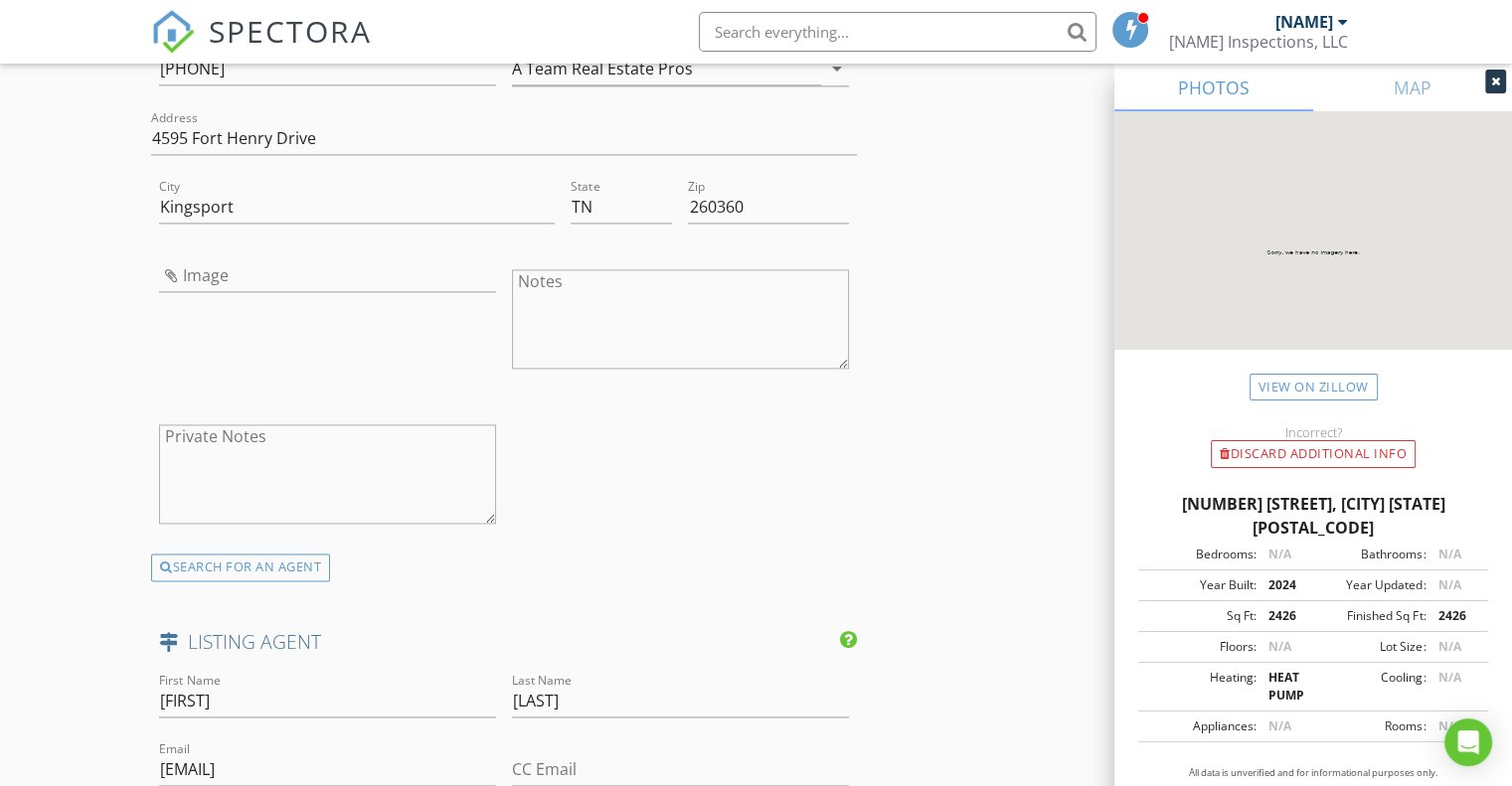 click at bounding box center [1495, 81] 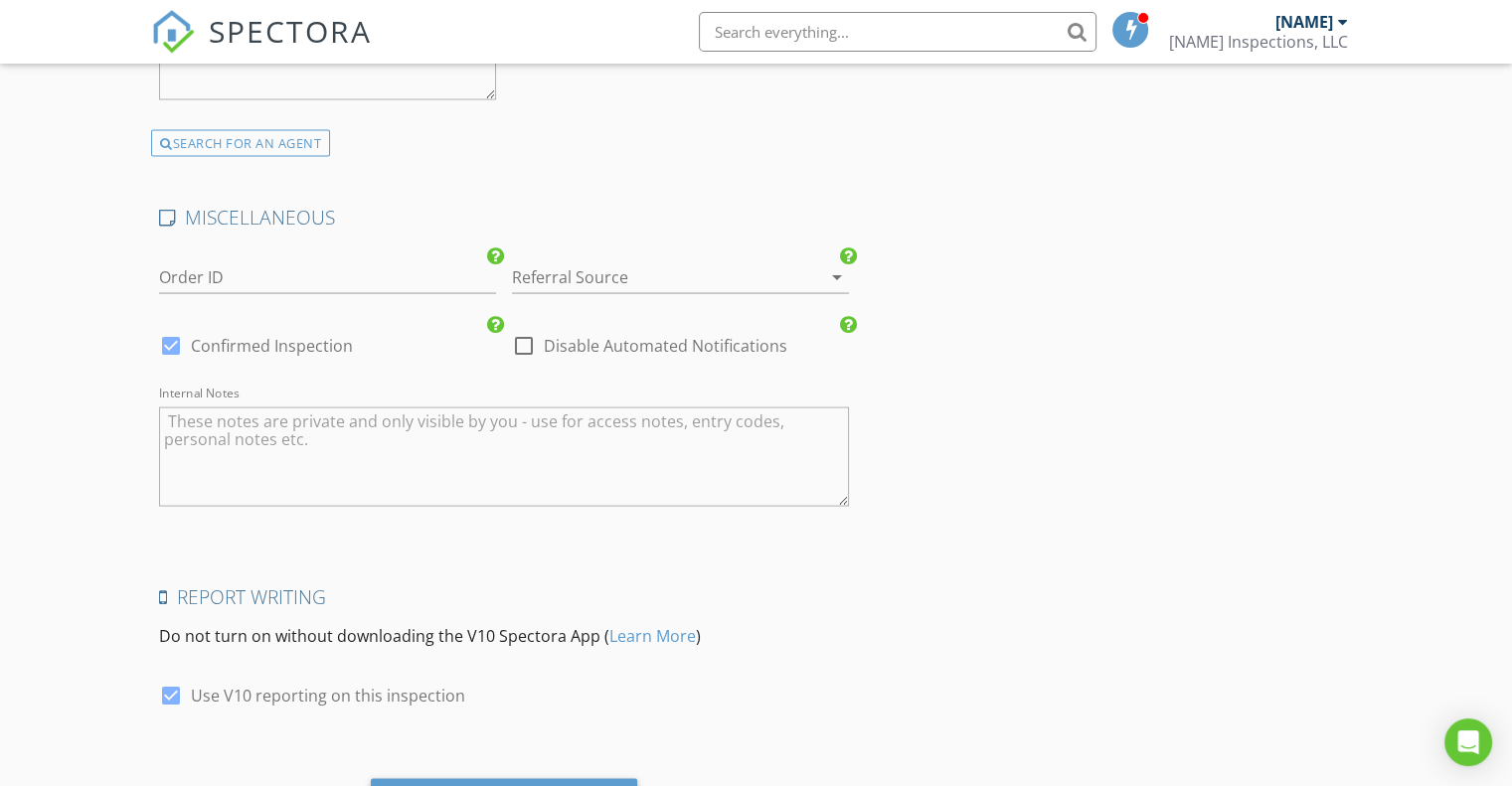 scroll, scrollTop: 3978, scrollLeft: 0, axis: vertical 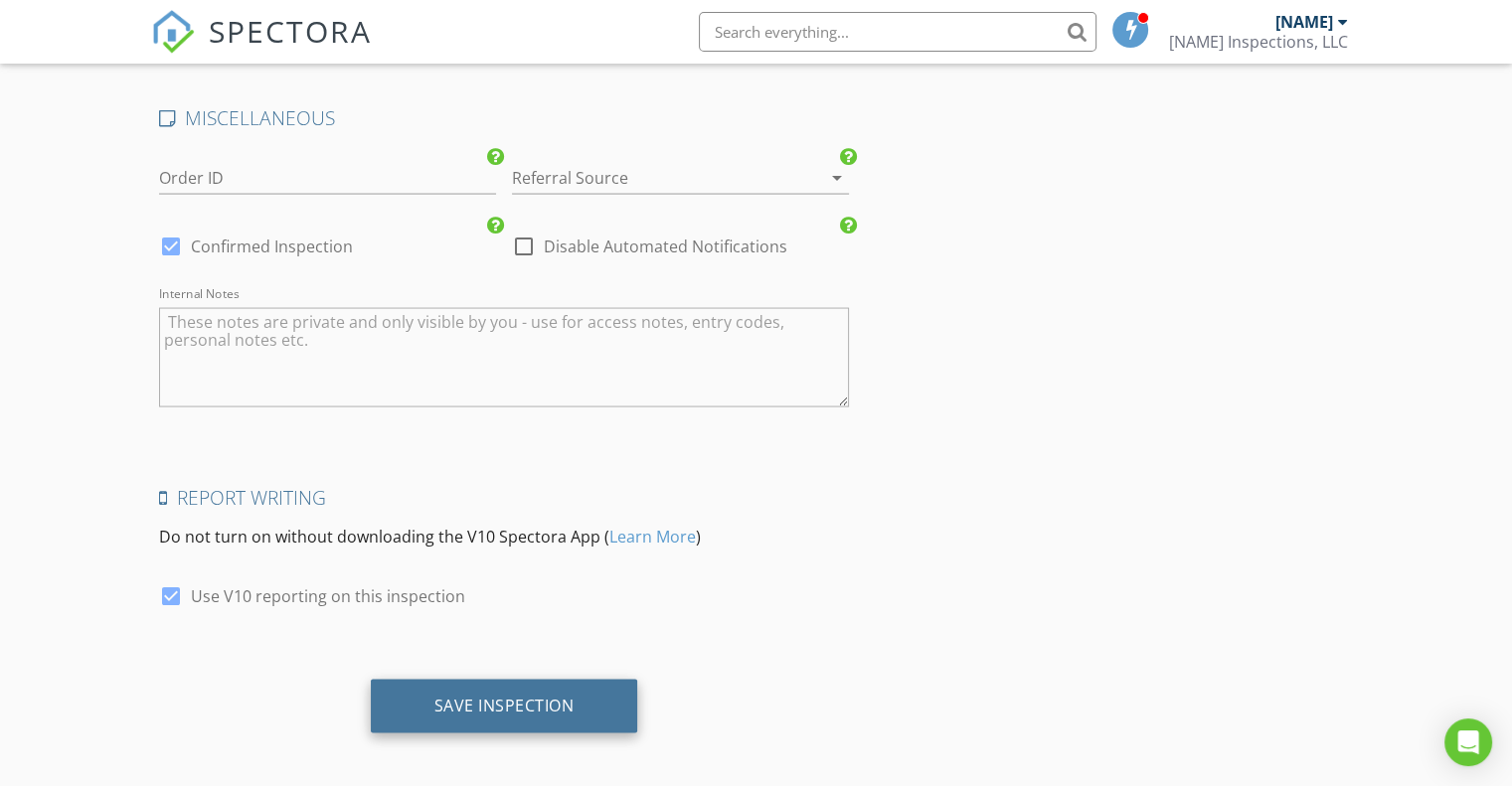 click on "Save Inspection" at bounding box center [504, 706] 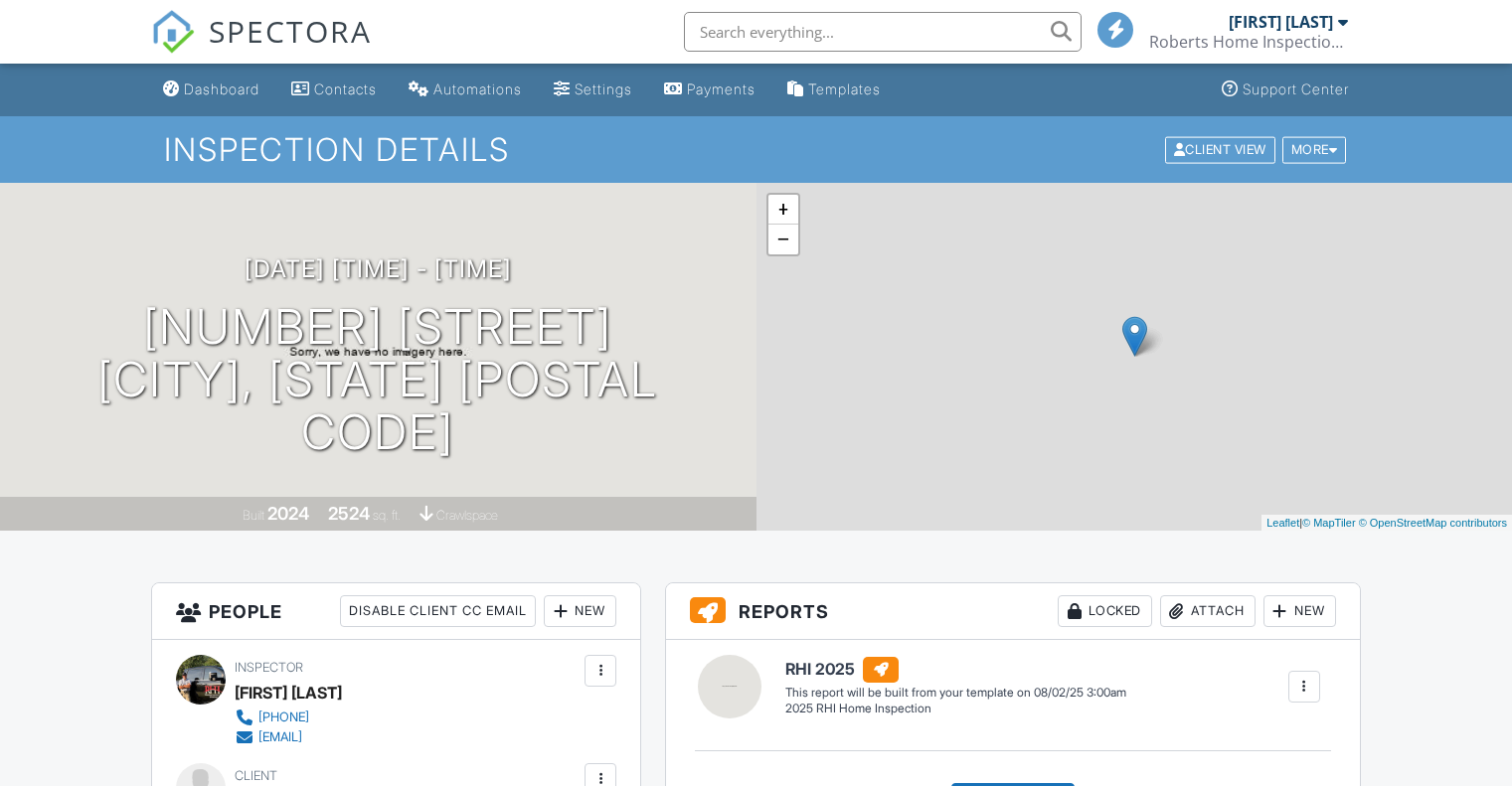 scroll, scrollTop: 0, scrollLeft: 0, axis: both 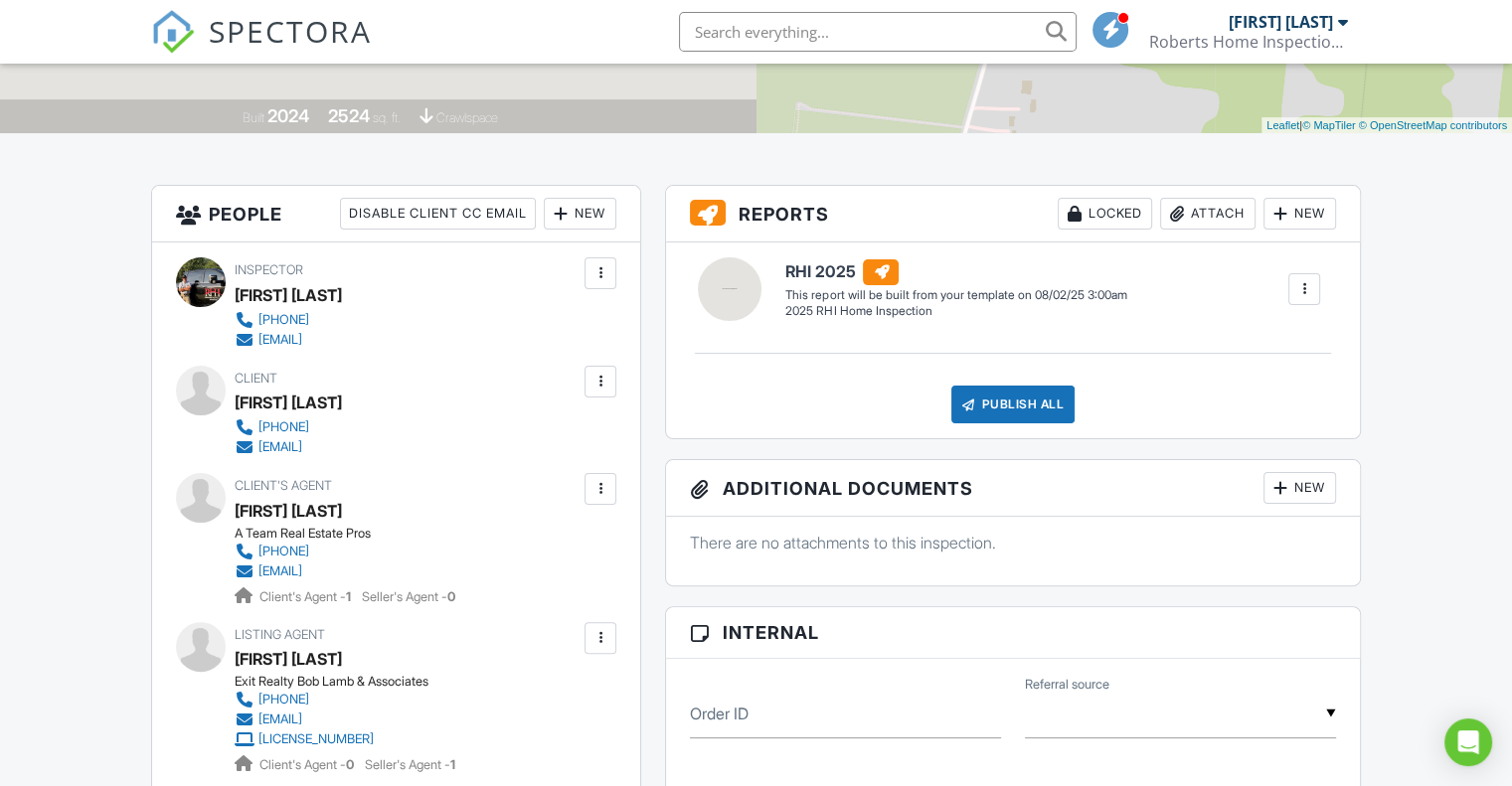 click at bounding box center [600, 382] 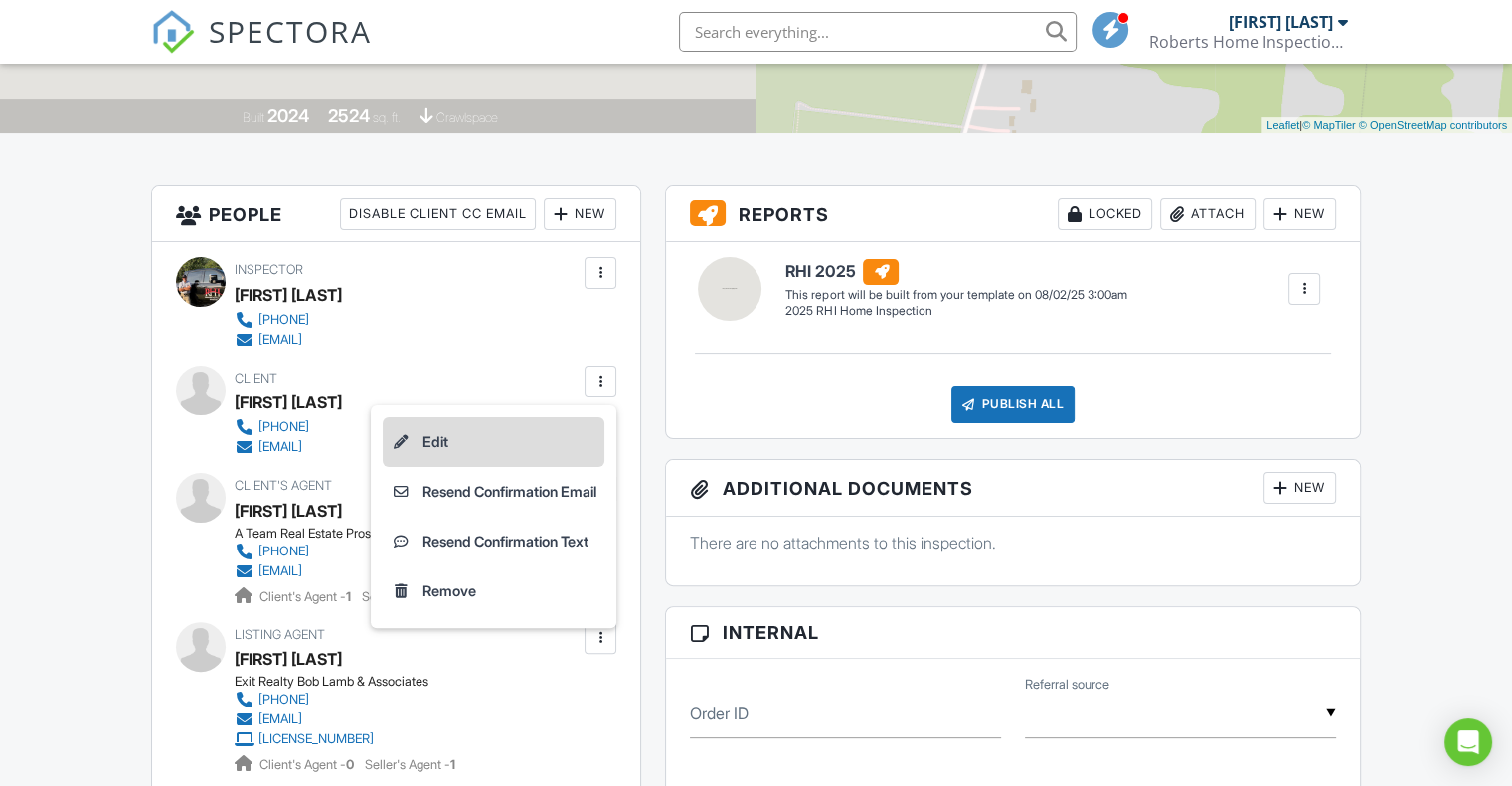 click on "Edit" at bounding box center (493, 442) 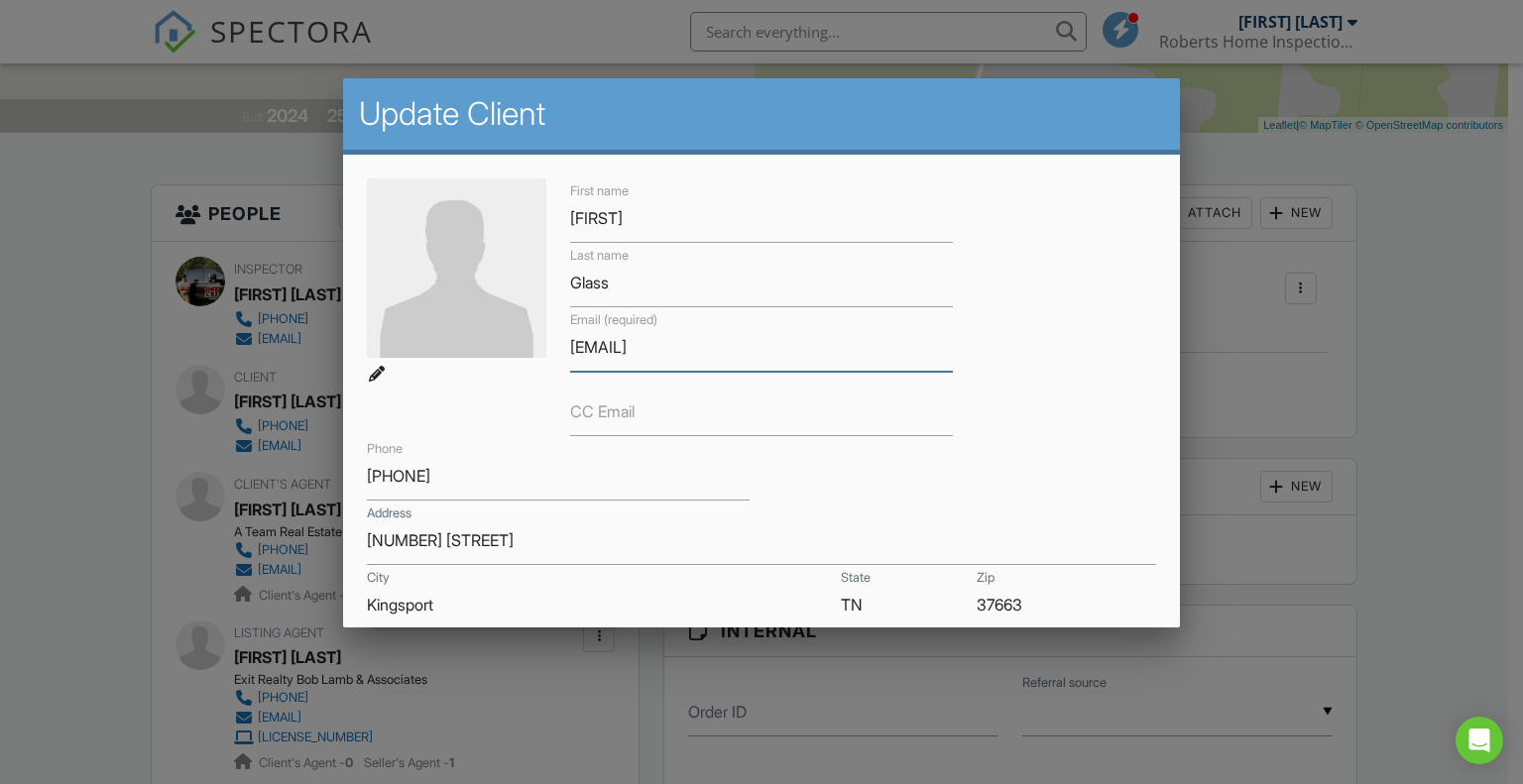 click on "[EMAIL]" at bounding box center (762, 347) 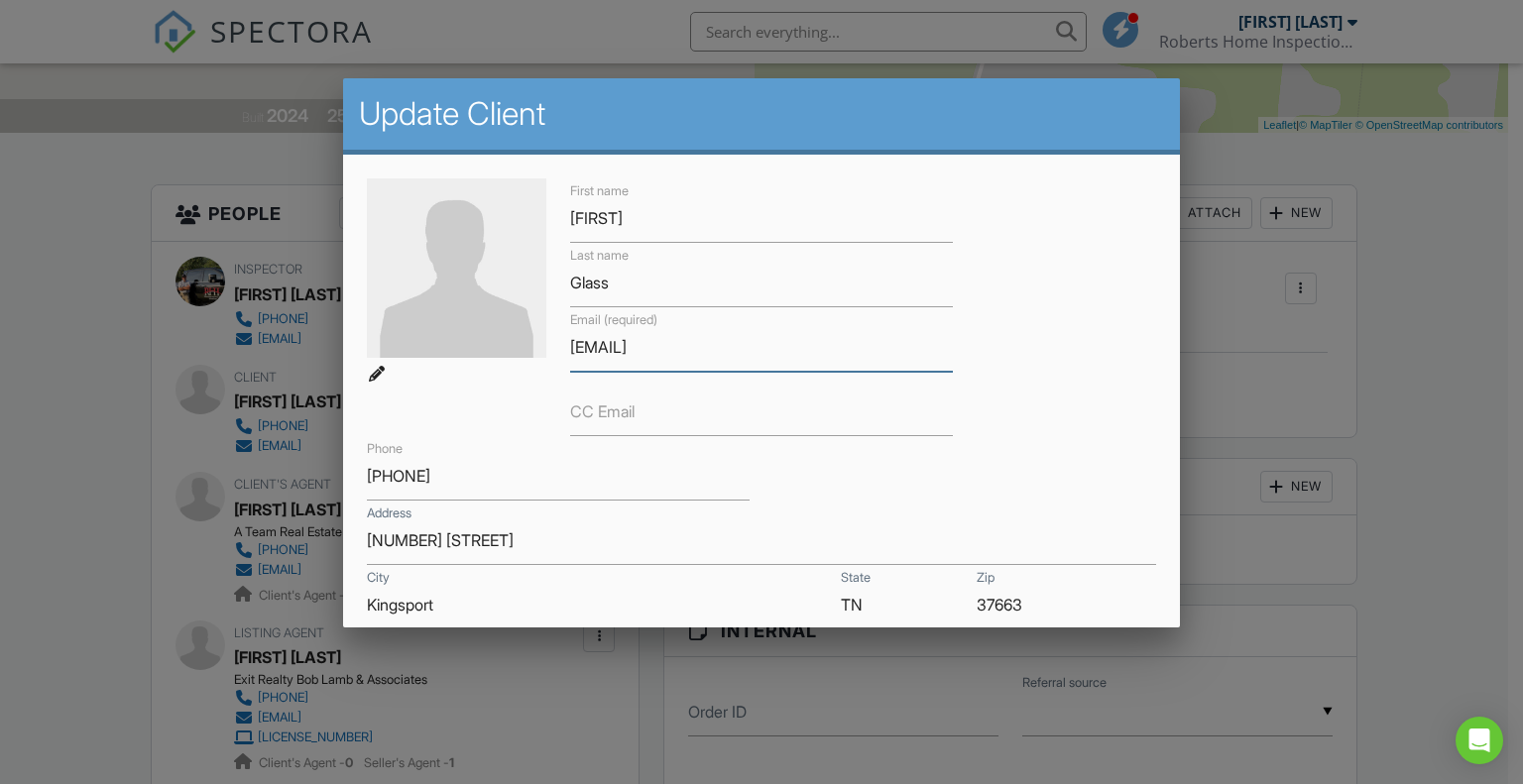 scroll, scrollTop: 356, scrollLeft: 0, axis: vertical 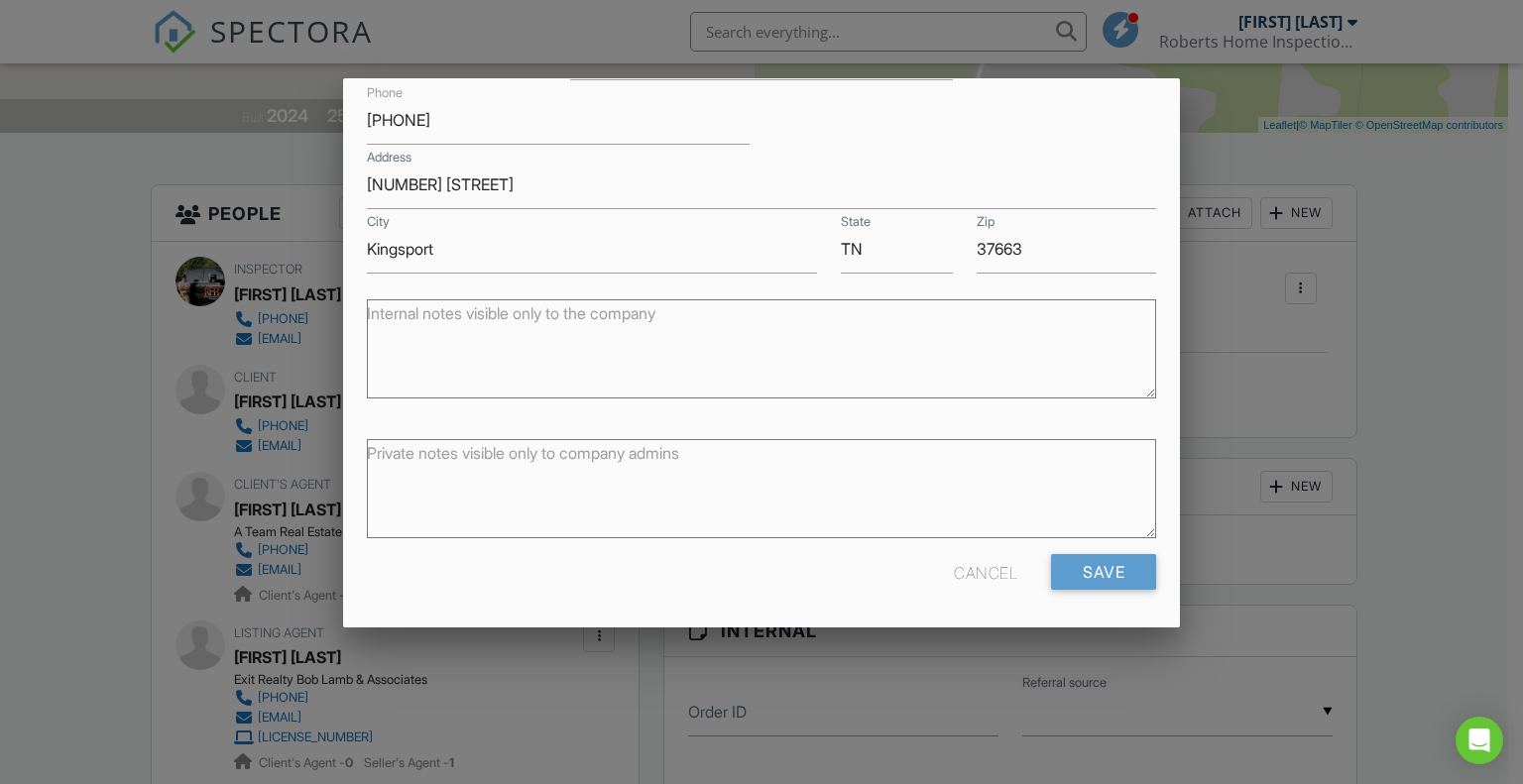 type on "[EMAIL]" 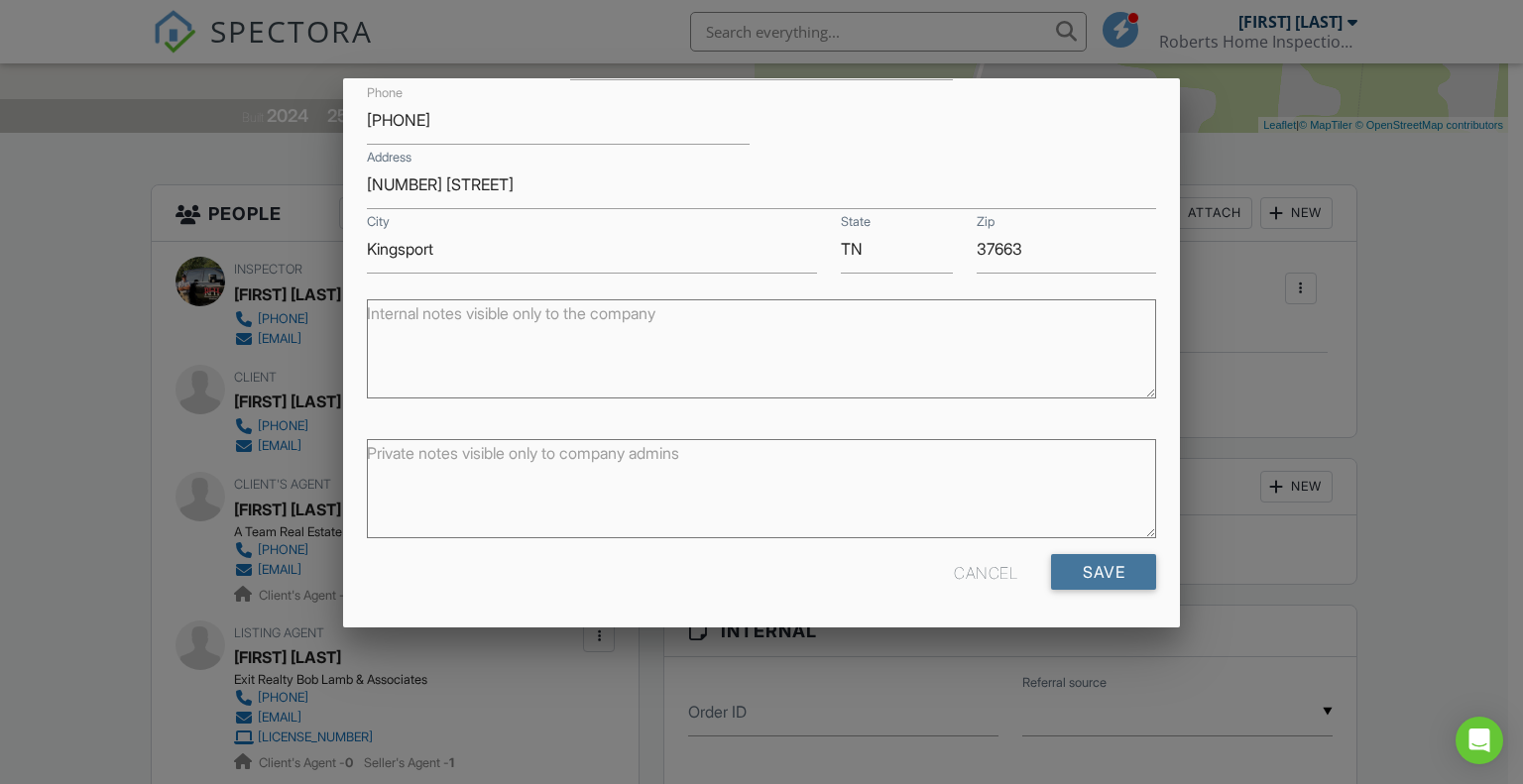 click on "Save" at bounding box center [1104, 572] 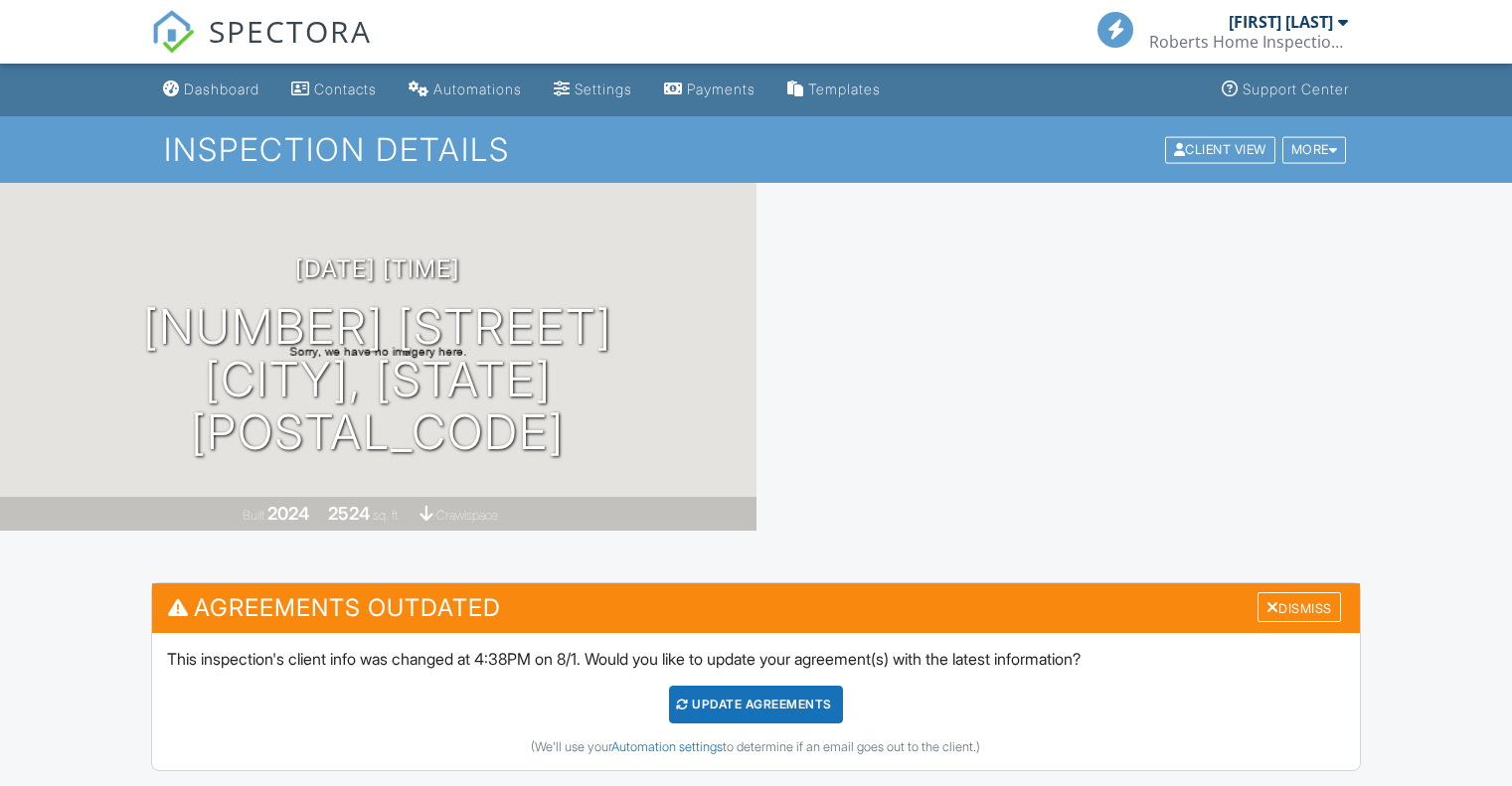 scroll, scrollTop: 182, scrollLeft: 0, axis: vertical 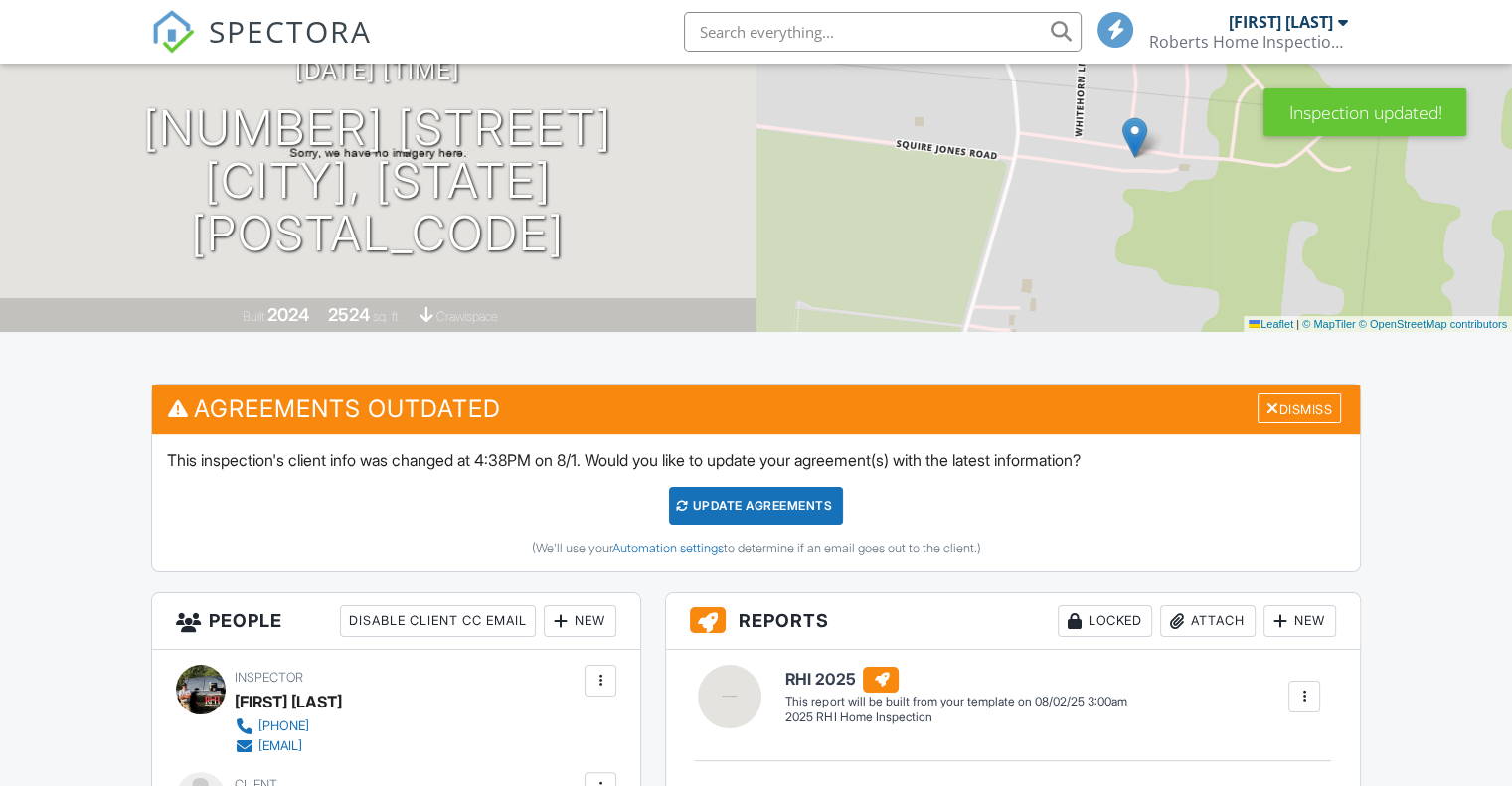 click on "Update Agreements" at bounding box center (756, 506) 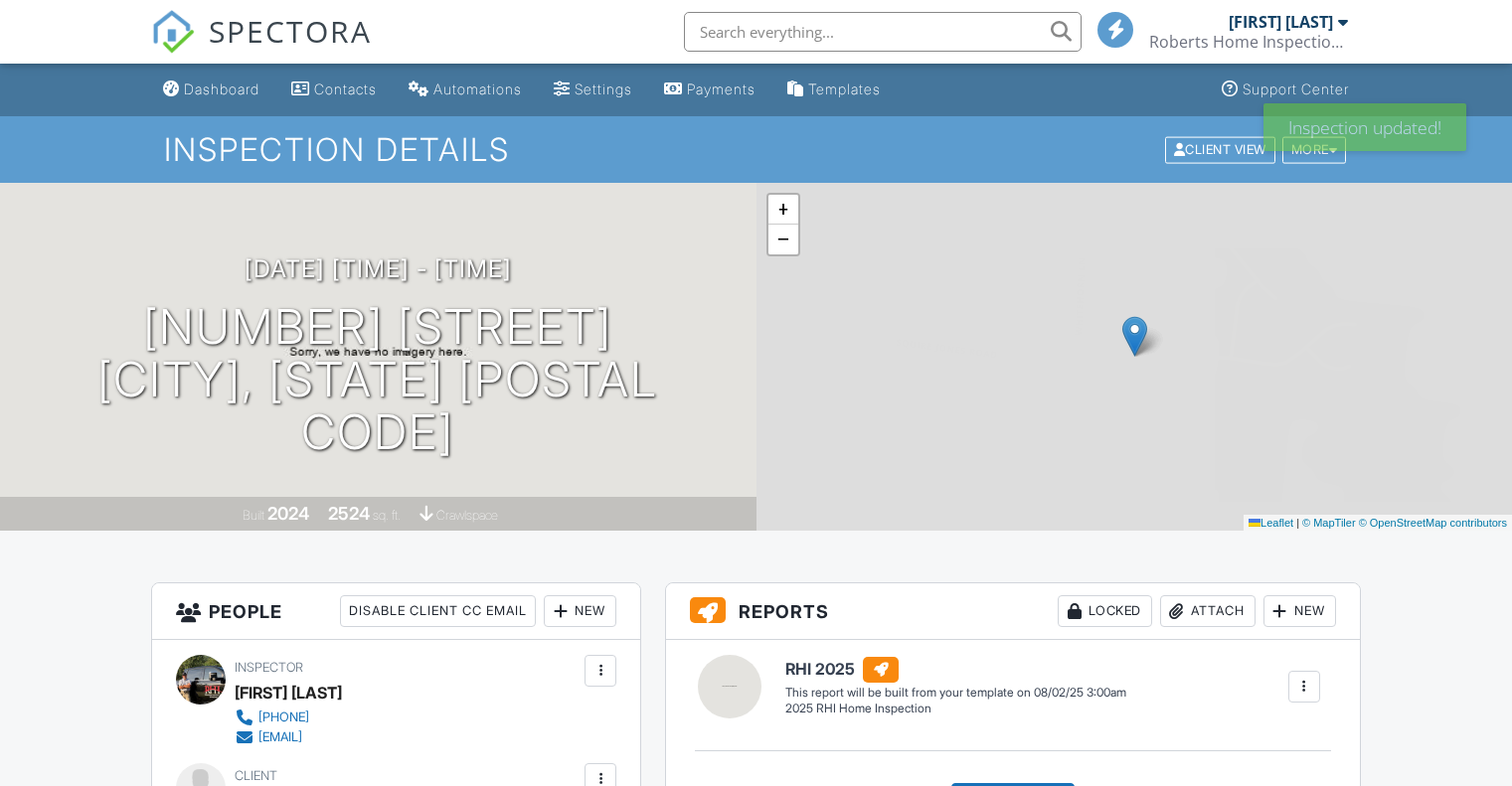 scroll, scrollTop: 0, scrollLeft: 0, axis: both 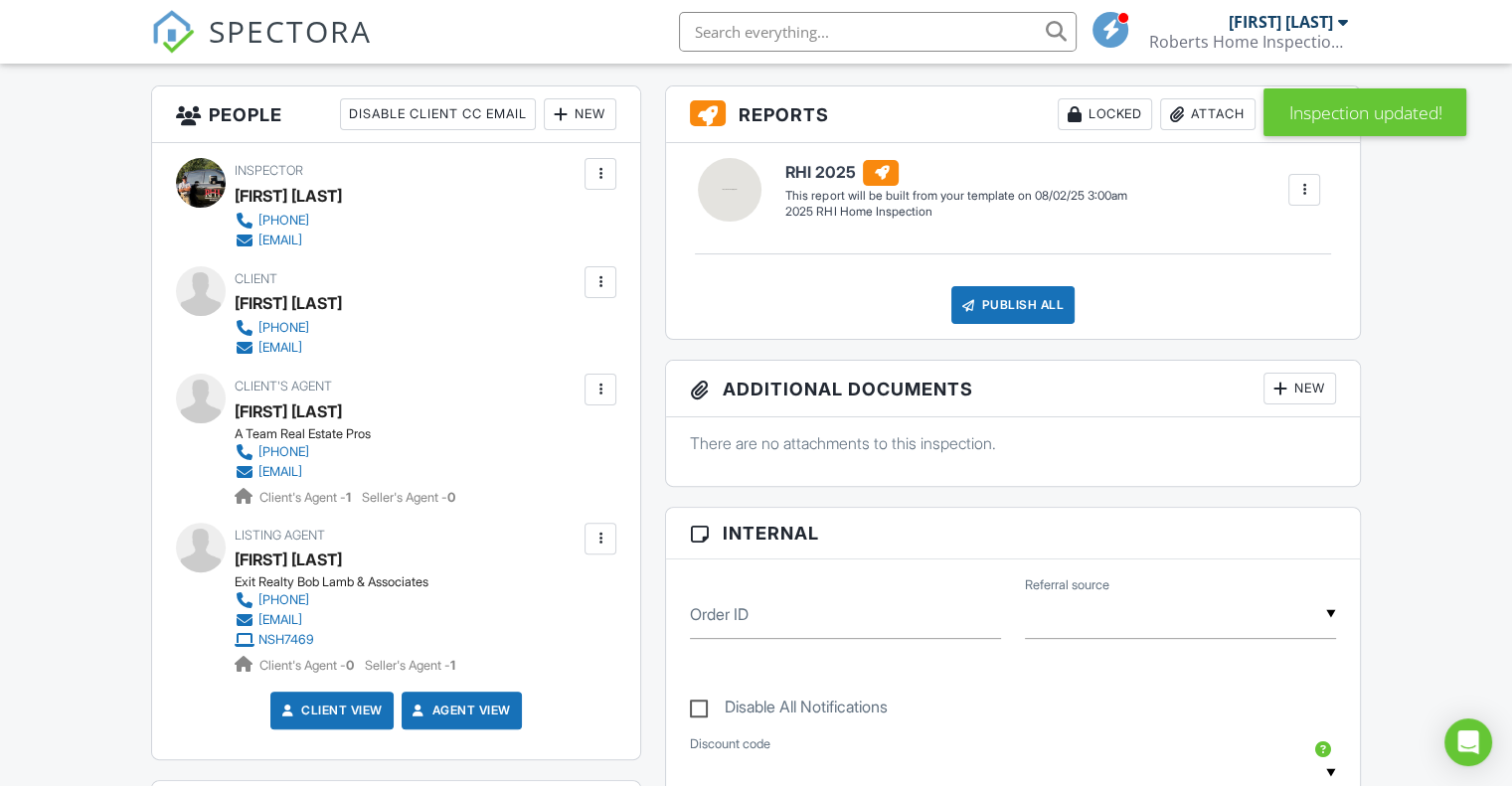 click at bounding box center [600, 282] 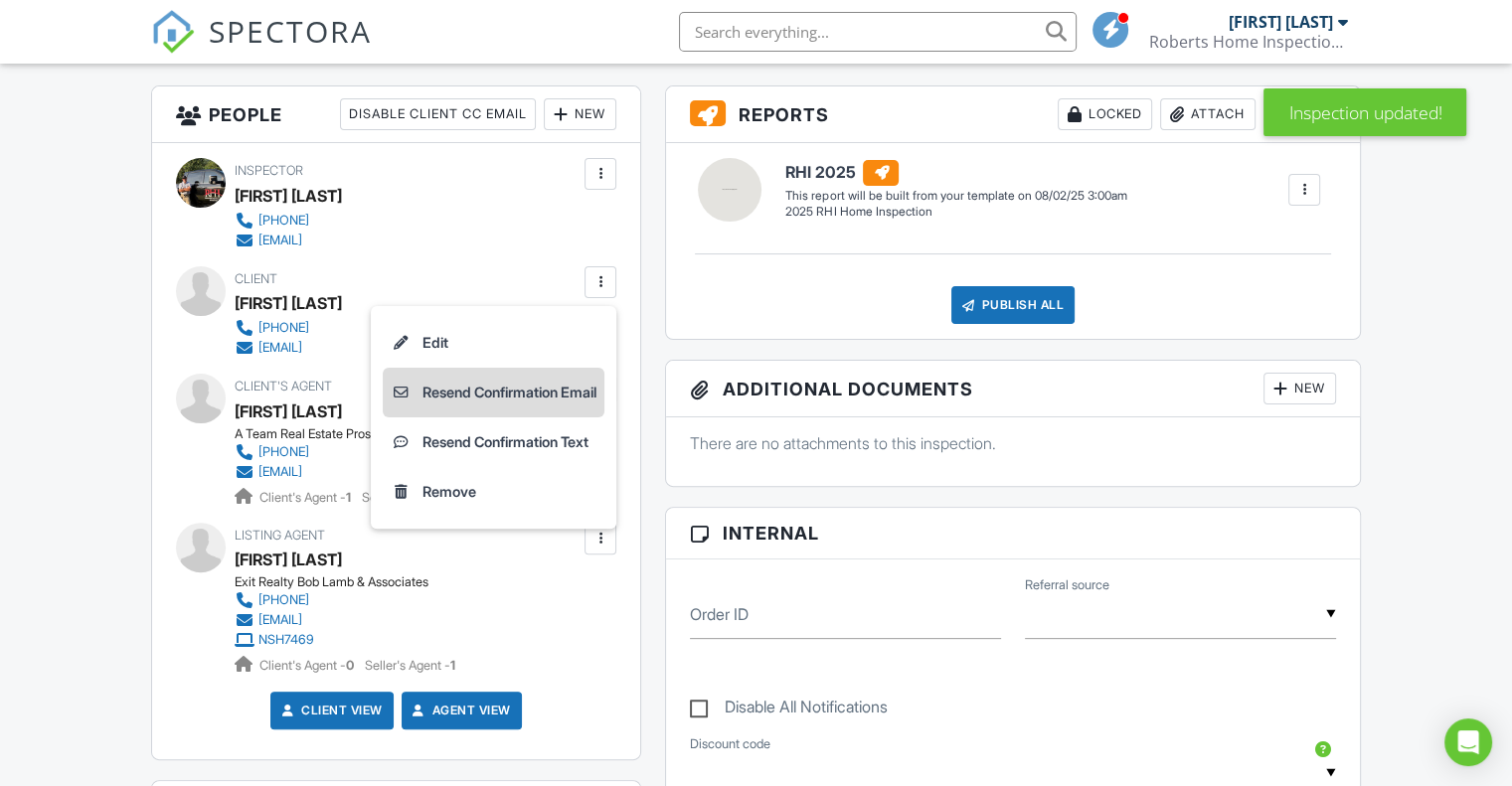 click on "Resend Confirmation Email" at bounding box center (493, 393) 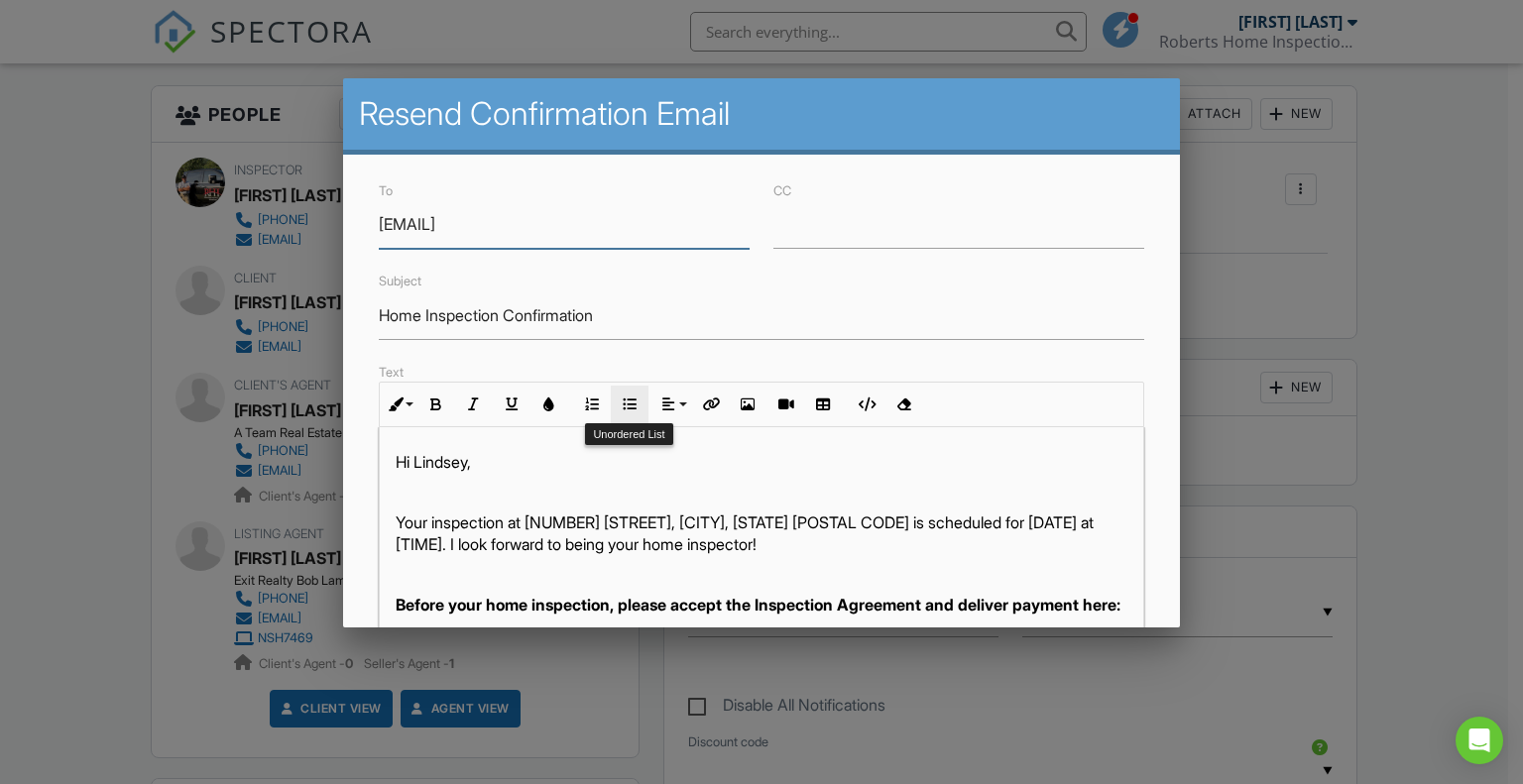 scroll, scrollTop: 99, scrollLeft: 0, axis: vertical 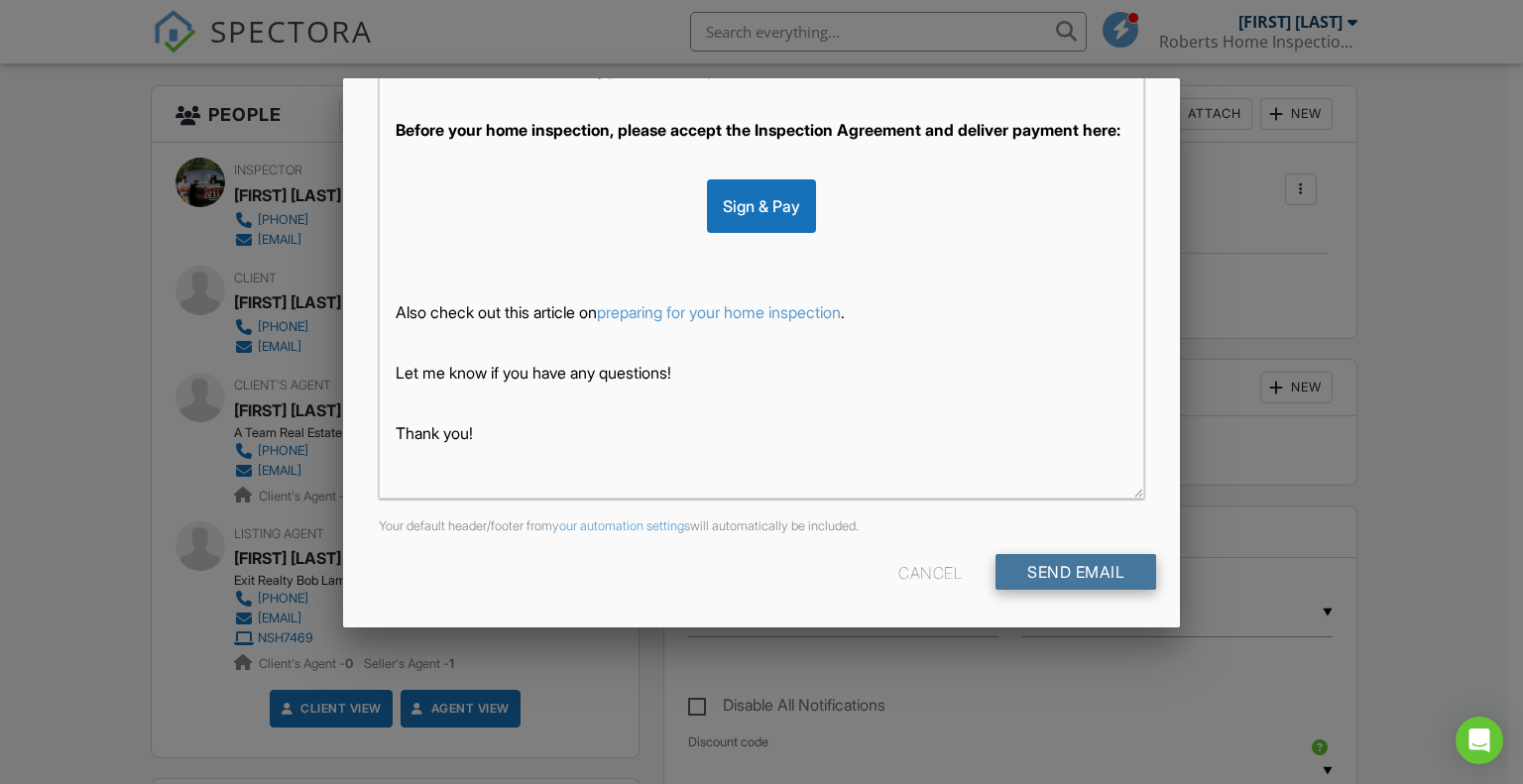 click on "Send Email" at bounding box center [1076, 572] 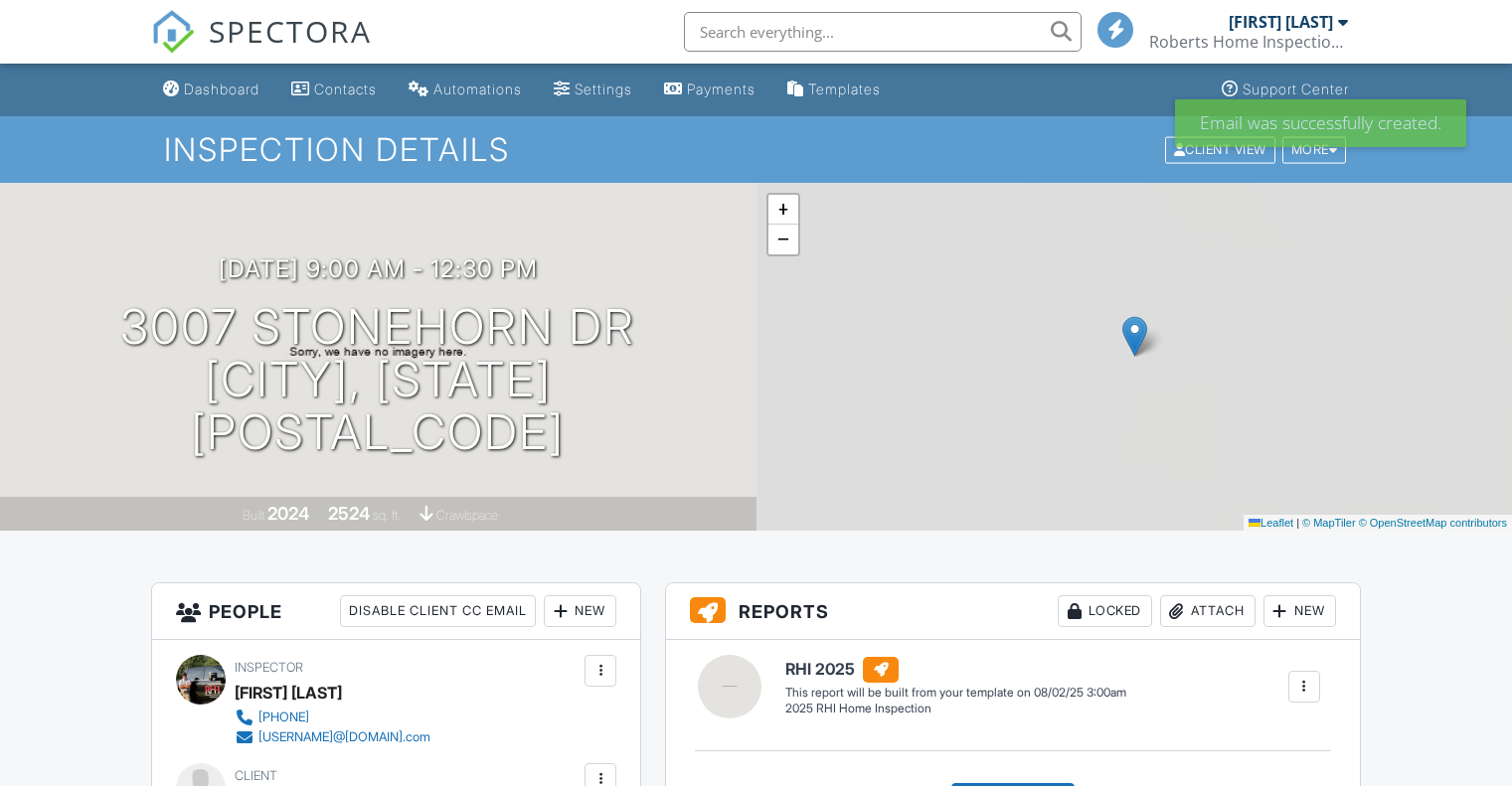 scroll, scrollTop: 0, scrollLeft: 0, axis: both 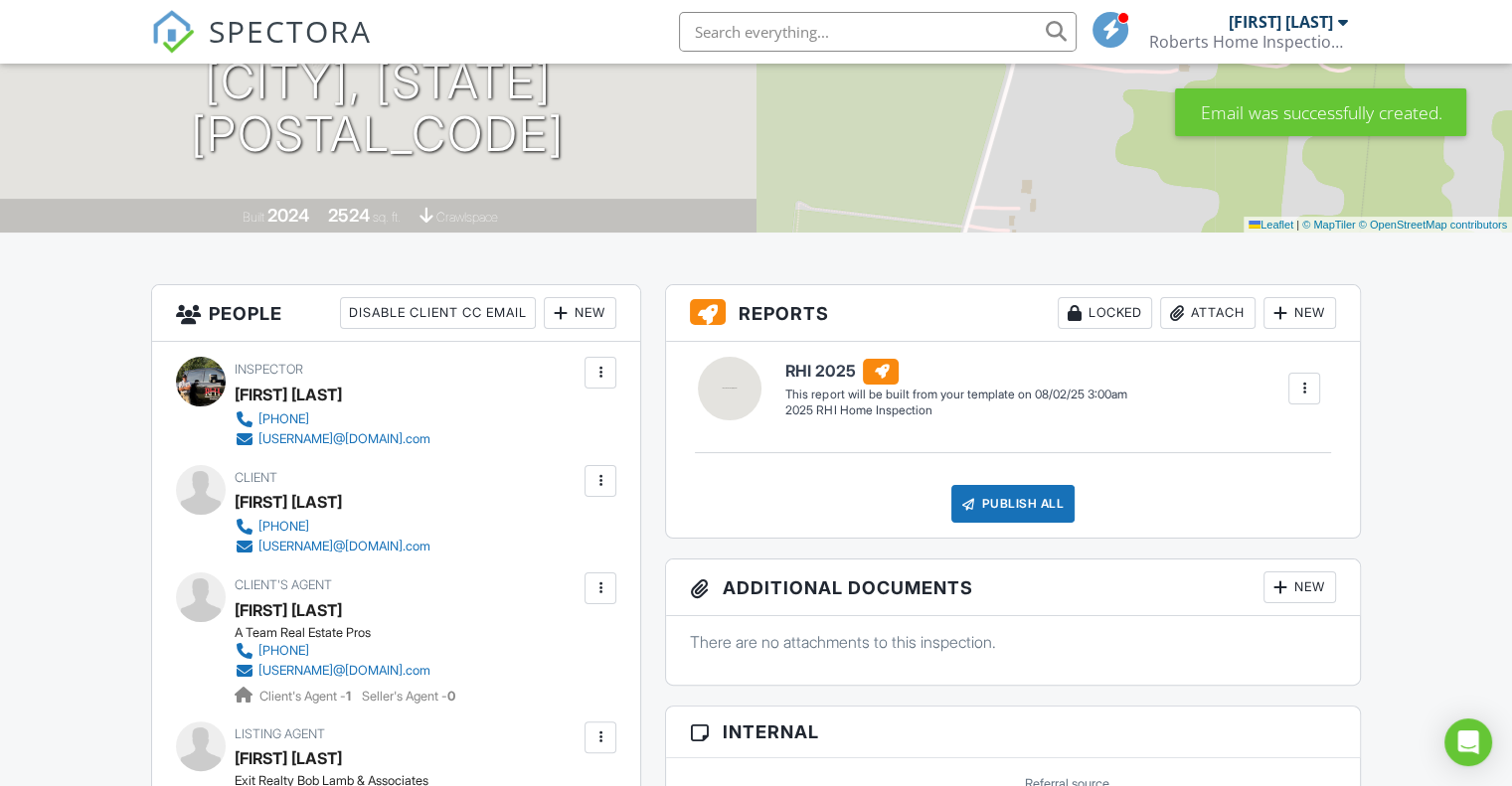 click at bounding box center (600, 481) 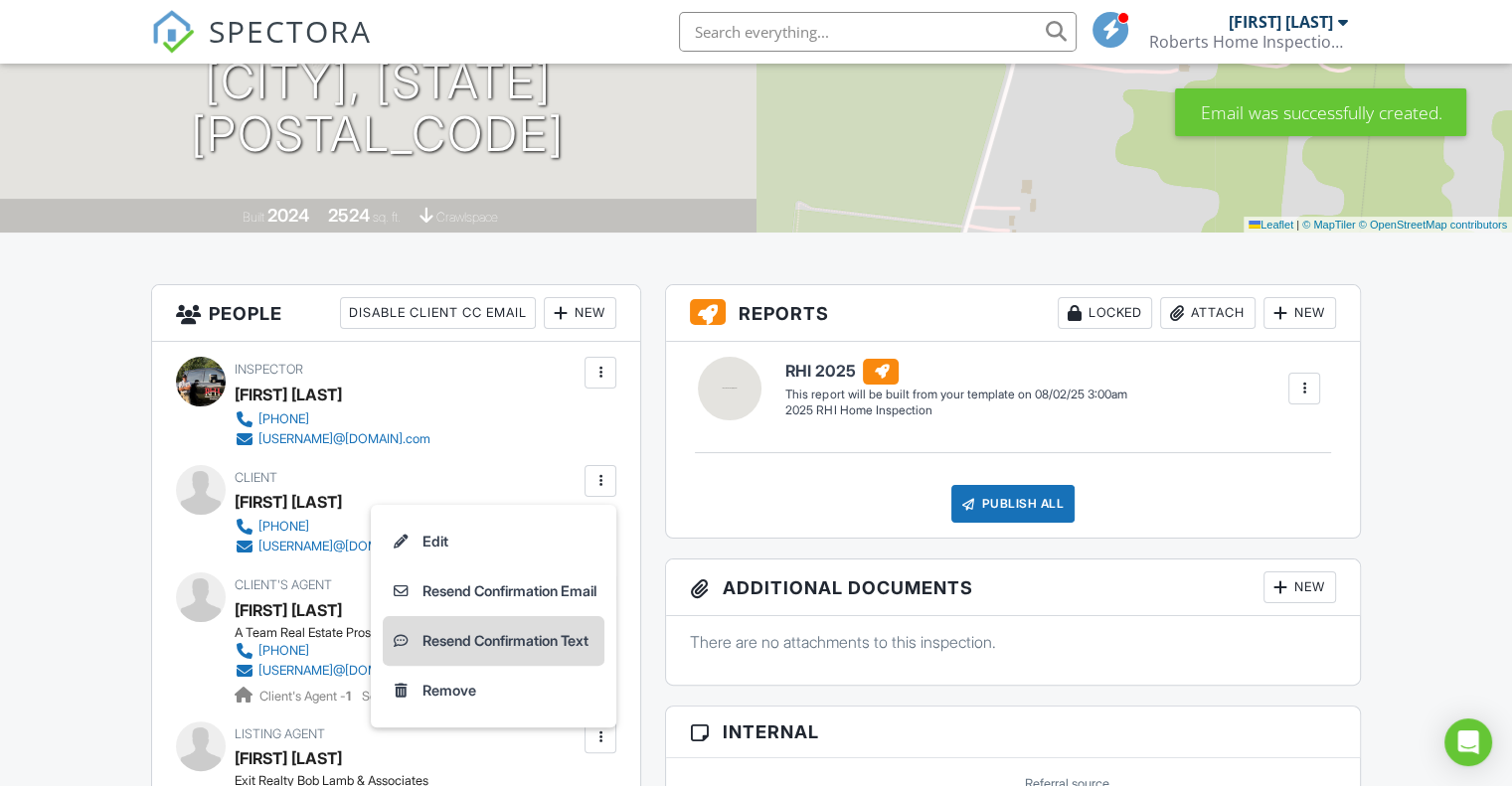 click on "Resend Confirmation Text" at bounding box center [493, 641] 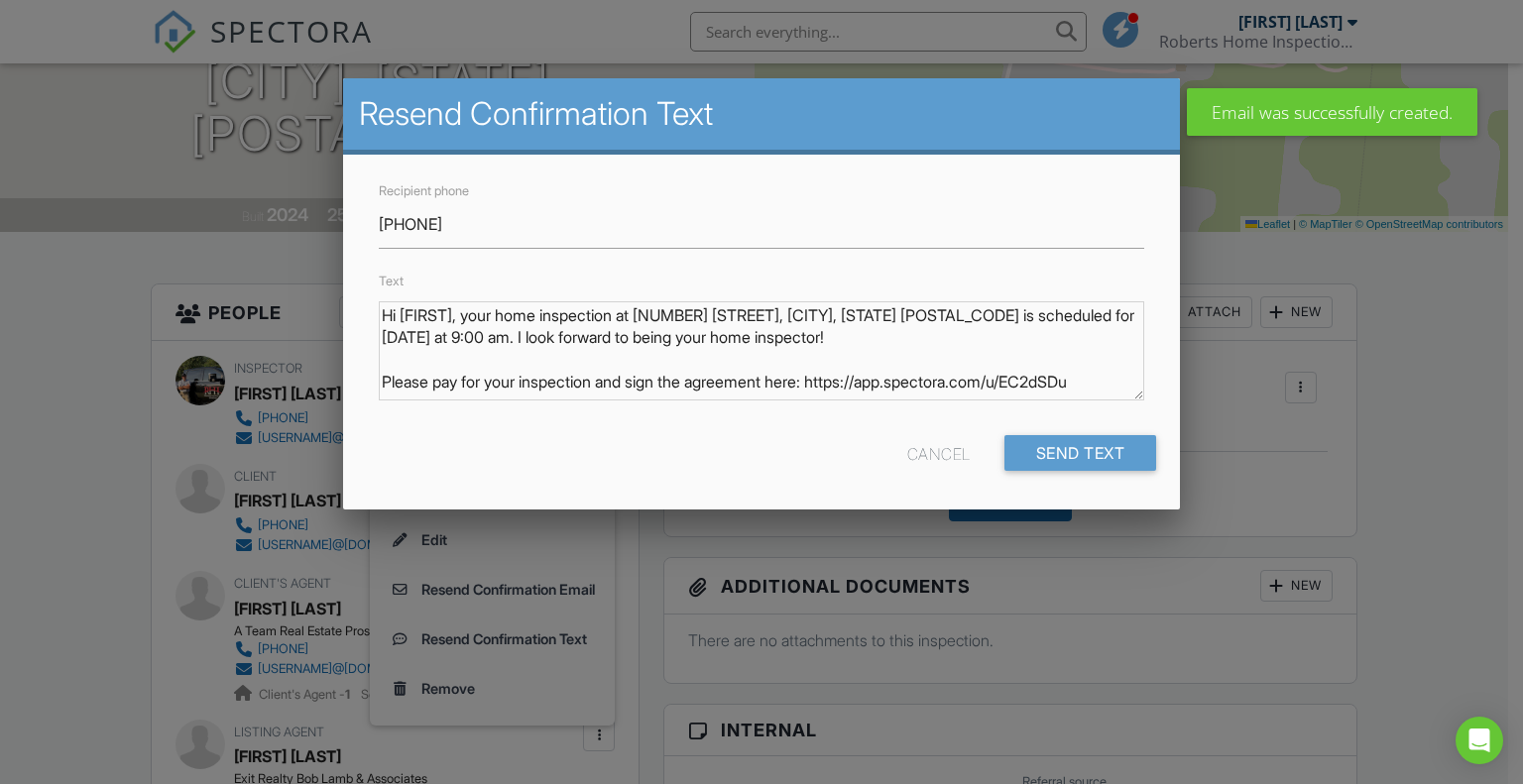 click at bounding box center (762, 391) 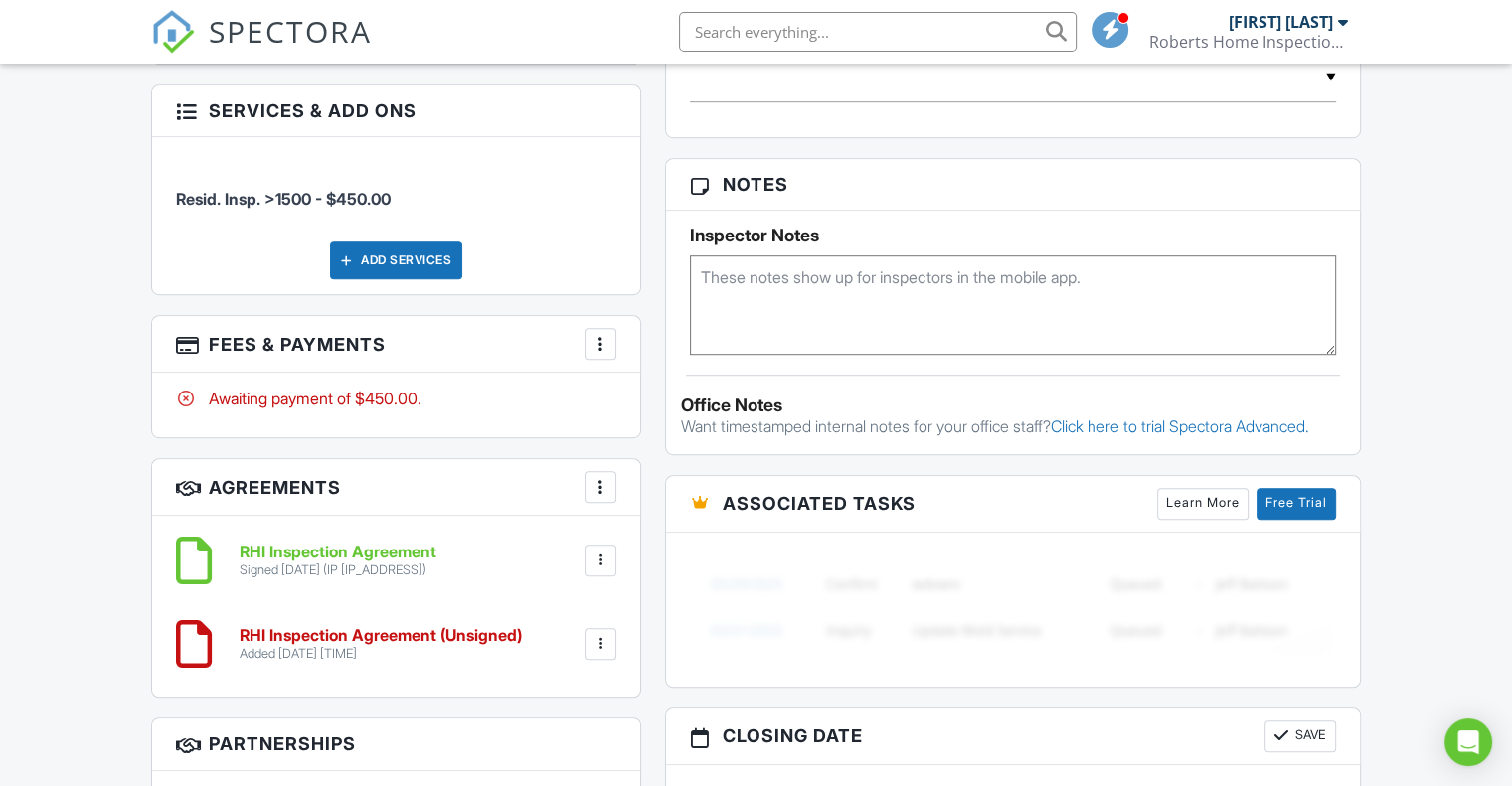 scroll, scrollTop: 1292, scrollLeft: 0, axis: vertical 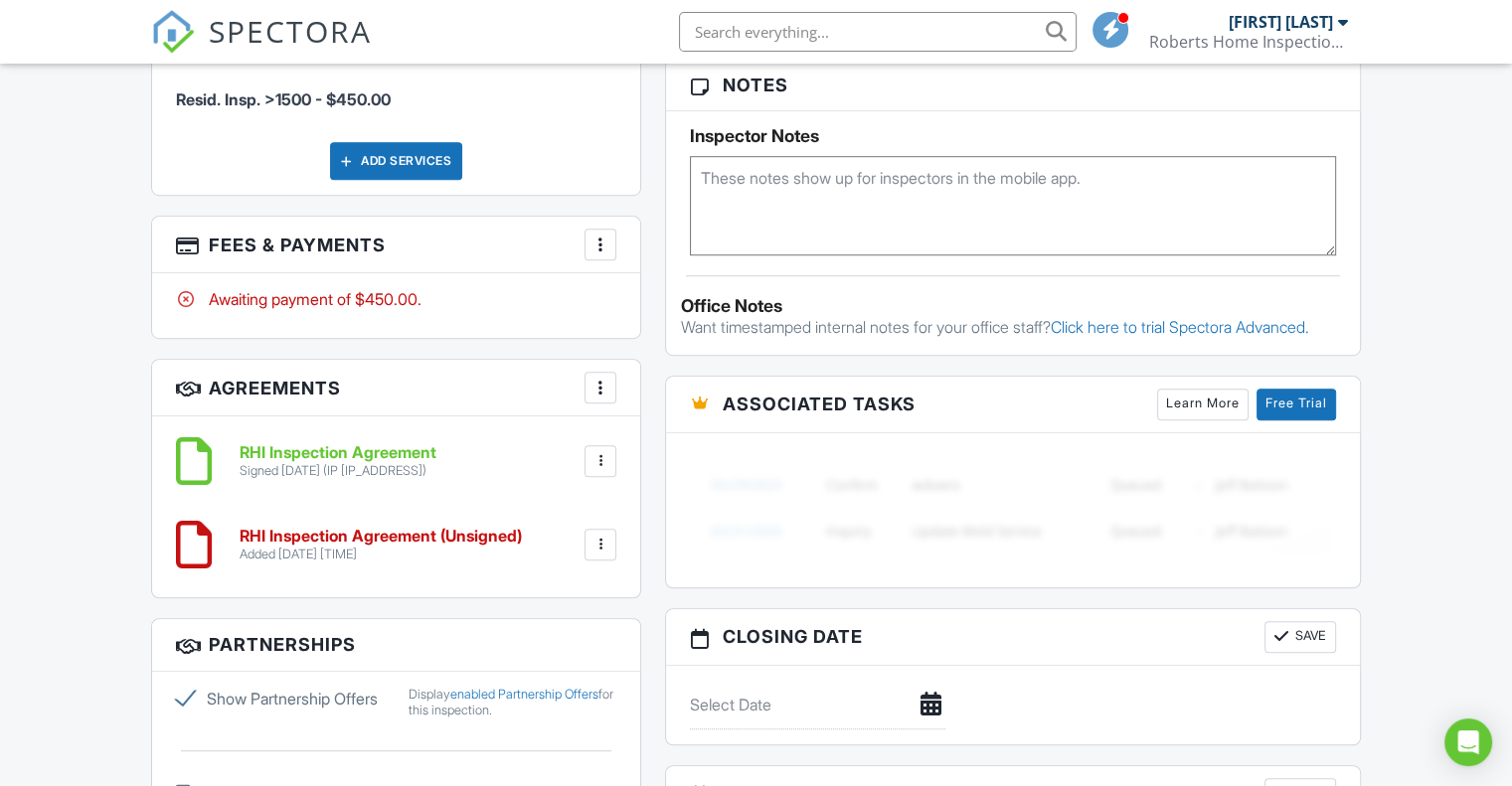 click at bounding box center [600, 545] 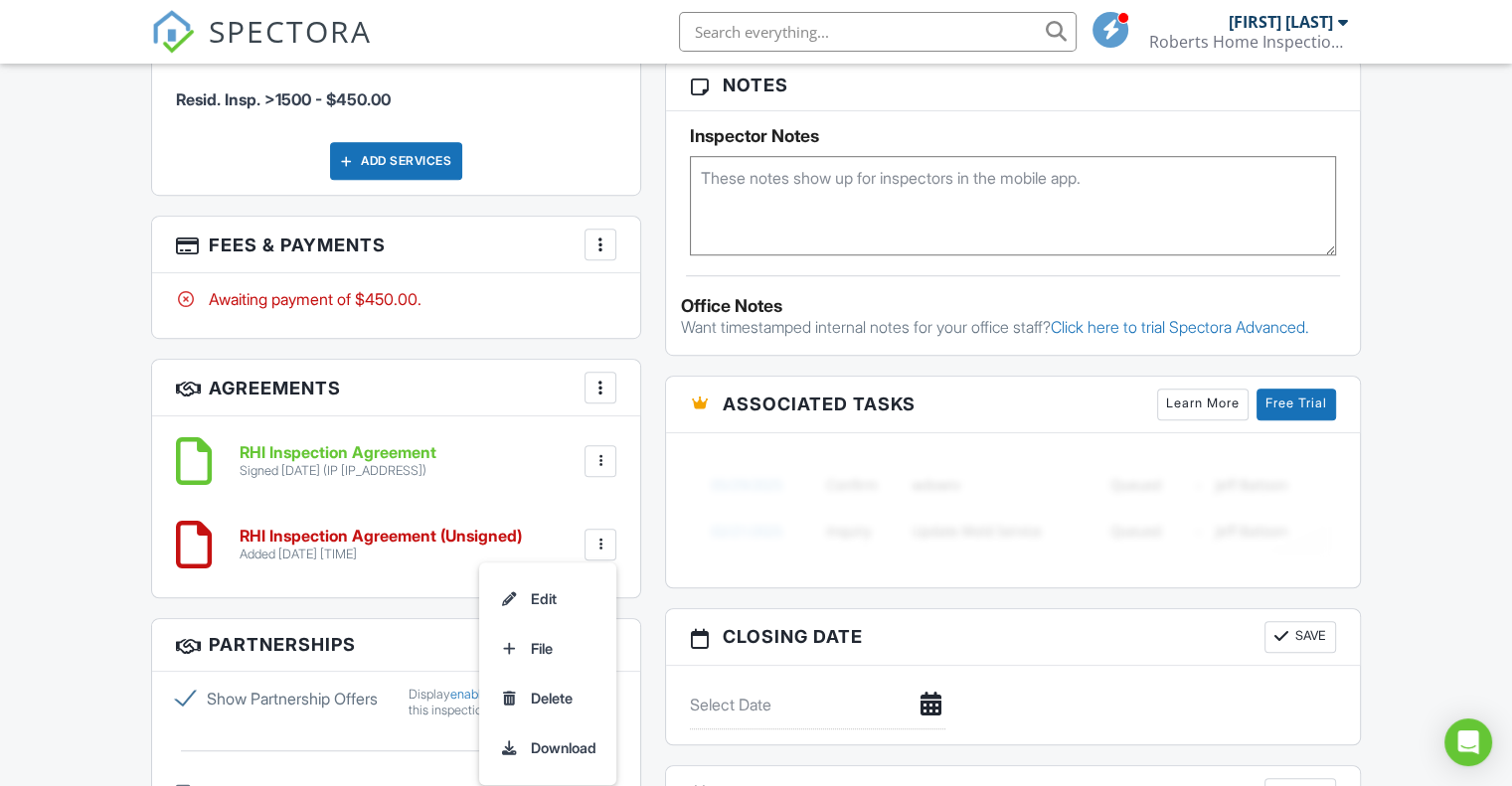 click on "Dashboard
Contacts
Automations
Settings
Payments
Templates
Support Center
Inspection Details
Client View
More
Property Details
Reschedule
Reorder / Copy
Share
Cancel
Delete
Print Order
Convert to V9
Disable Pass on CC Fees
View Change Log
08/02/2025  9:00 am
- 12:30 pm
3007 Stonehorn Dr
Bell Buckle, TN 37020
Built
2024
2524
sq. ft.
crawlspace
+ −  Leaflet   |   © MapTiler   © OpenStreetMap contributors
All emails and texts are disabled for this inspection!
All emails and texts have been disabled for this inspection. This may have happened due to someone manually disabling them or this inspection being unconfirmed when it was scheduled. To re-enable emails and texts for this inspection, click the button below." at bounding box center [756, 308] 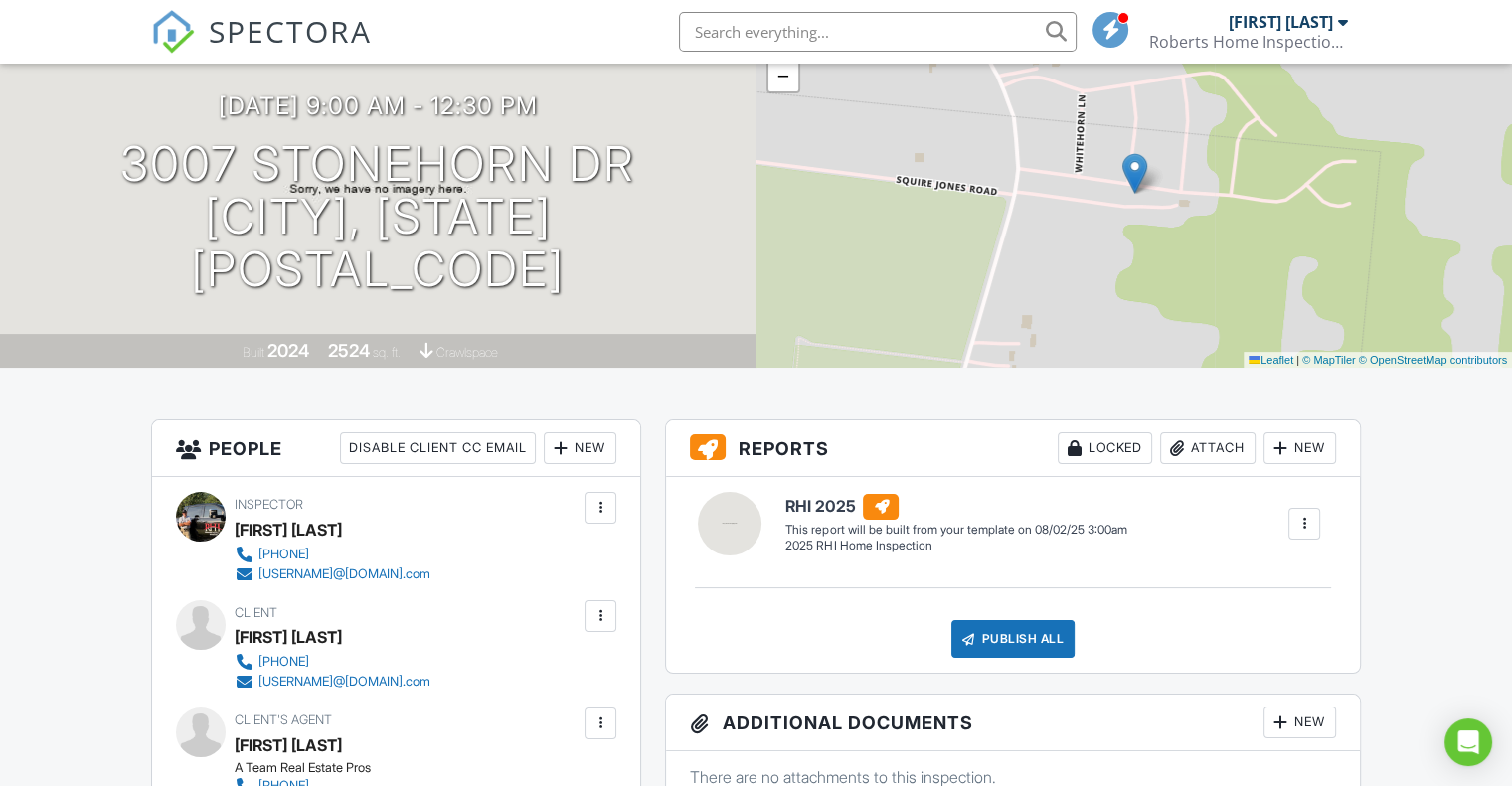 scroll, scrollTop: 99, scrollLeft: 0, axis: vertical 